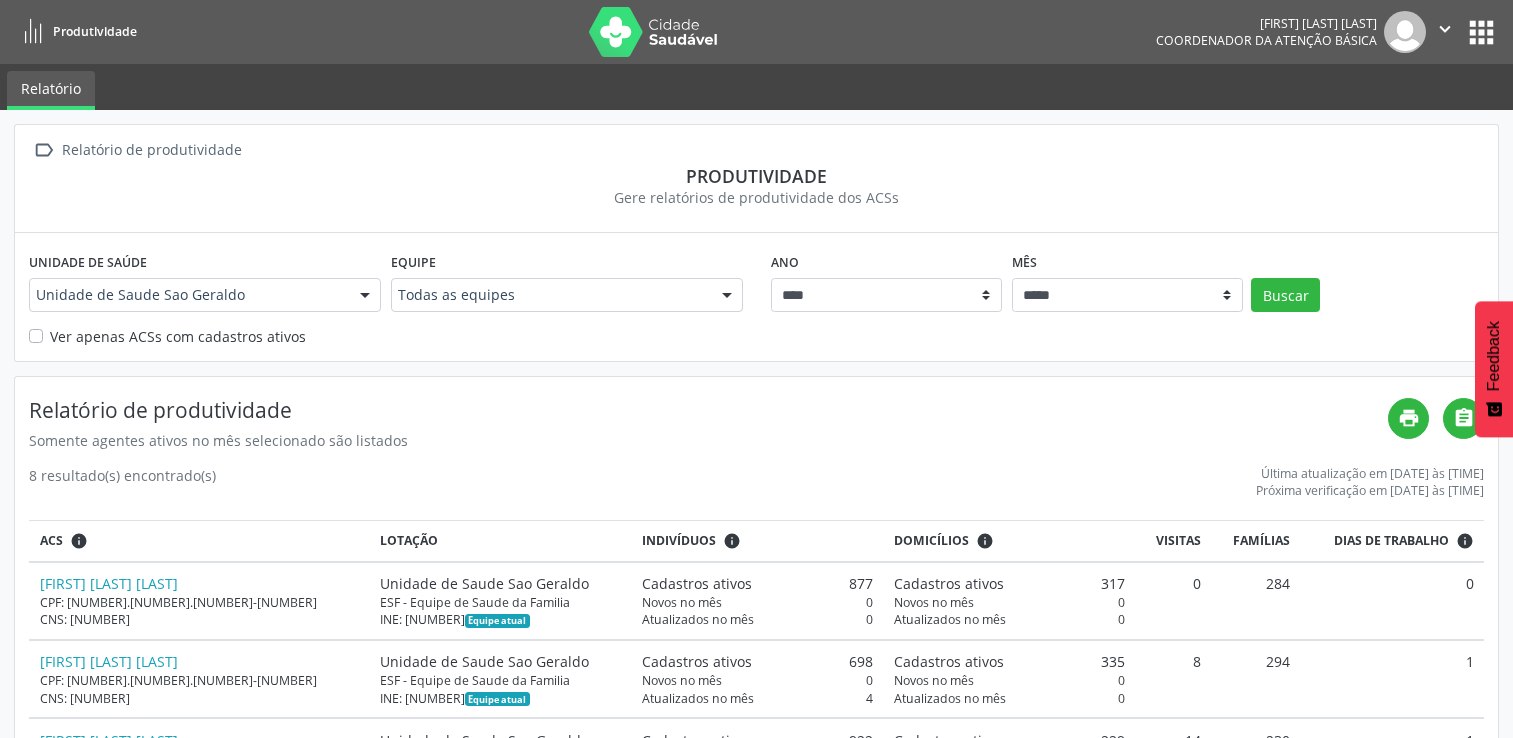 scroll, scrollTop: 400, scrollLeft: 0, axis: vertical 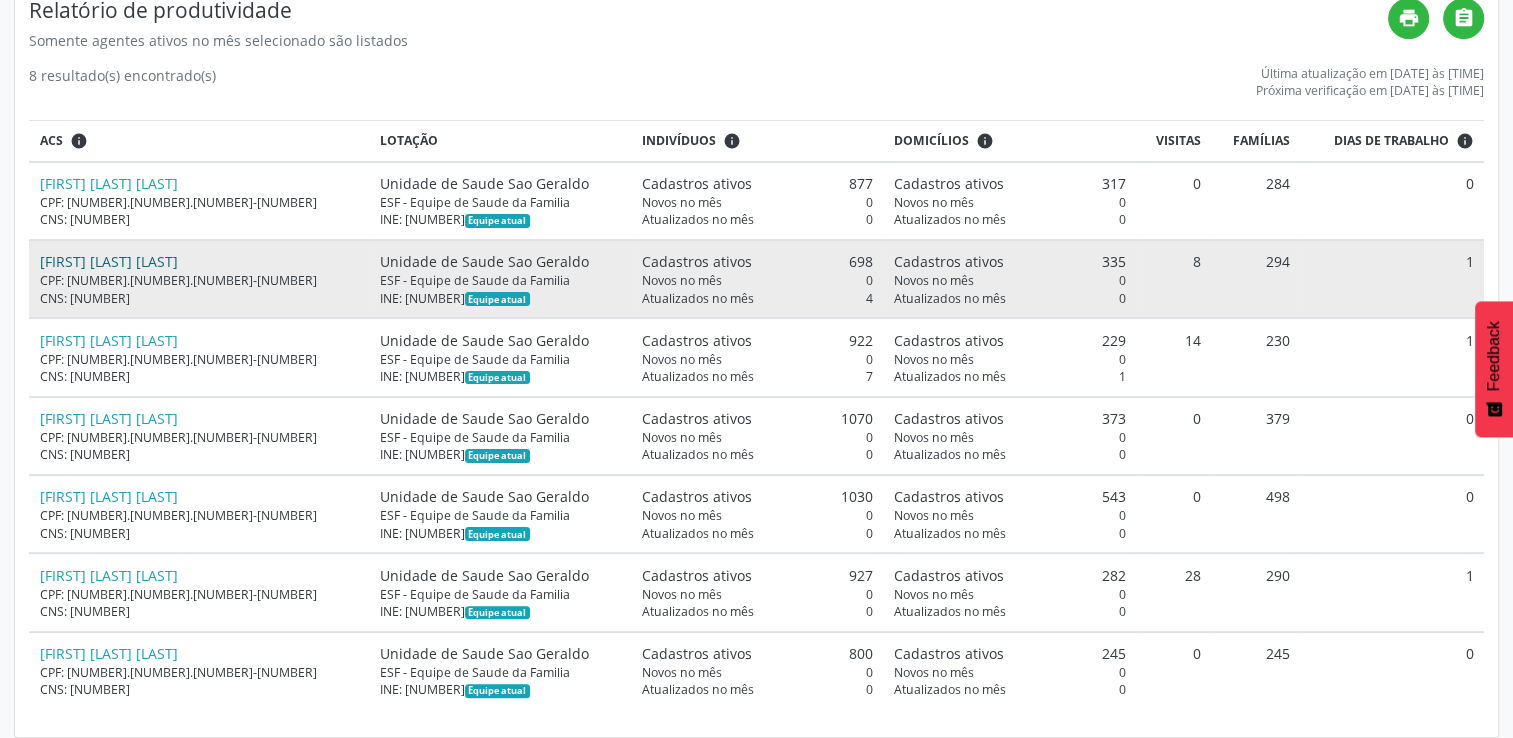 click on "[FIRST] [LAST] [LAST]" at bounding box center (109, 261) 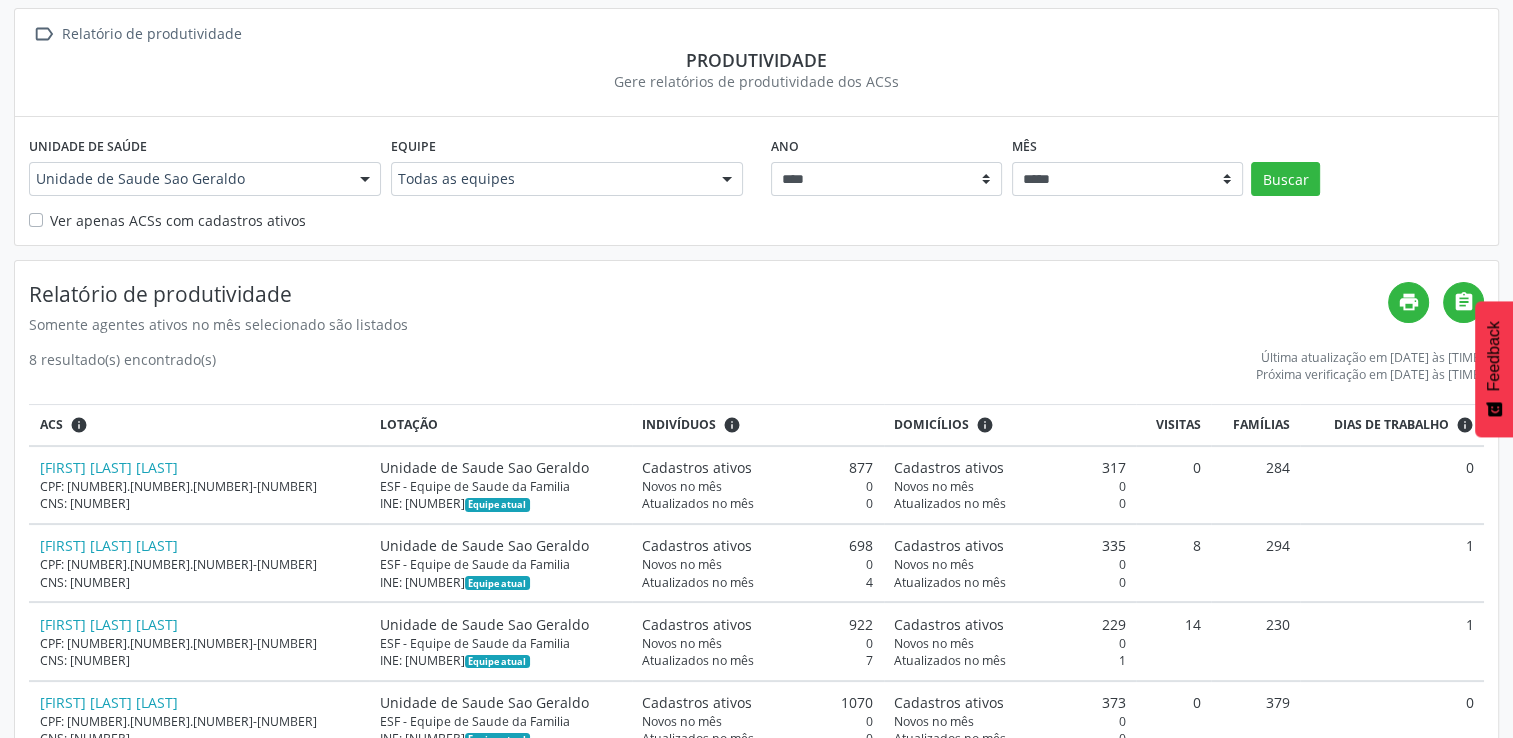 scroll, scrollTop: 0, scrollLeft: 0, axis: both 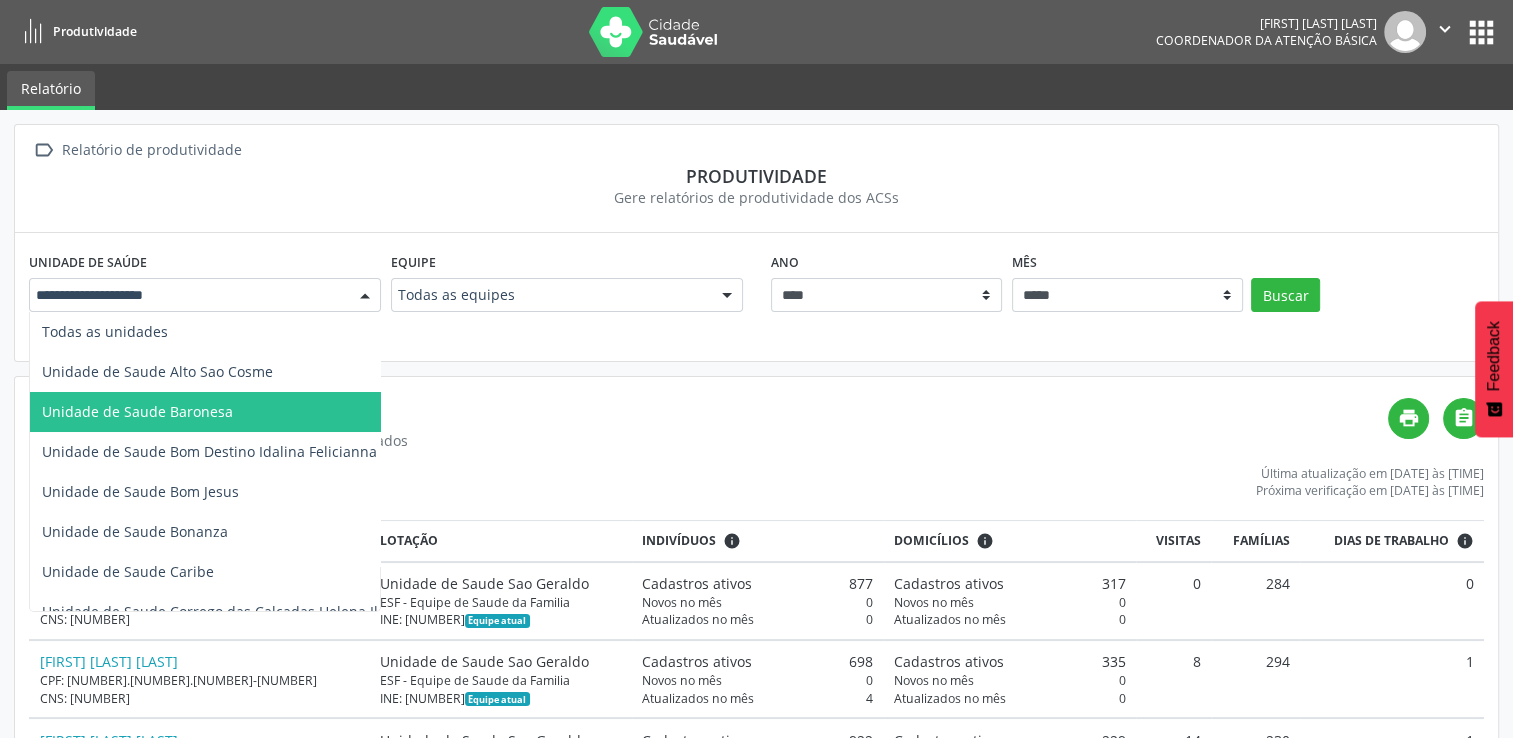 click at bounding box center (365, 296) 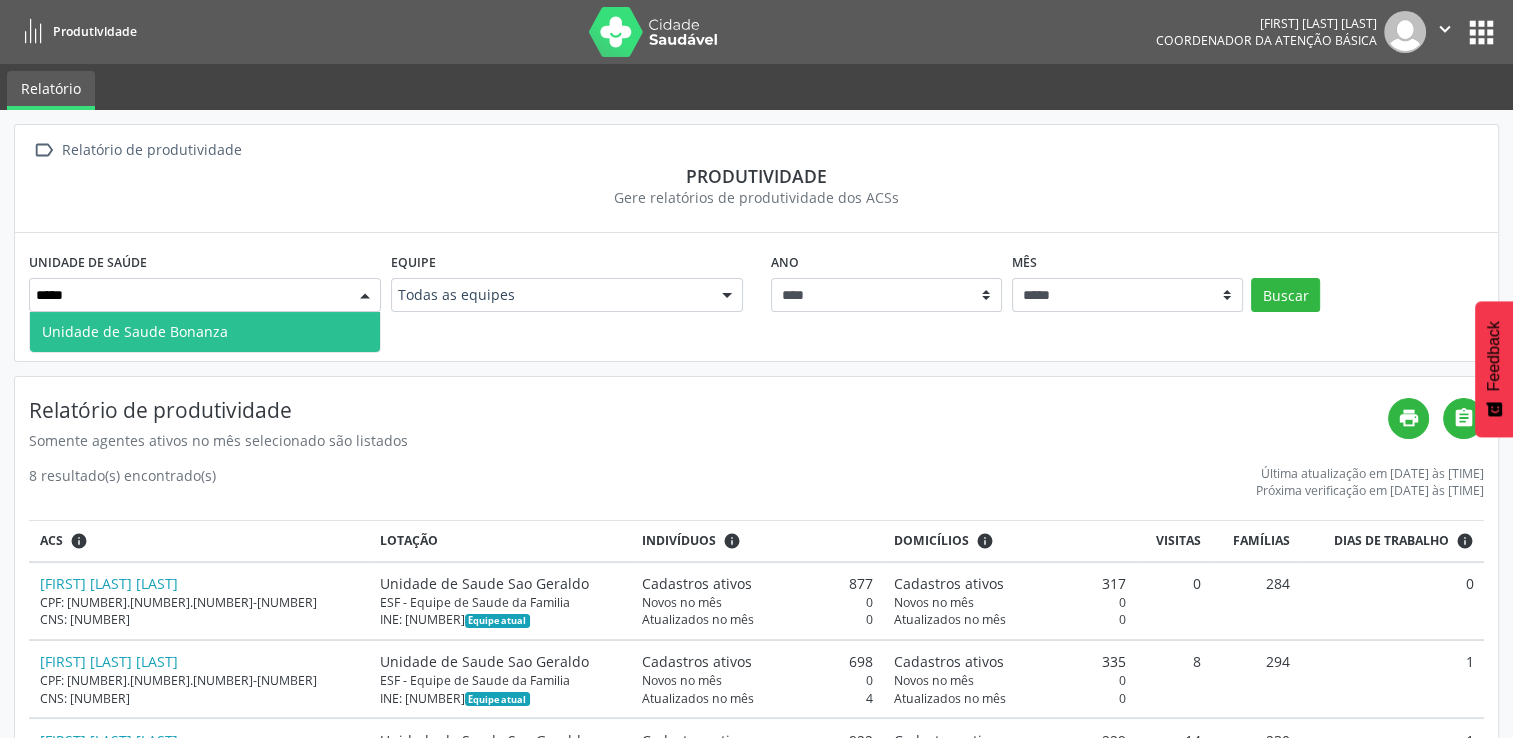 click on "Unidade de Saude Bonanza" at bounding box center [205, 332] 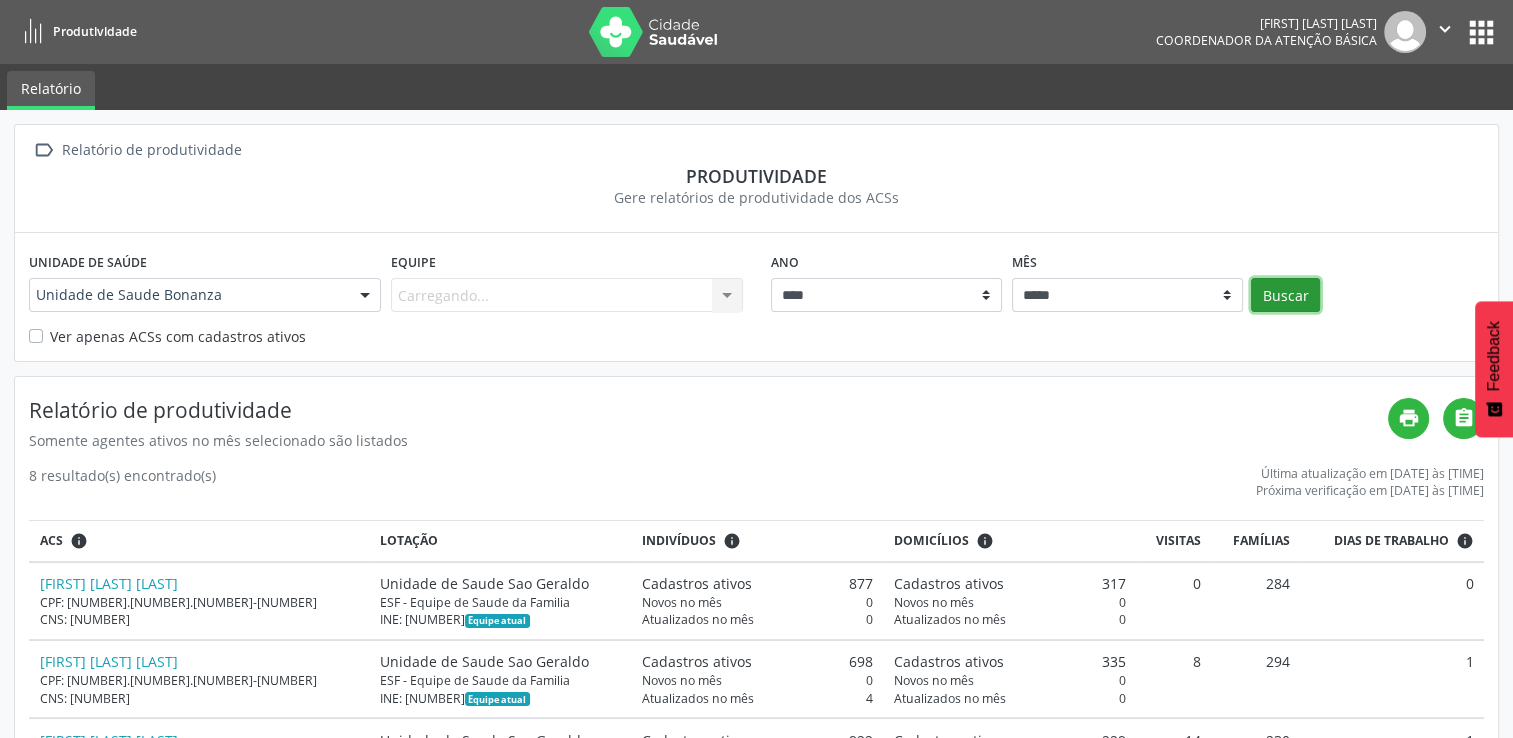click on "Buscar" at bounding box center (1285, 295) 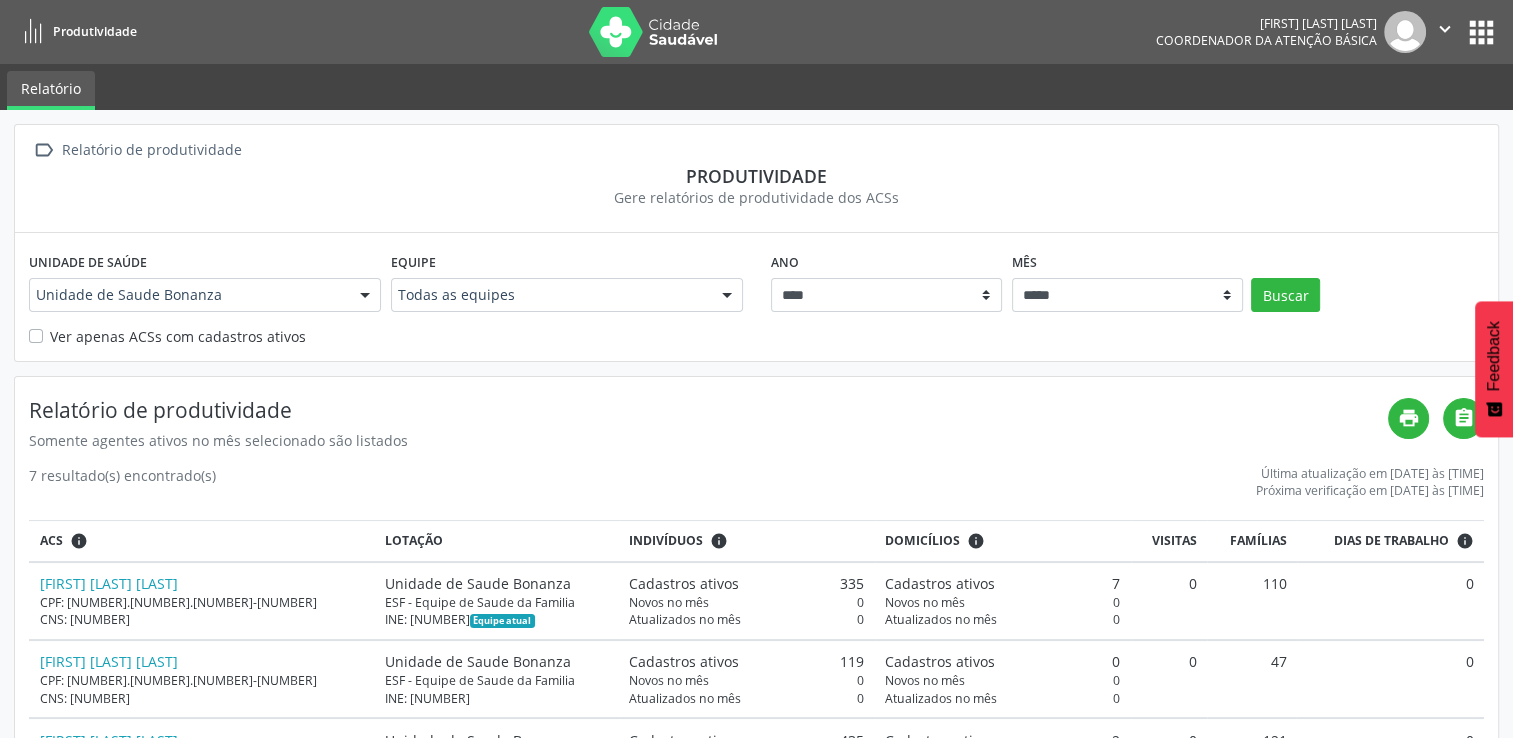 scroll, scrollTop: 1, scrollLeft: 0, axis: vertical 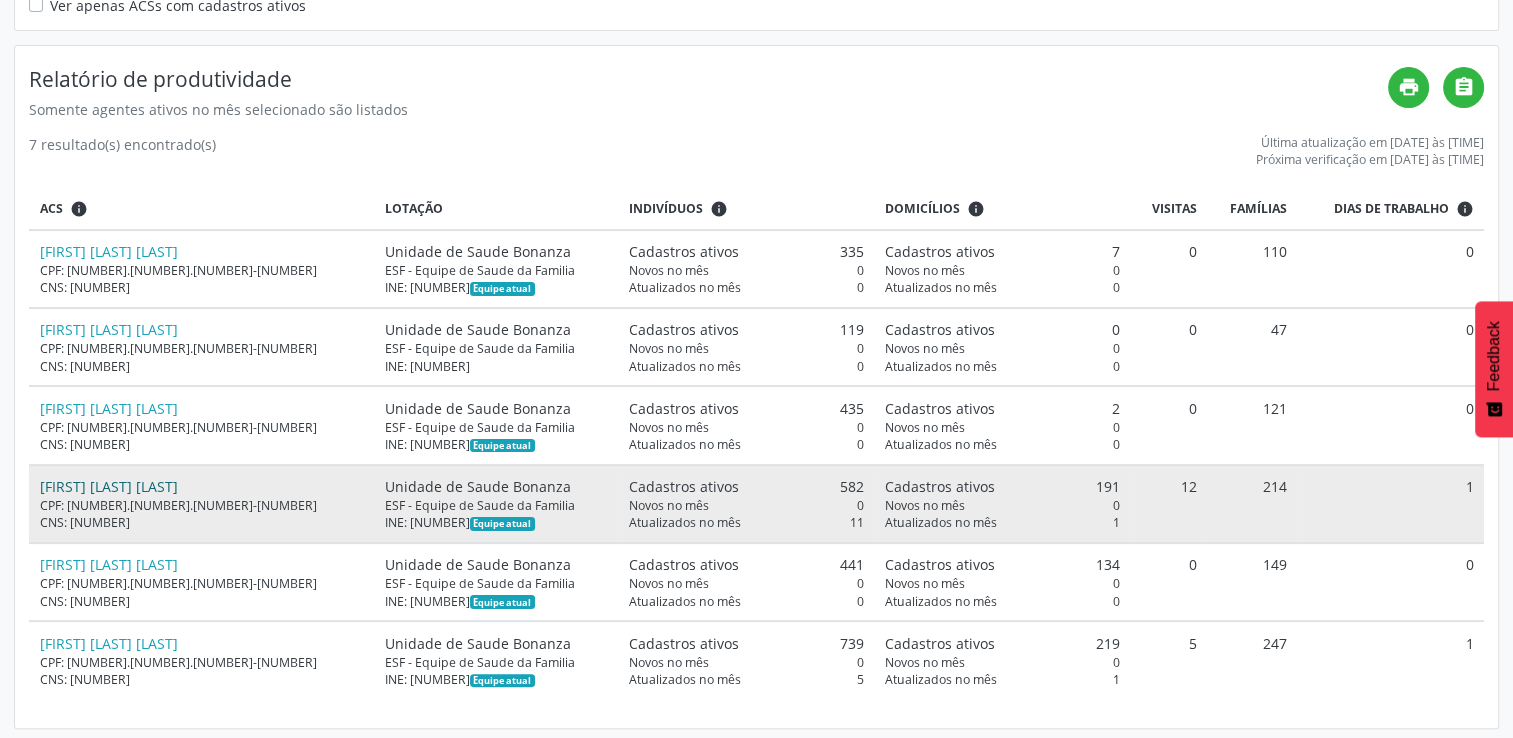 click on "[FIRST] [LAST] [LAST]" at bounding box center (109, 486) 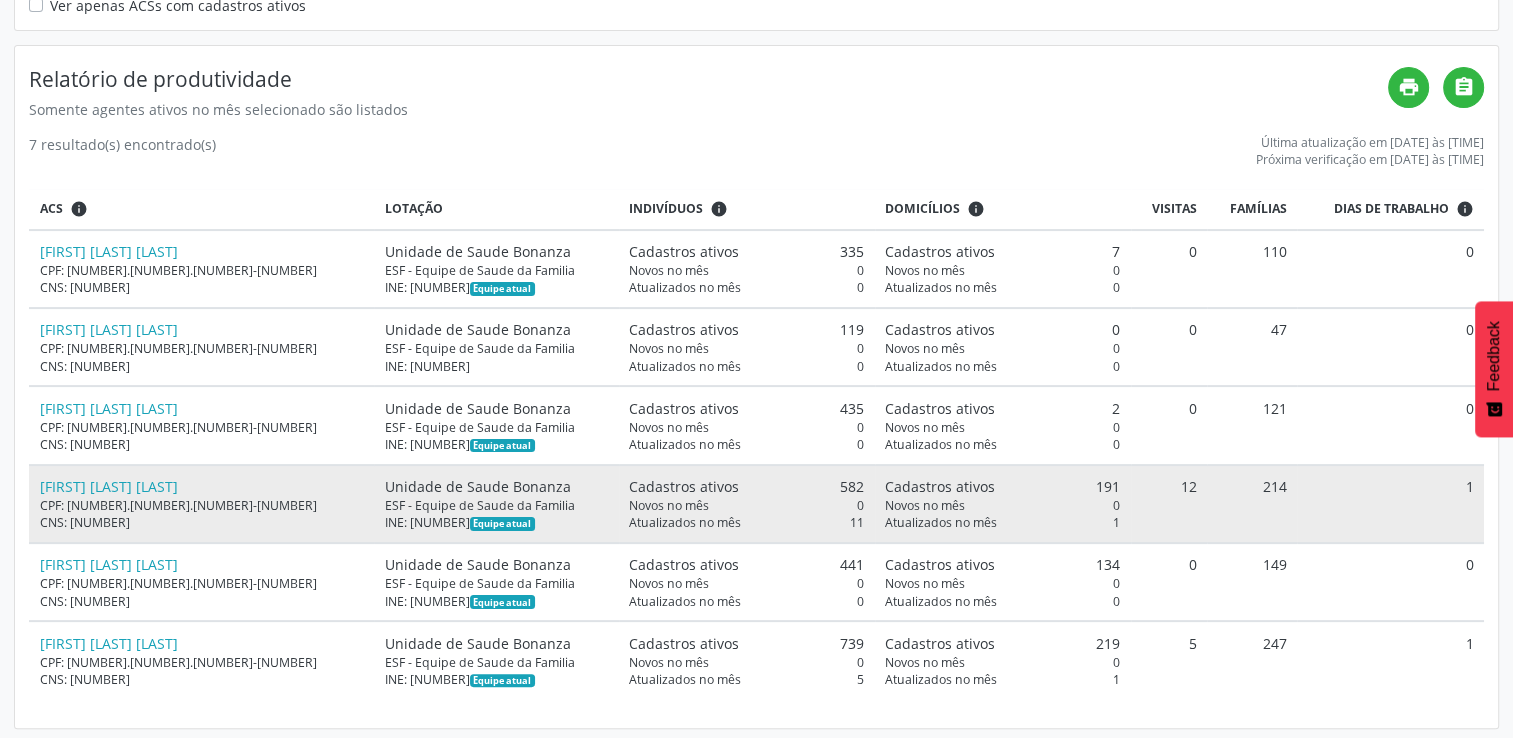 scroll, scrollTop: 0, scrollLeft: 0, axis: both 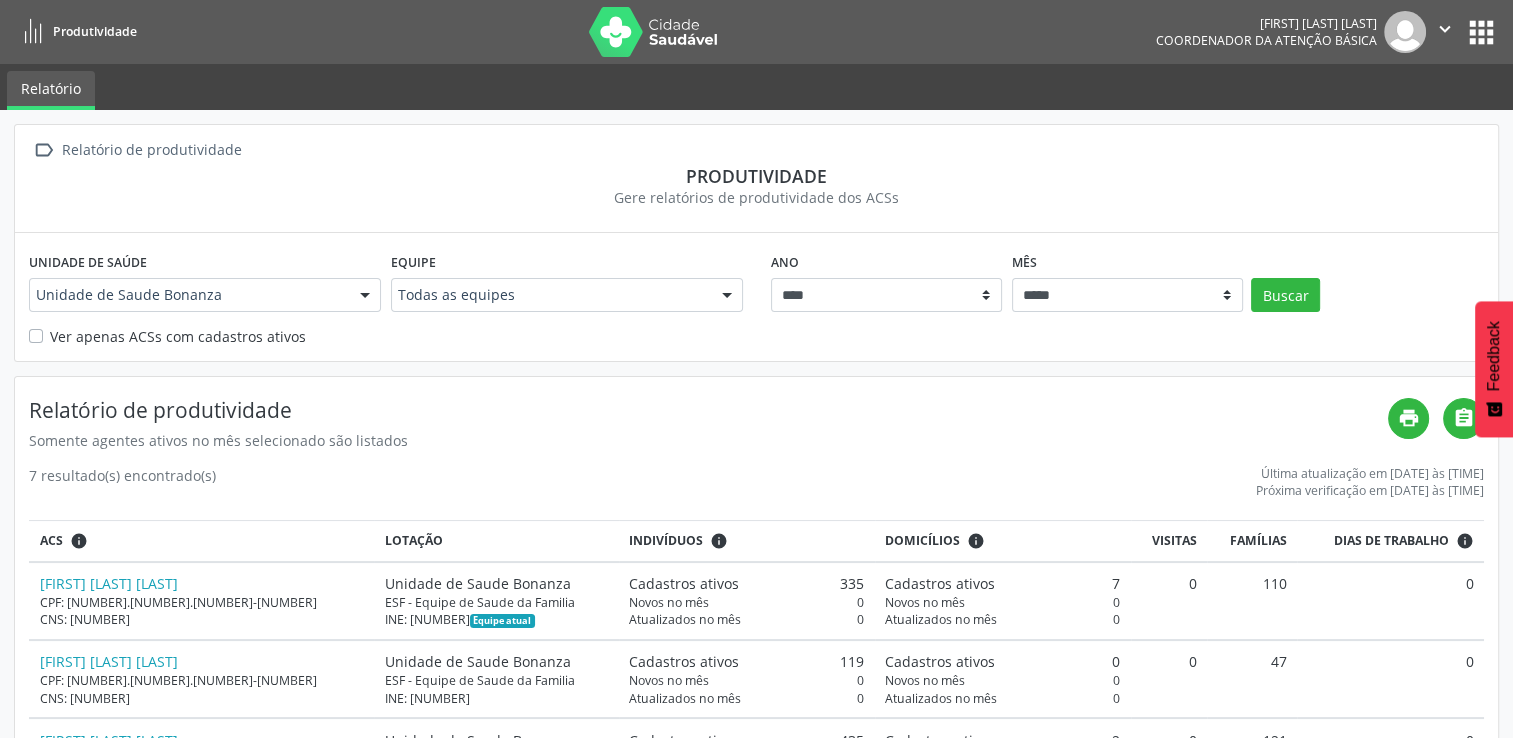 click at bounding box center (365, 296) 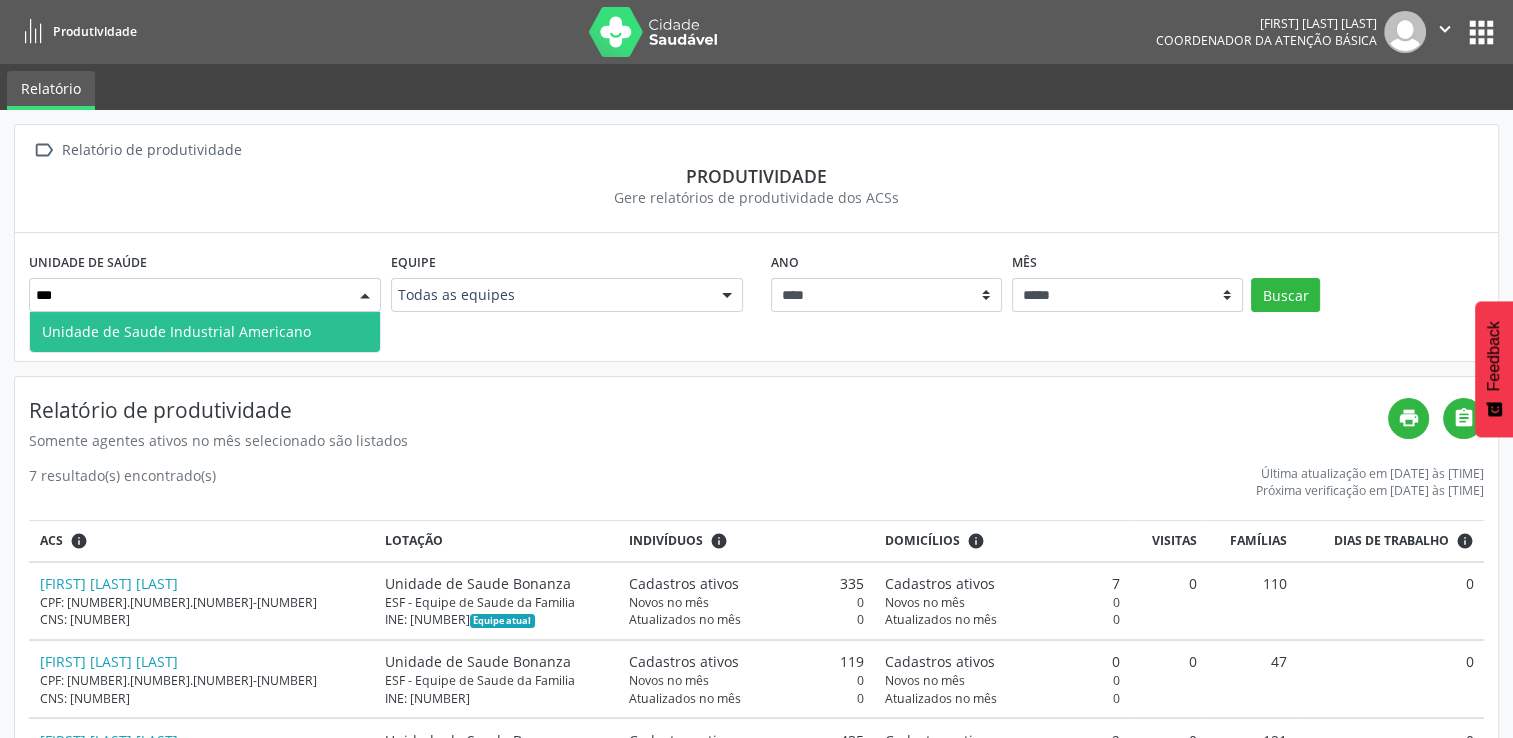 click on "Unidade de Saude Industrial Americano" at bounding box center [205, 332] 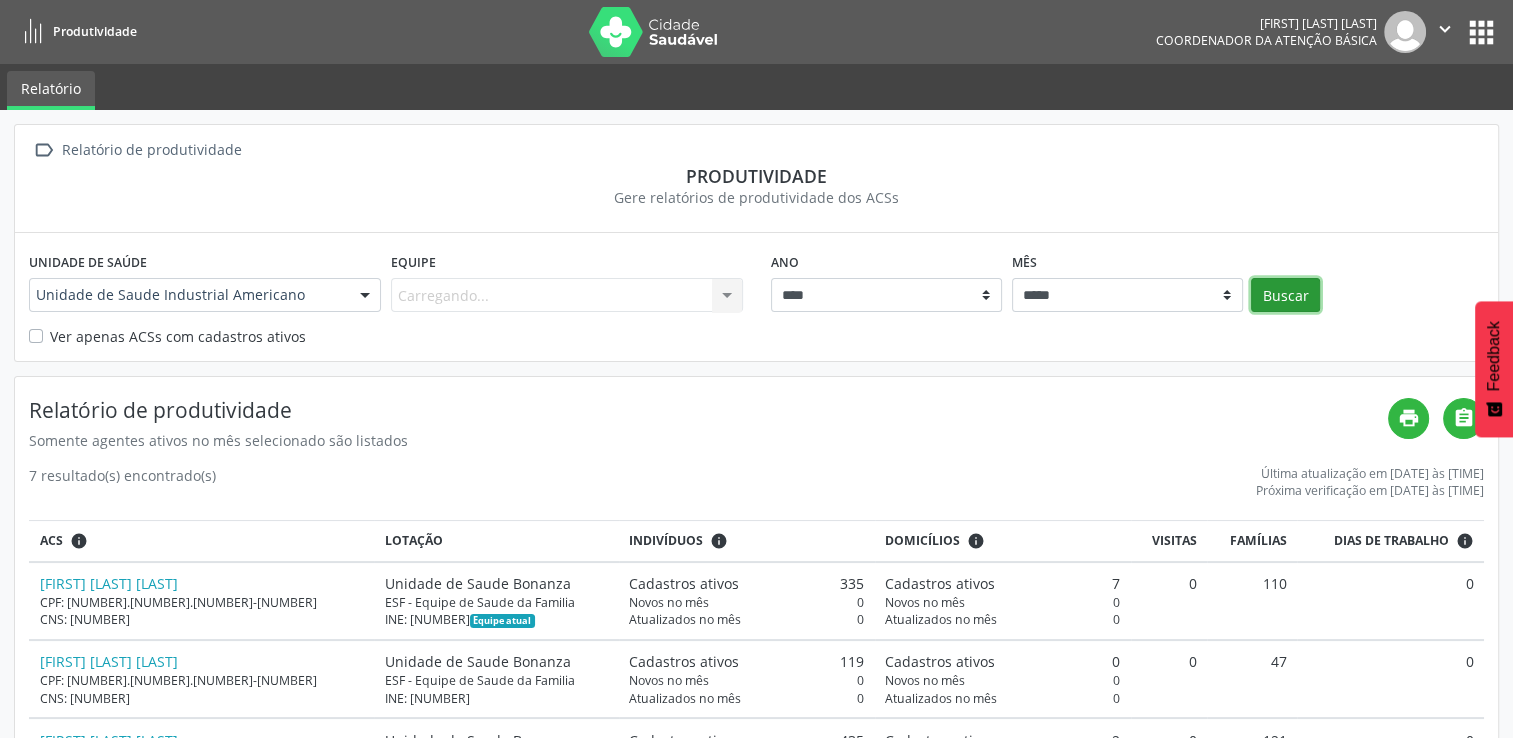 click on "Buscar" at bounding box center [1285, 295] 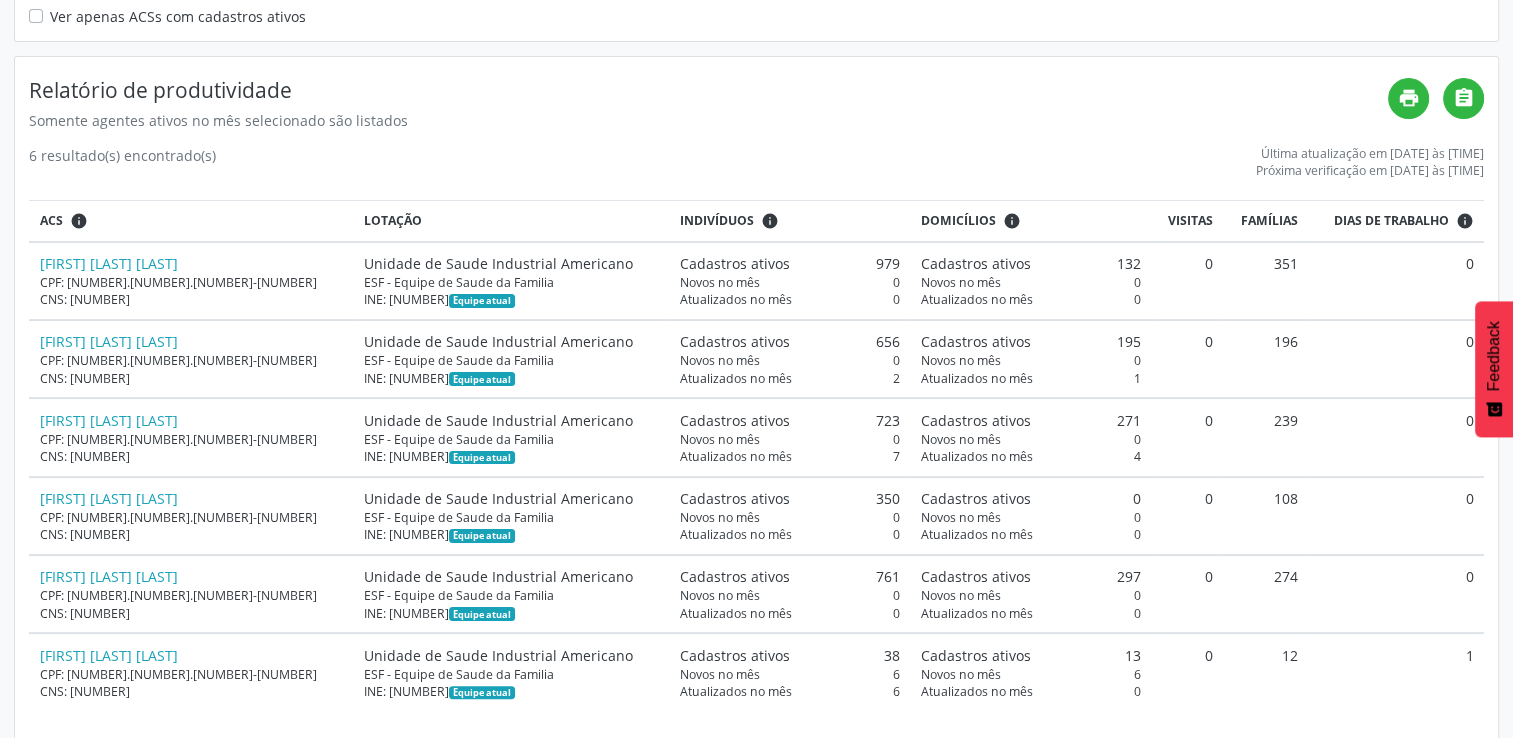 scroll, scrollTop: 331, scrollLeft: 0, axis: vertical 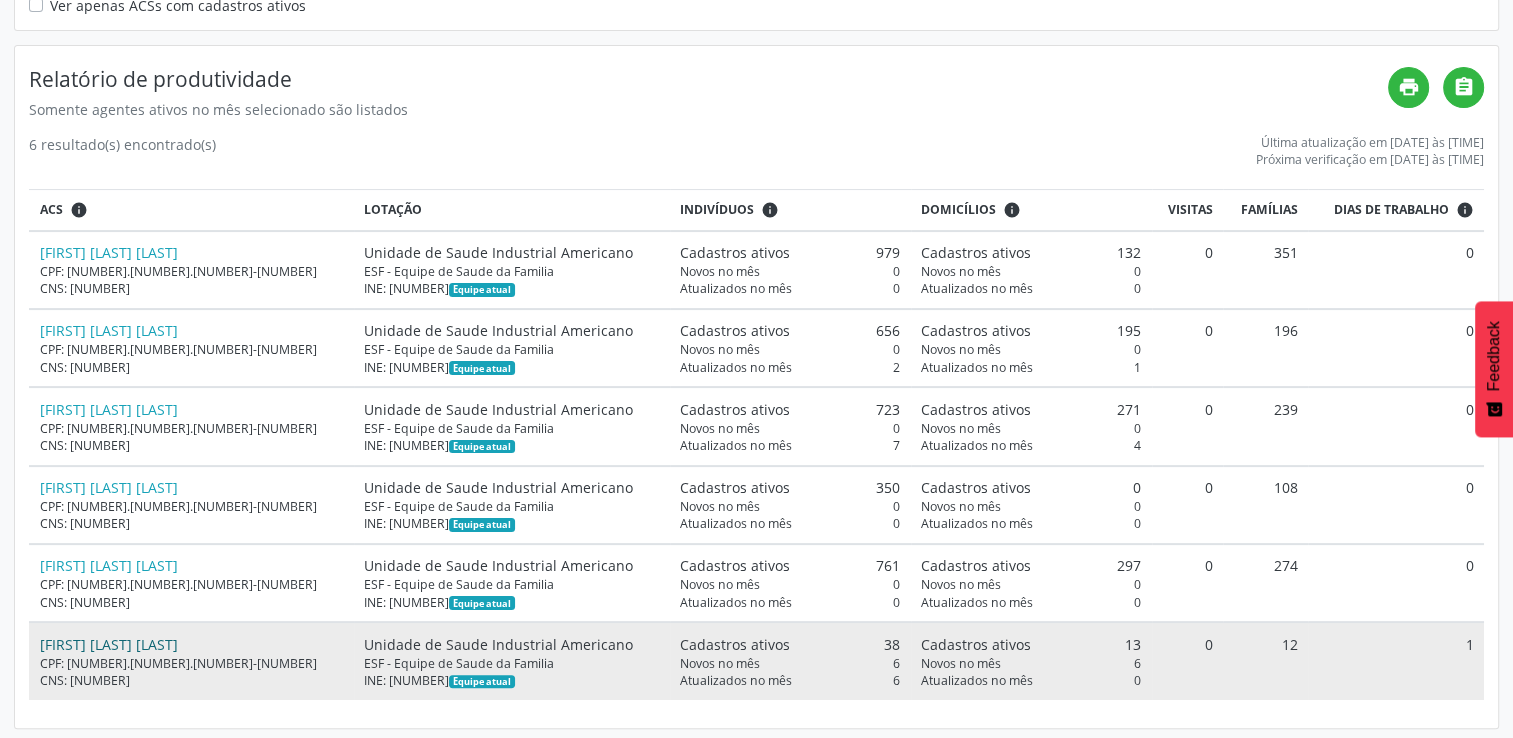 click on "[FIRST] [LAST]" at bounding box center (109, 644) 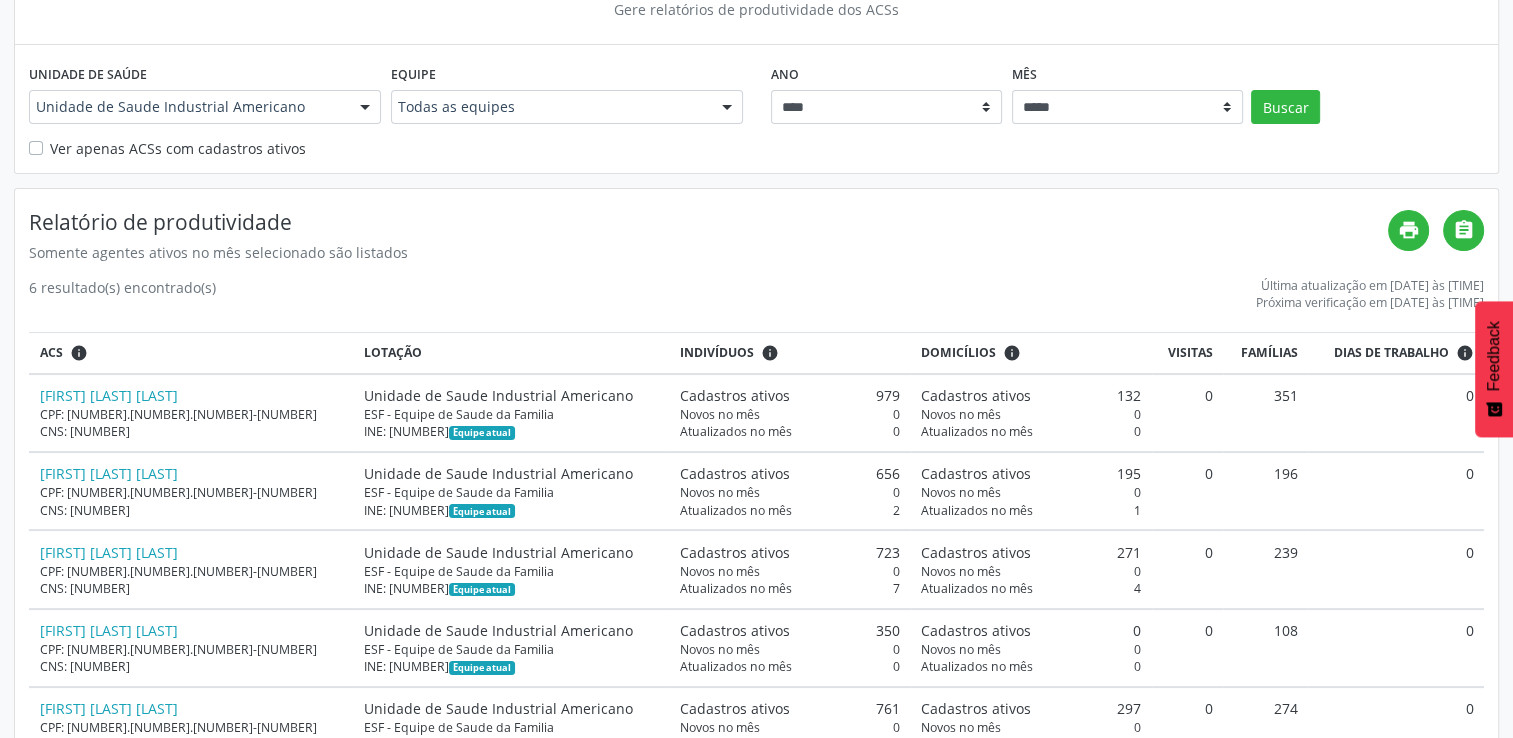 scroll, scrollTop: 0, scrollLeft: 0, axis: both 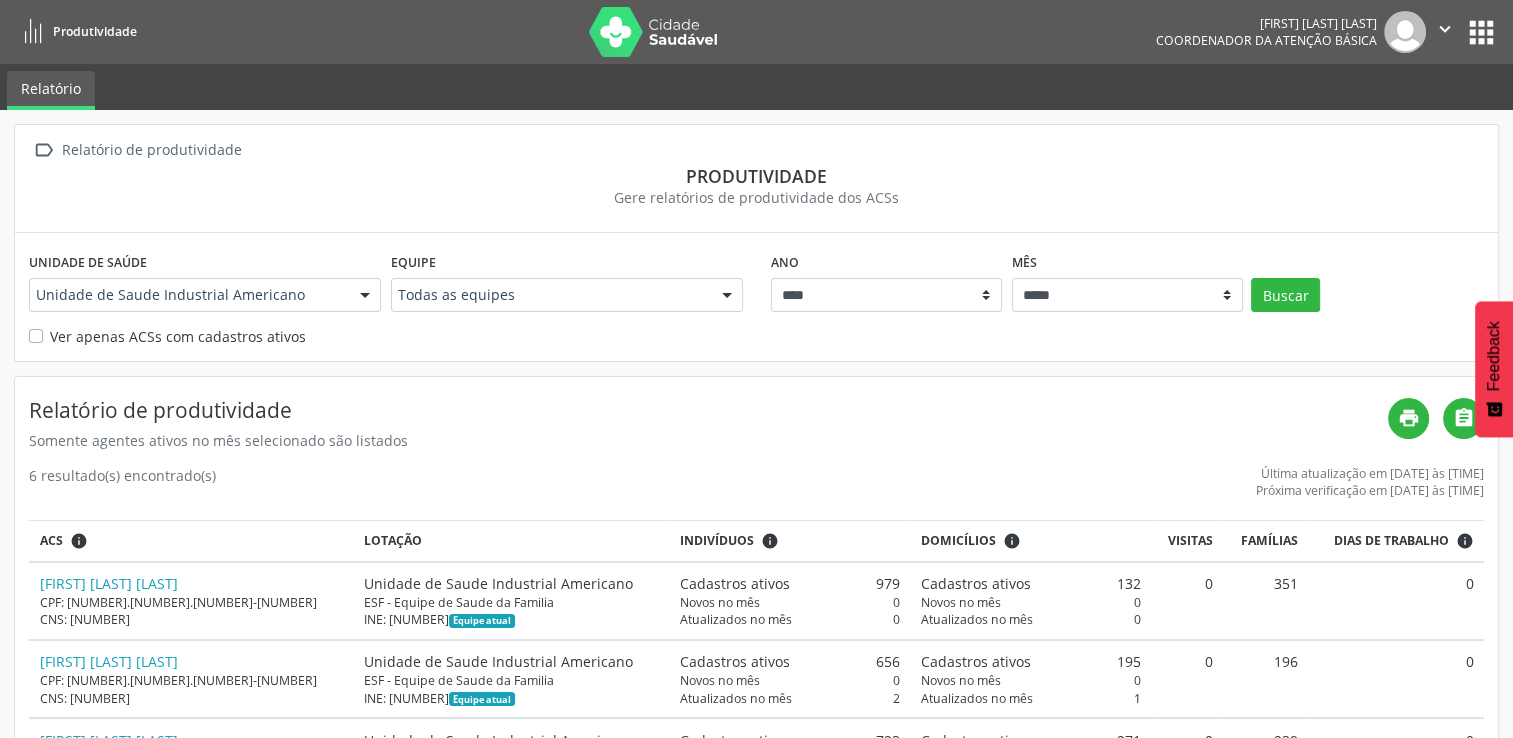 click at bounding box center (365, 296) 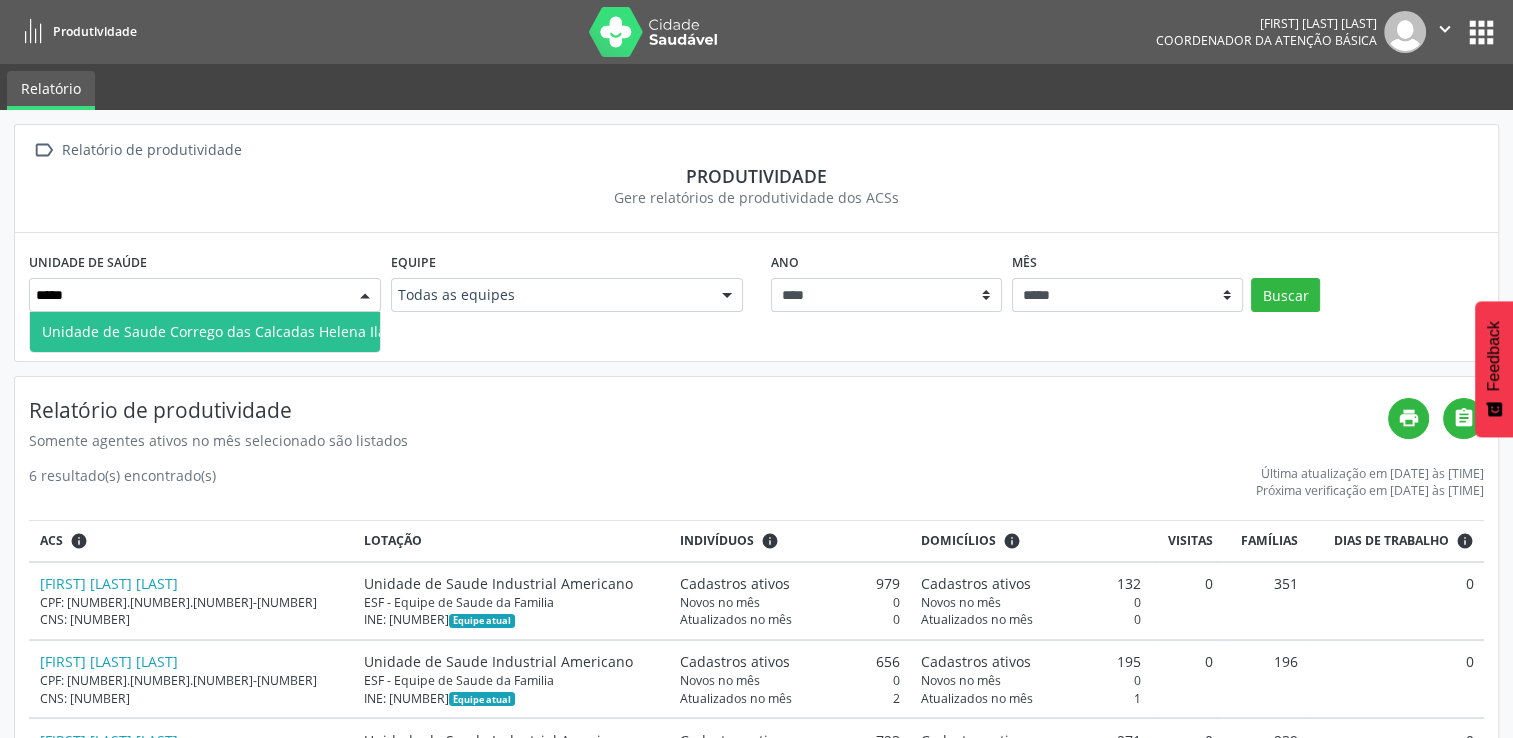 click on "Unidade de Saude Corrego das Calcadas [FIRST] Pinto" at bounding box center [242, 331] 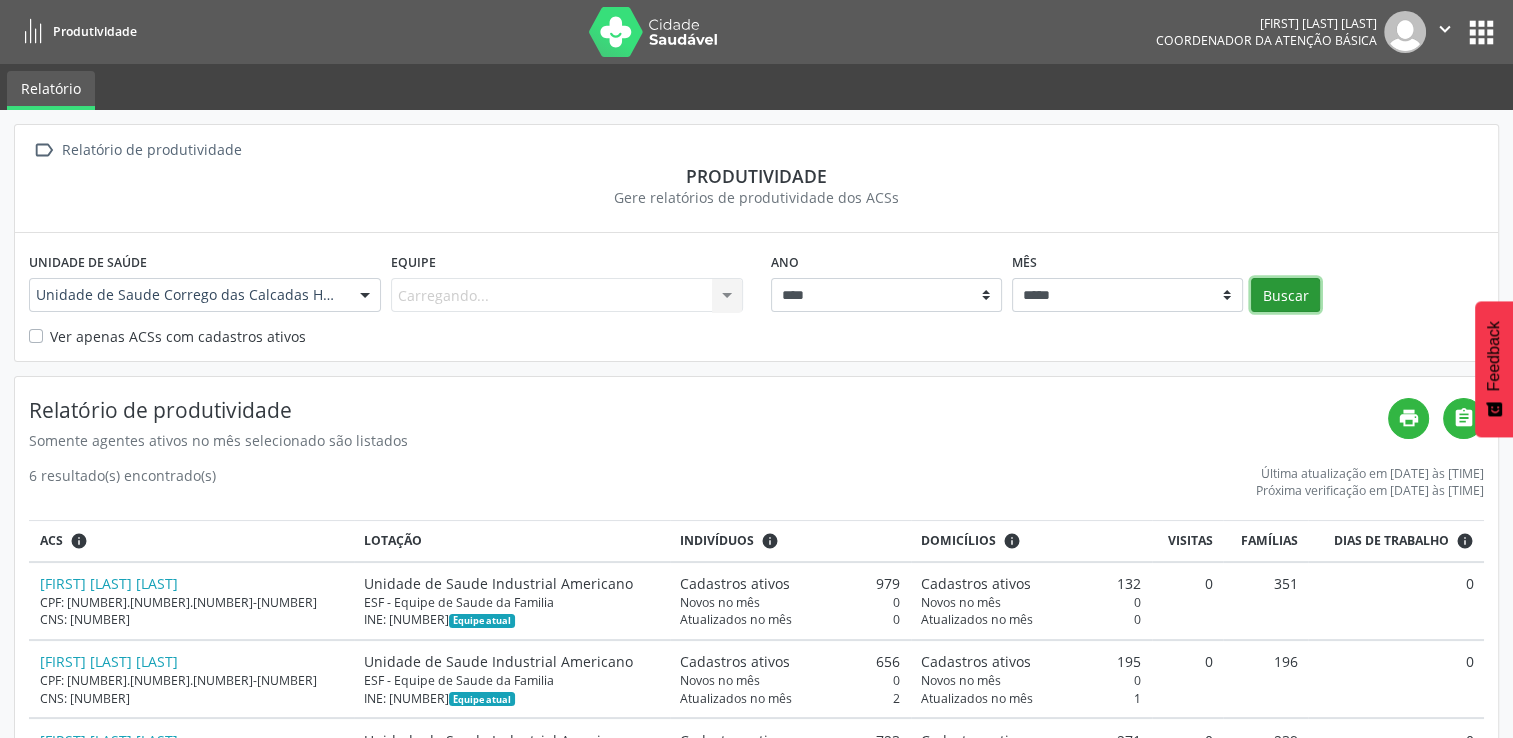 click on "Buscar" at bounding box center [1285, 295] 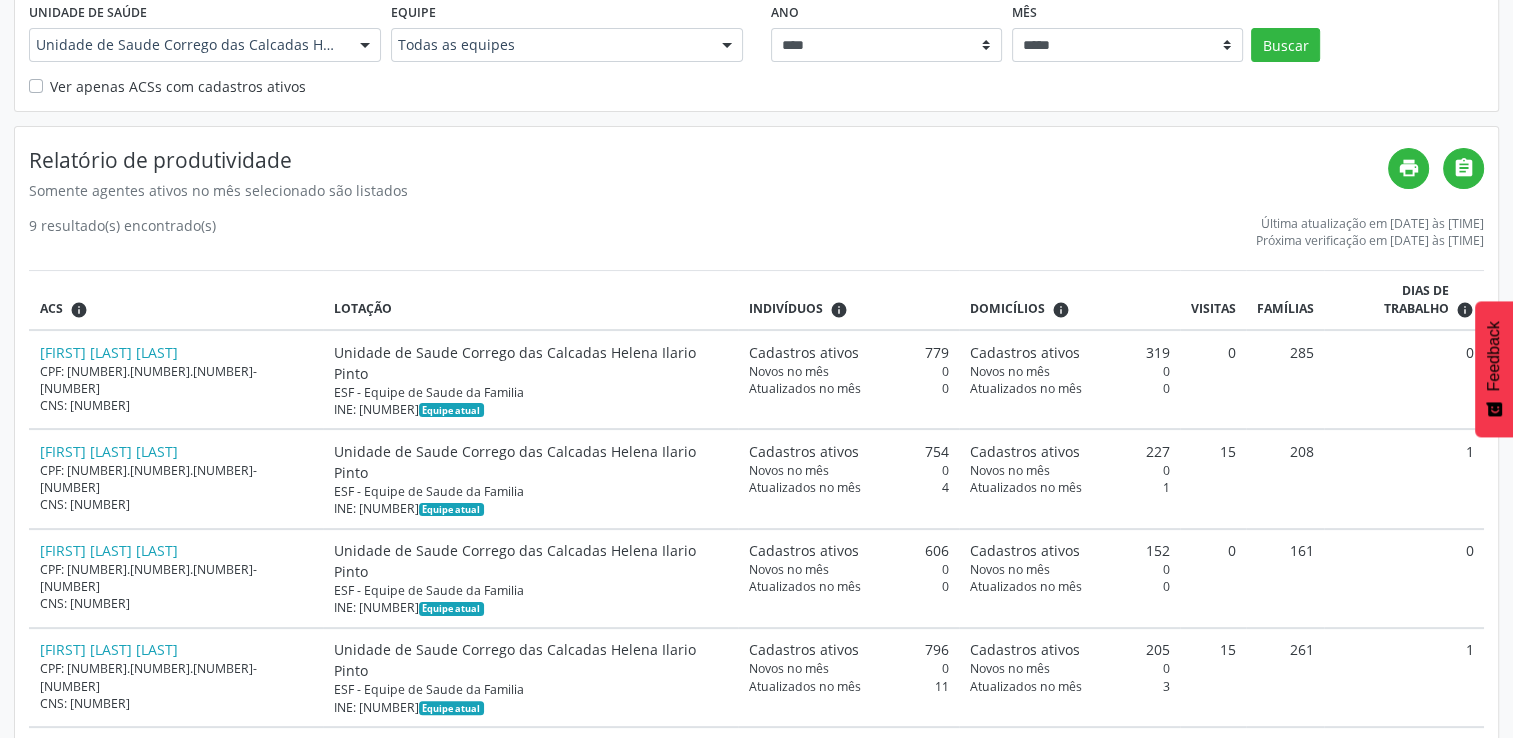 scroll, scrollTop: 300, scrollLeft: 0, axis: vertical 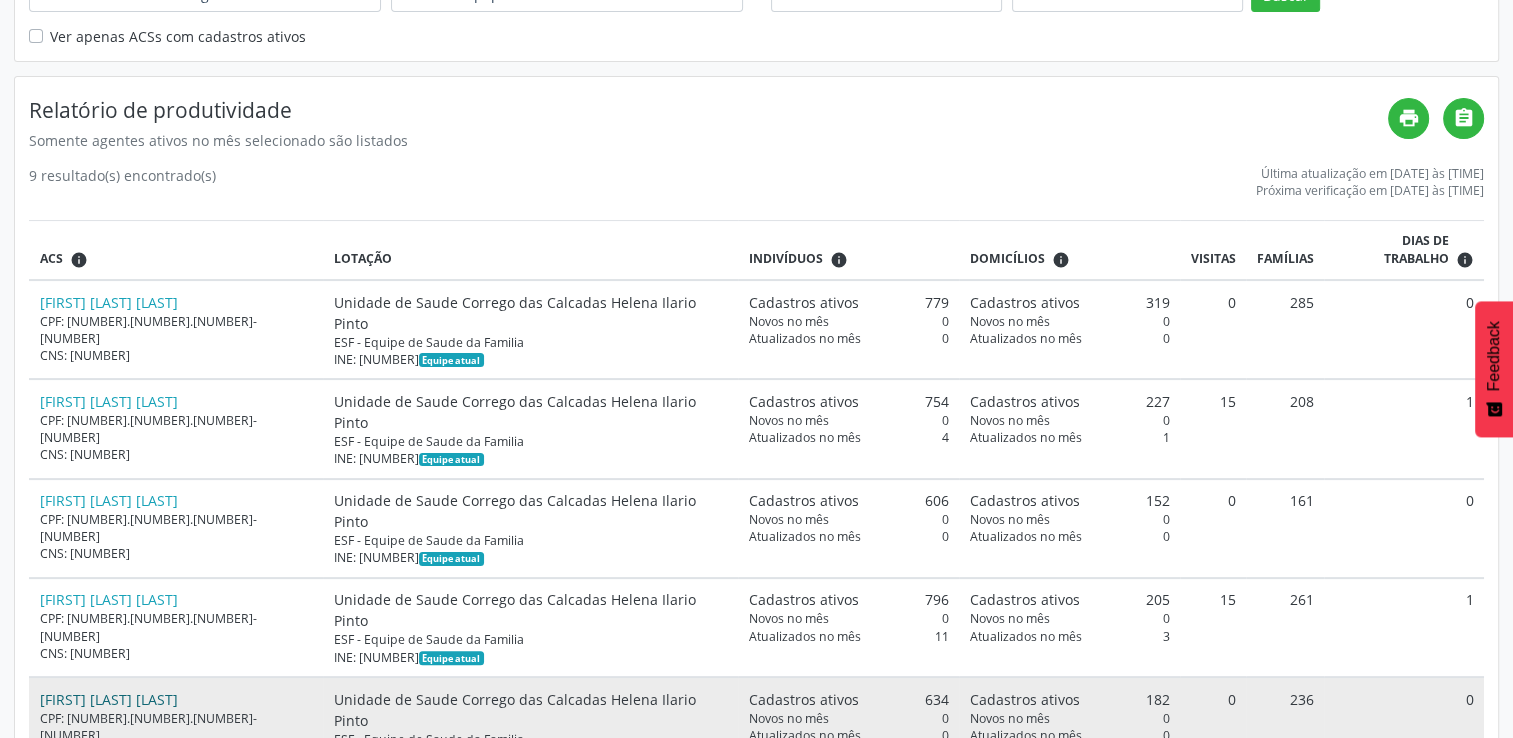 click on "[FIRST] [LAST]" at bounding box center (109, 699) 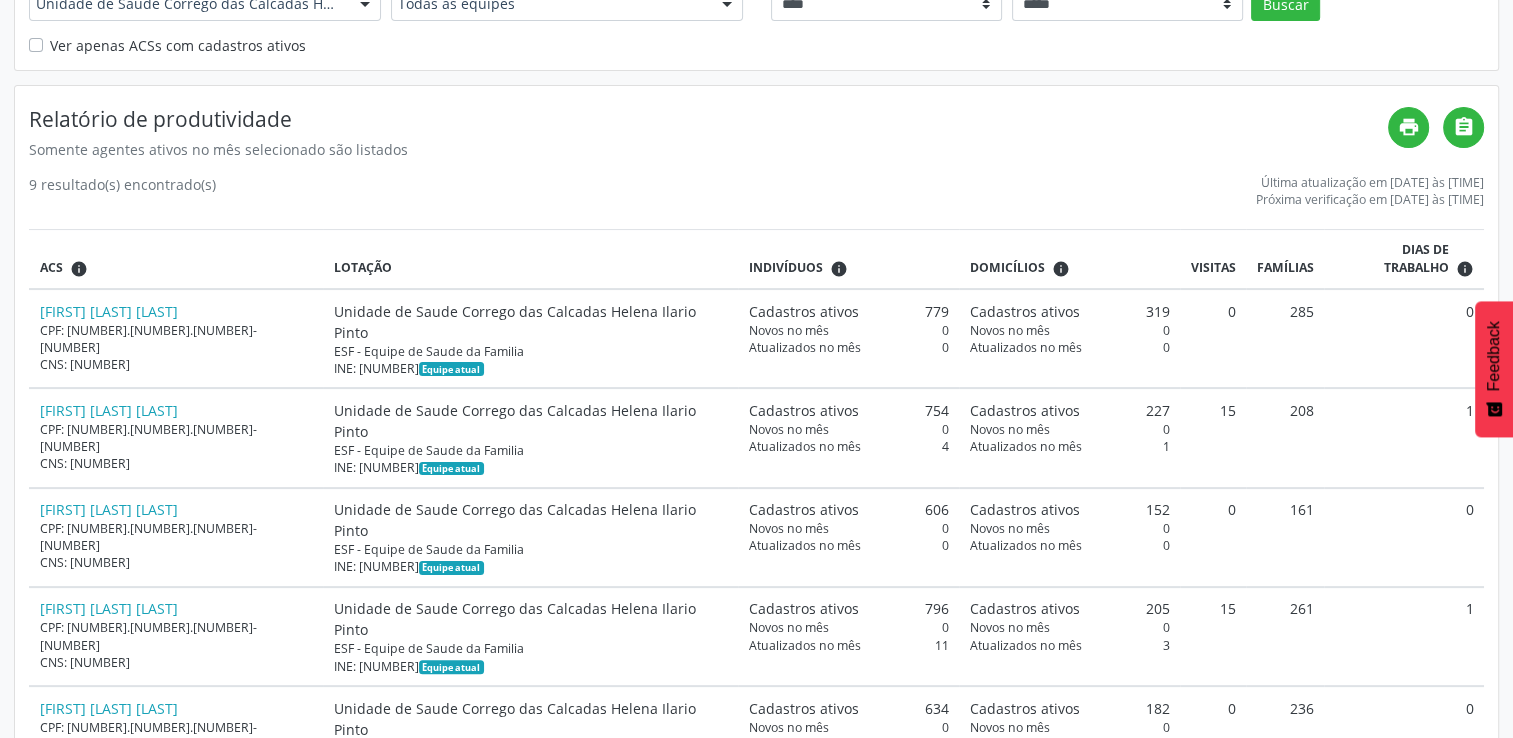 scroll, scrollTop: 287, scrollLeft: 0, axis: vertical 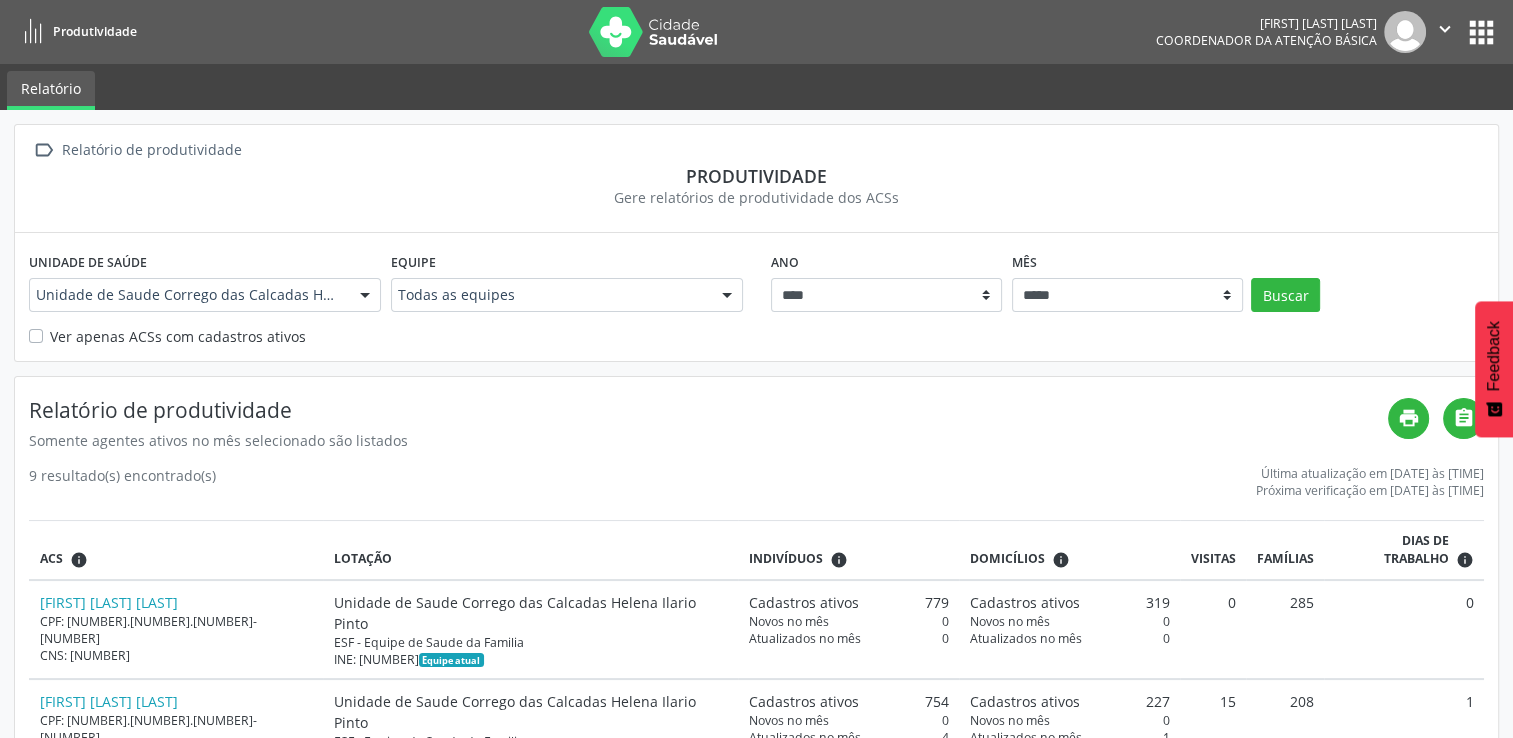 click on "apps" at bounding box center [1481, 32] 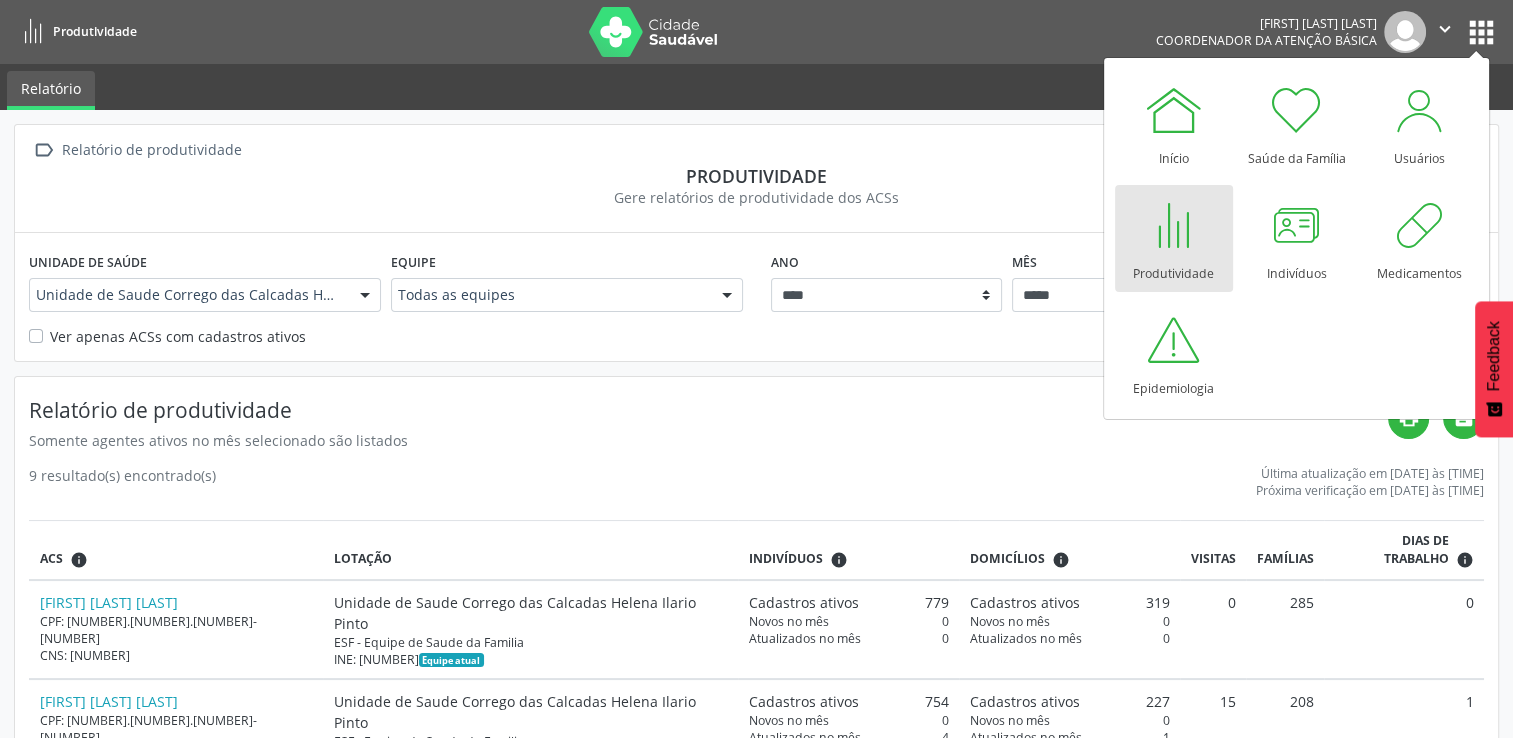 click at bounding box center [1174, 225] 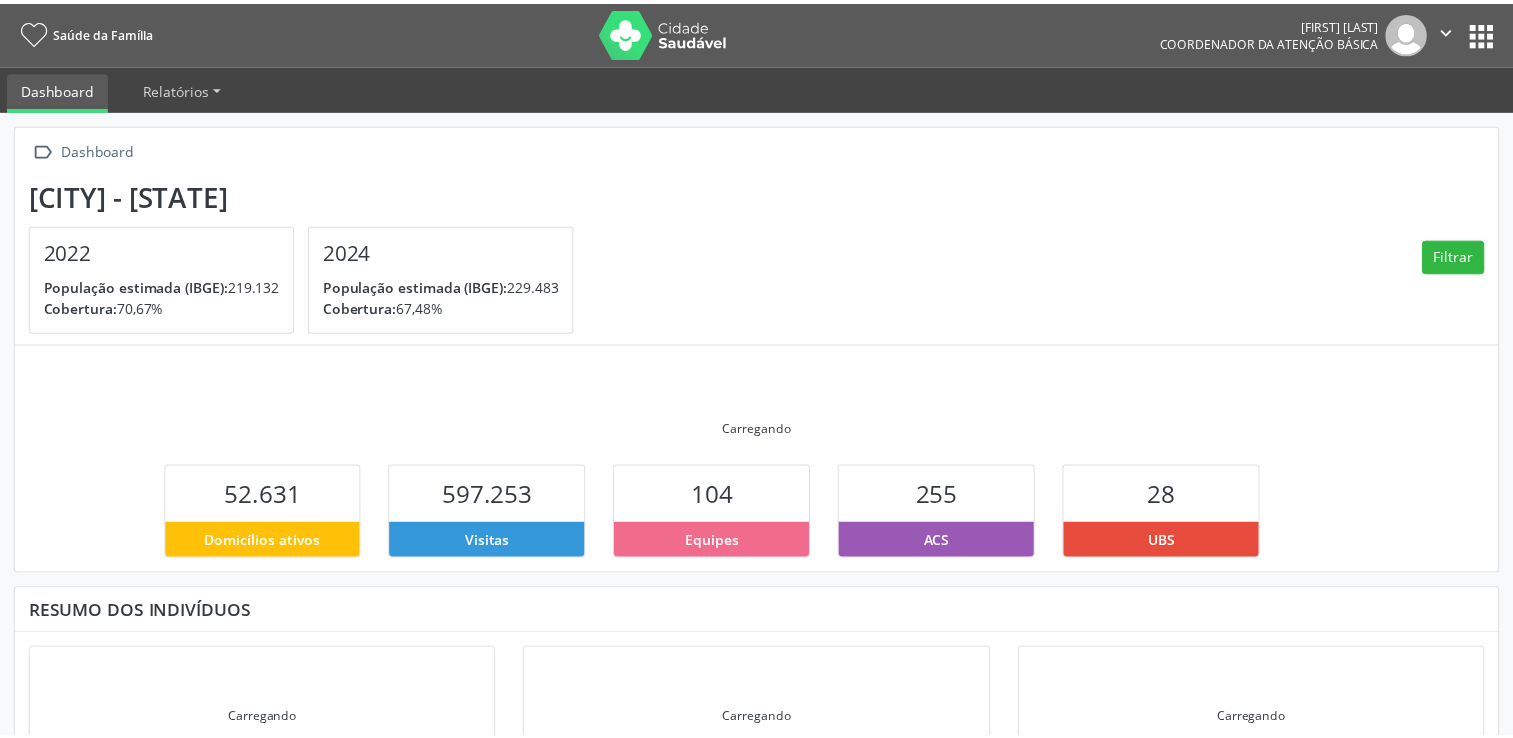 scroll, scrollTop: 0, scrollLeft: 0, axis: both 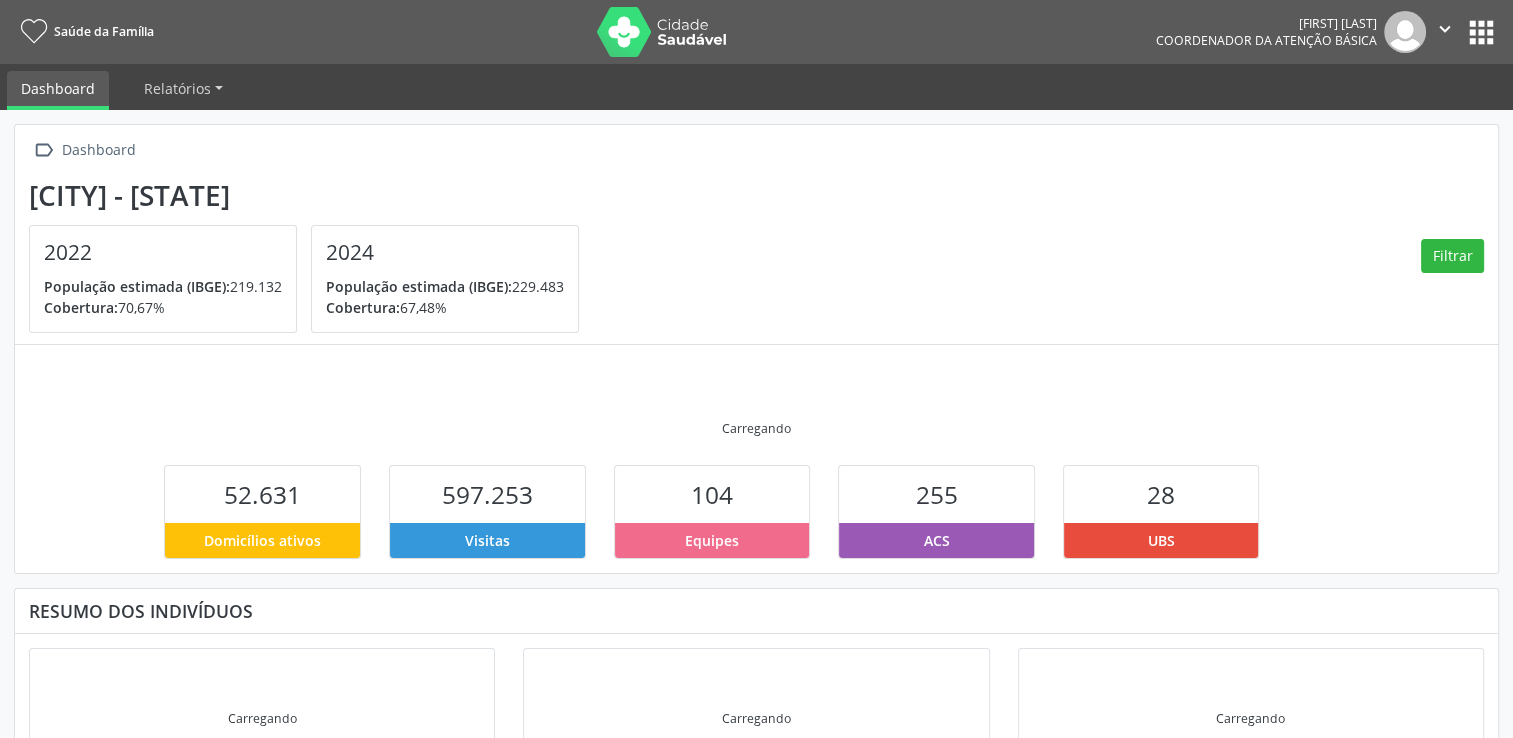 click on "apps" at bounding box center (1481, 32) 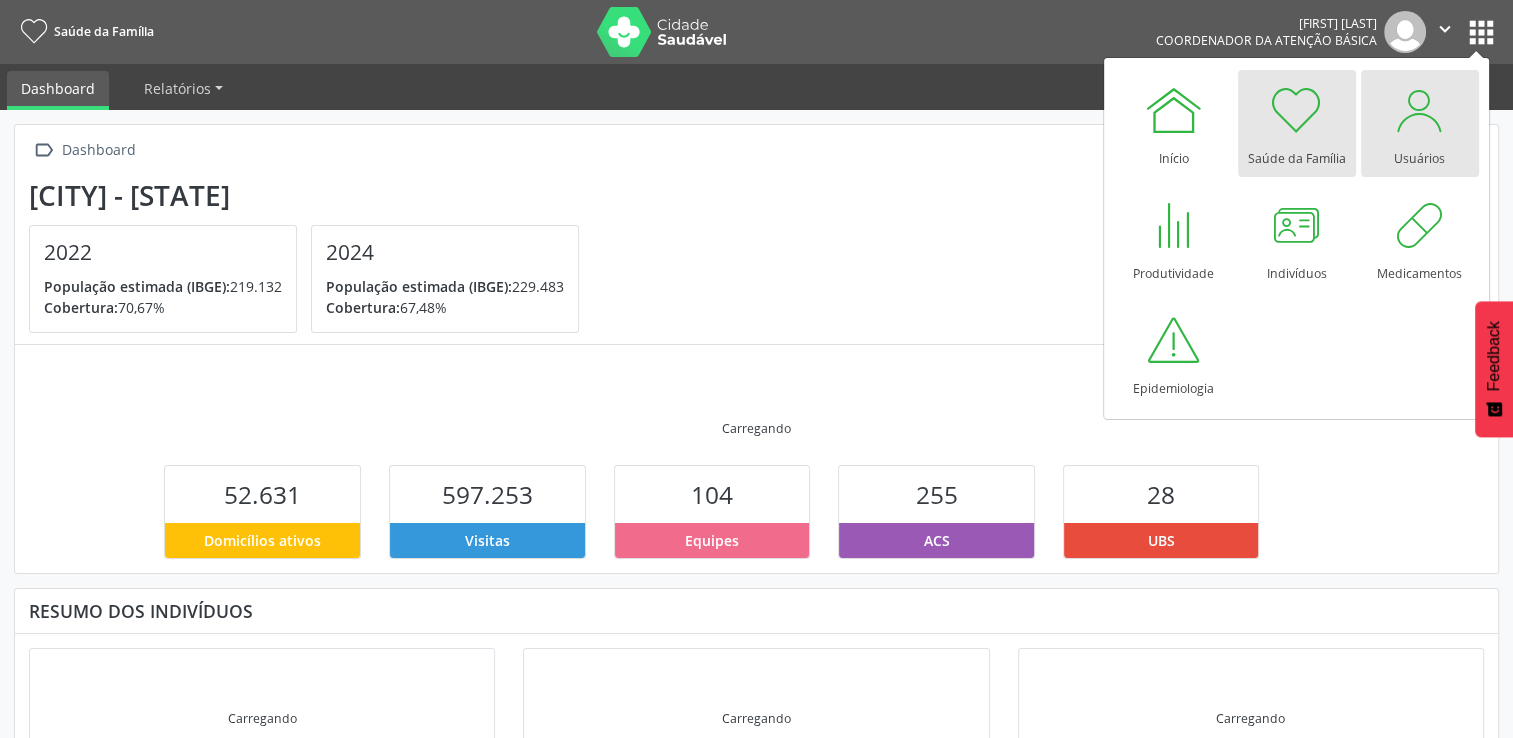 click on "Usuários" at bounding box center [1419, 153] 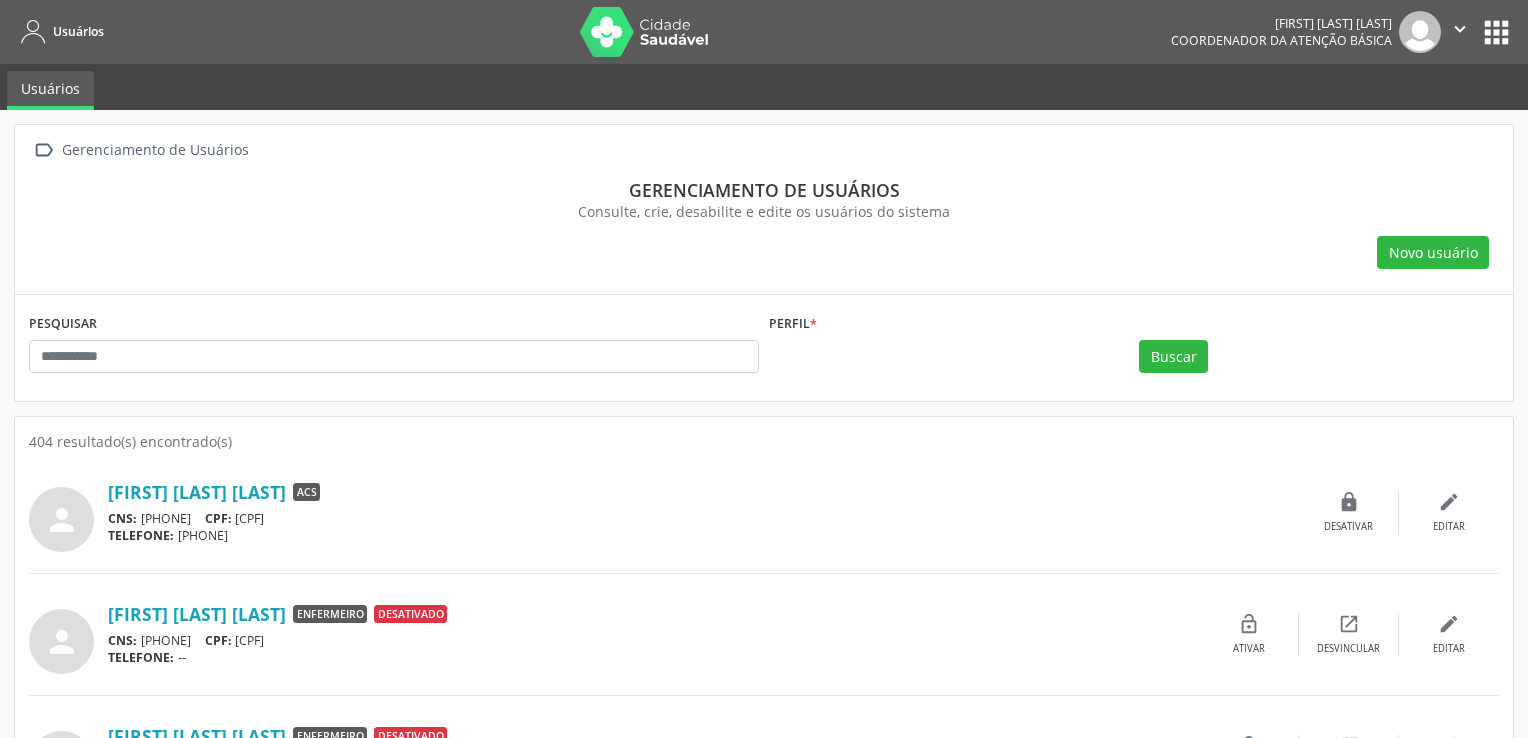 scroll, scrollTop: 0, scrollLeft: 0, axis: both 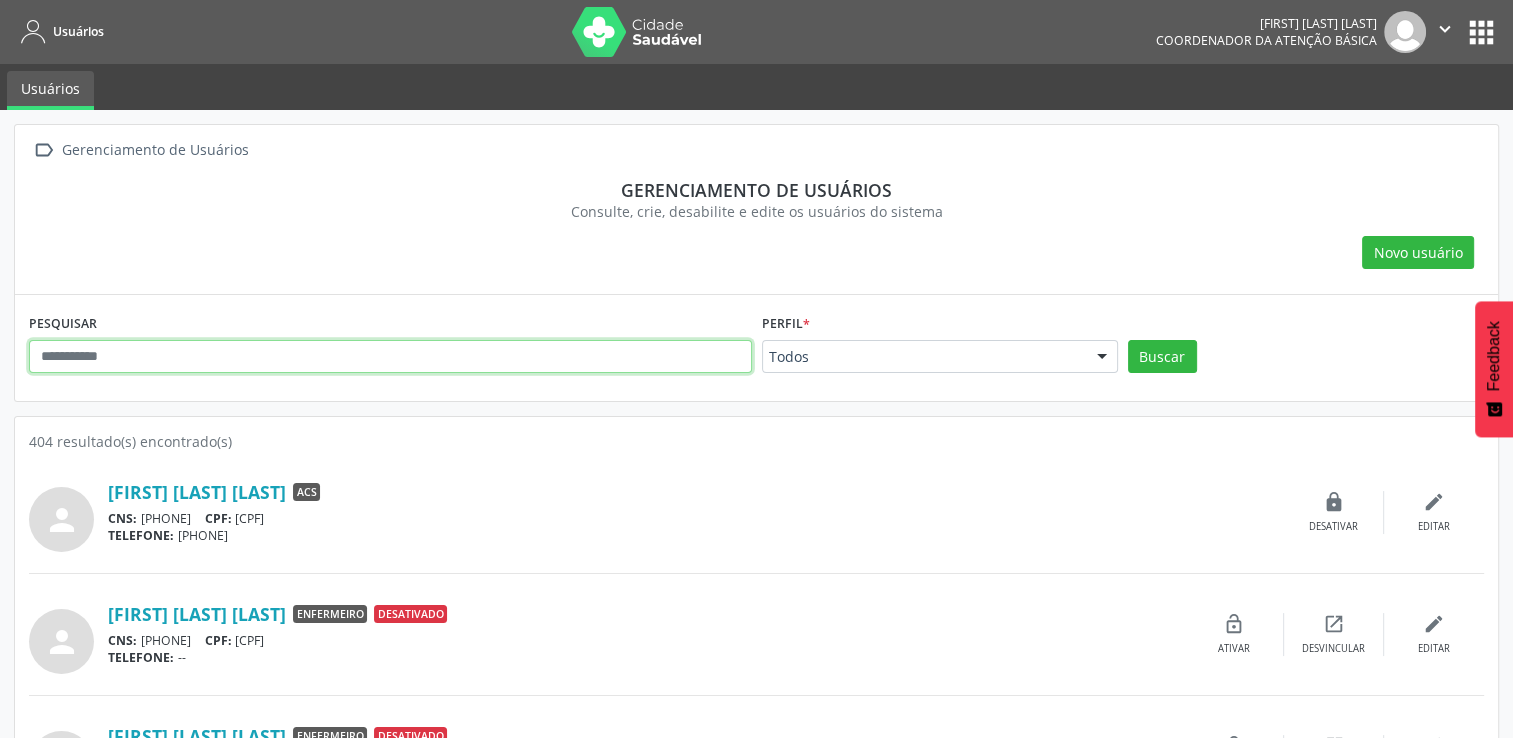 click at bounding box center (390, 357) 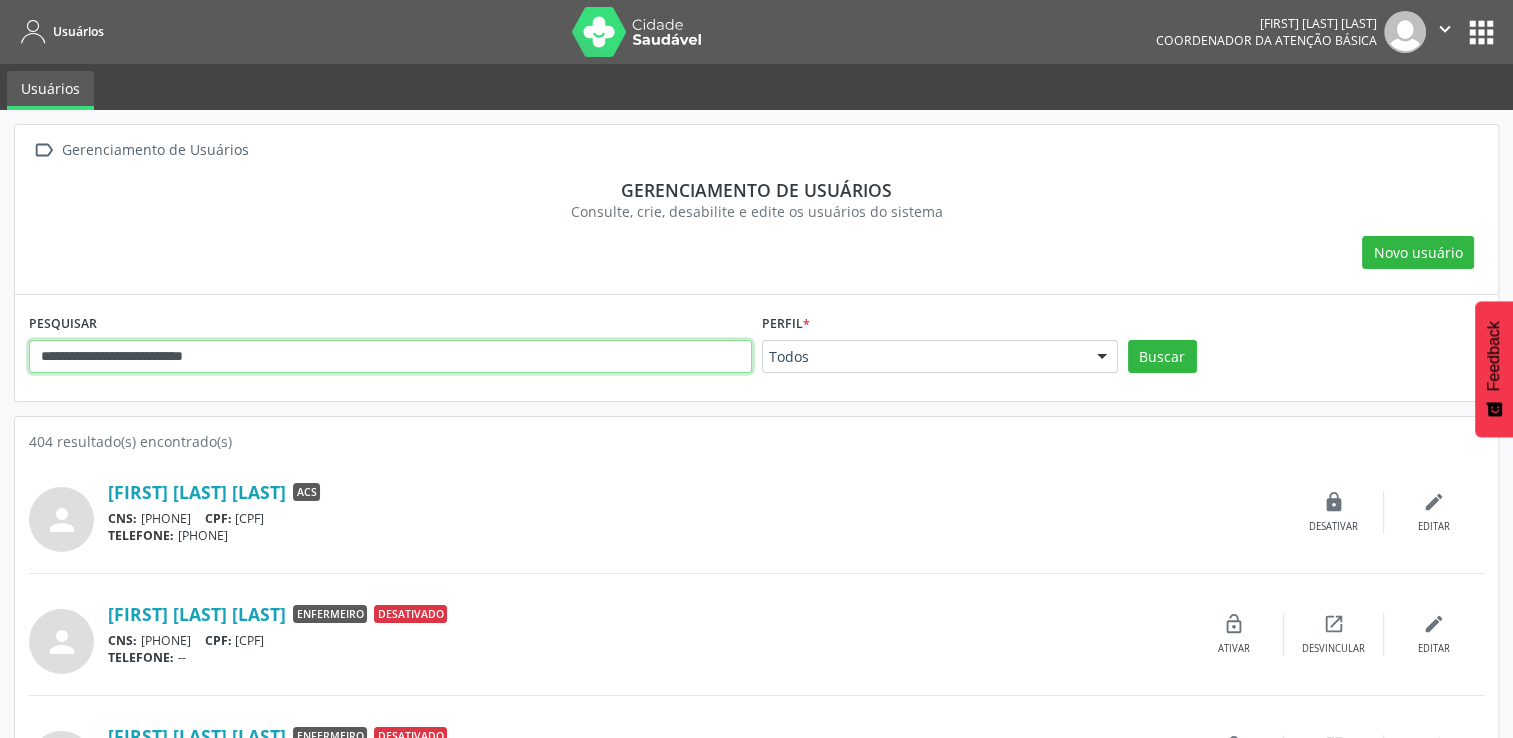 type on "**********" 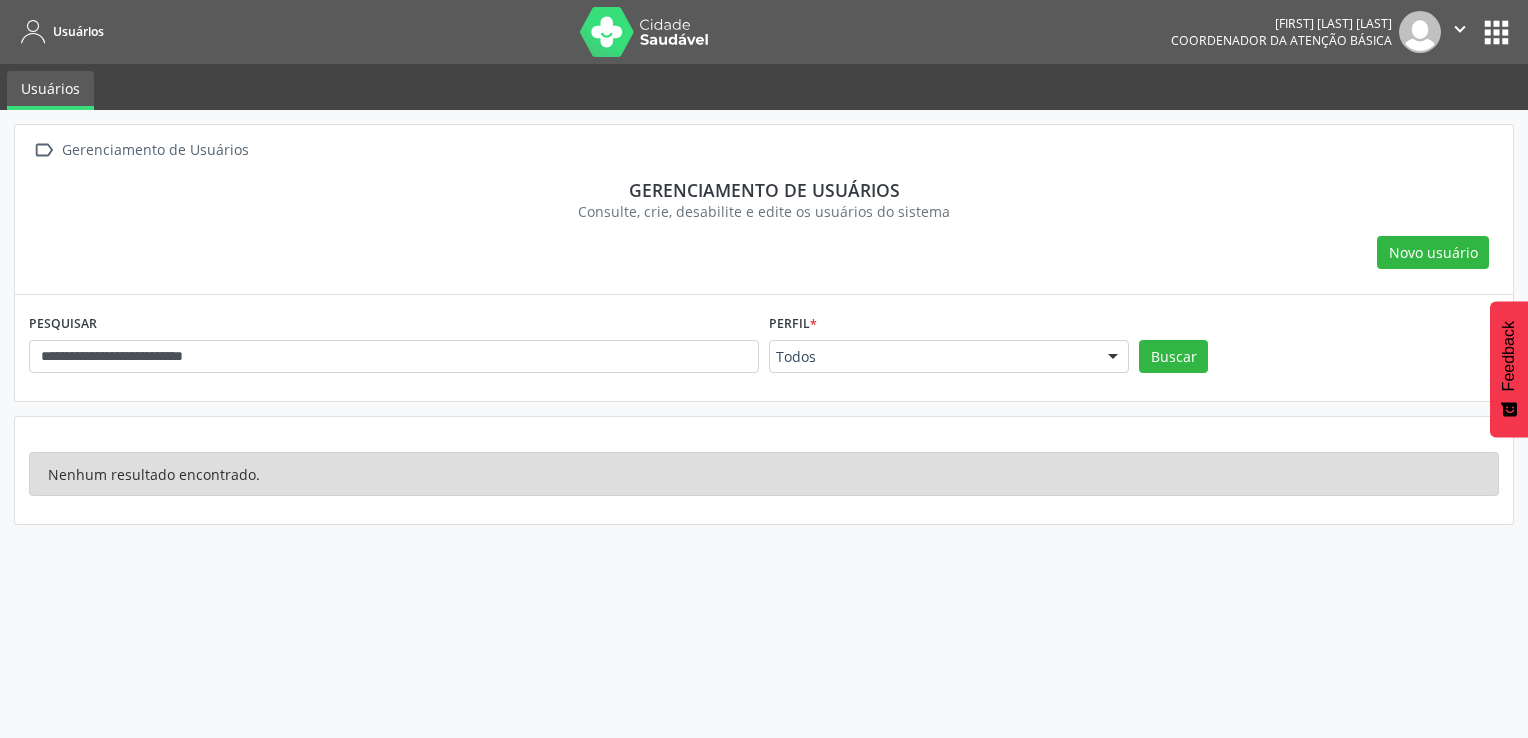 click on "apps" at bounding box center [1496, 32] 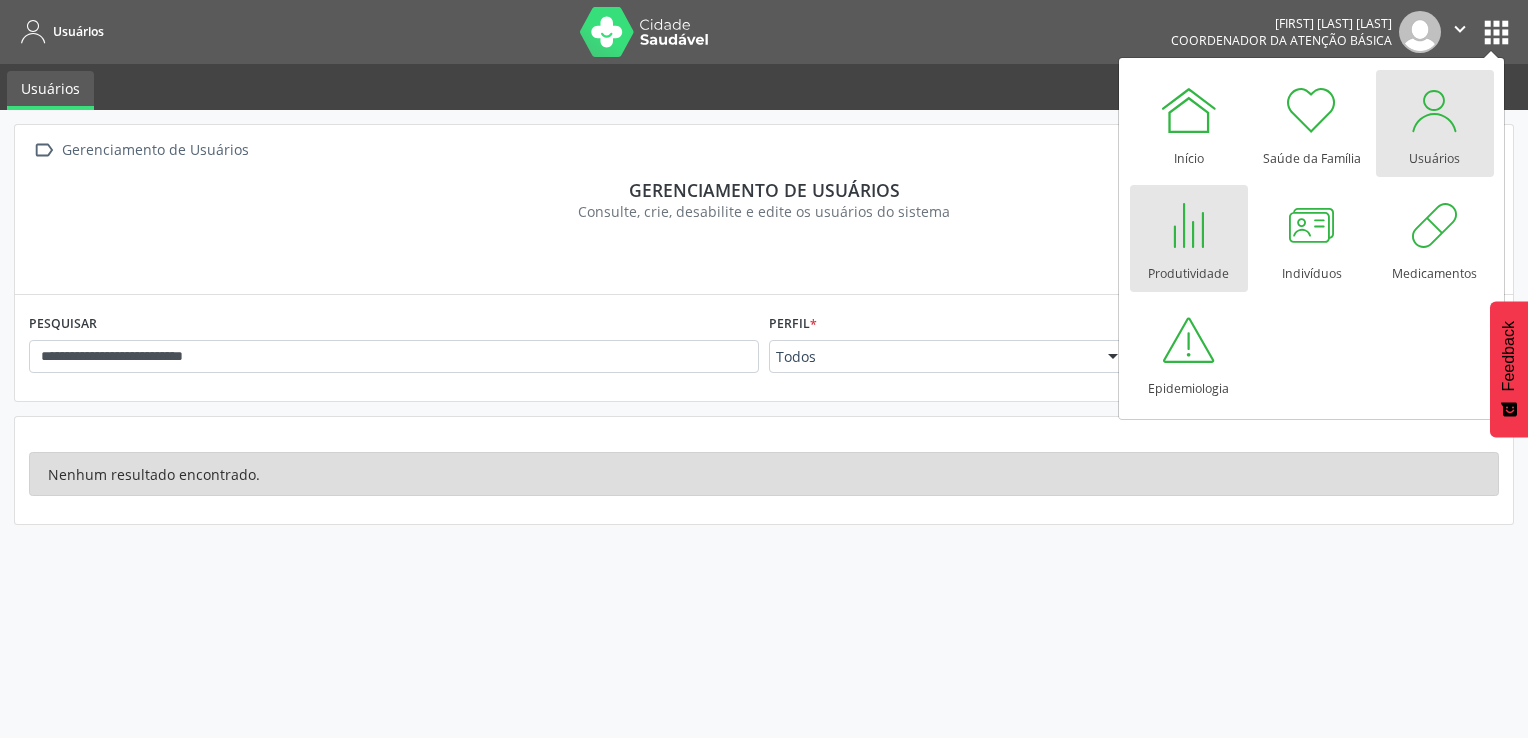click at bounding box center [1189, 225] 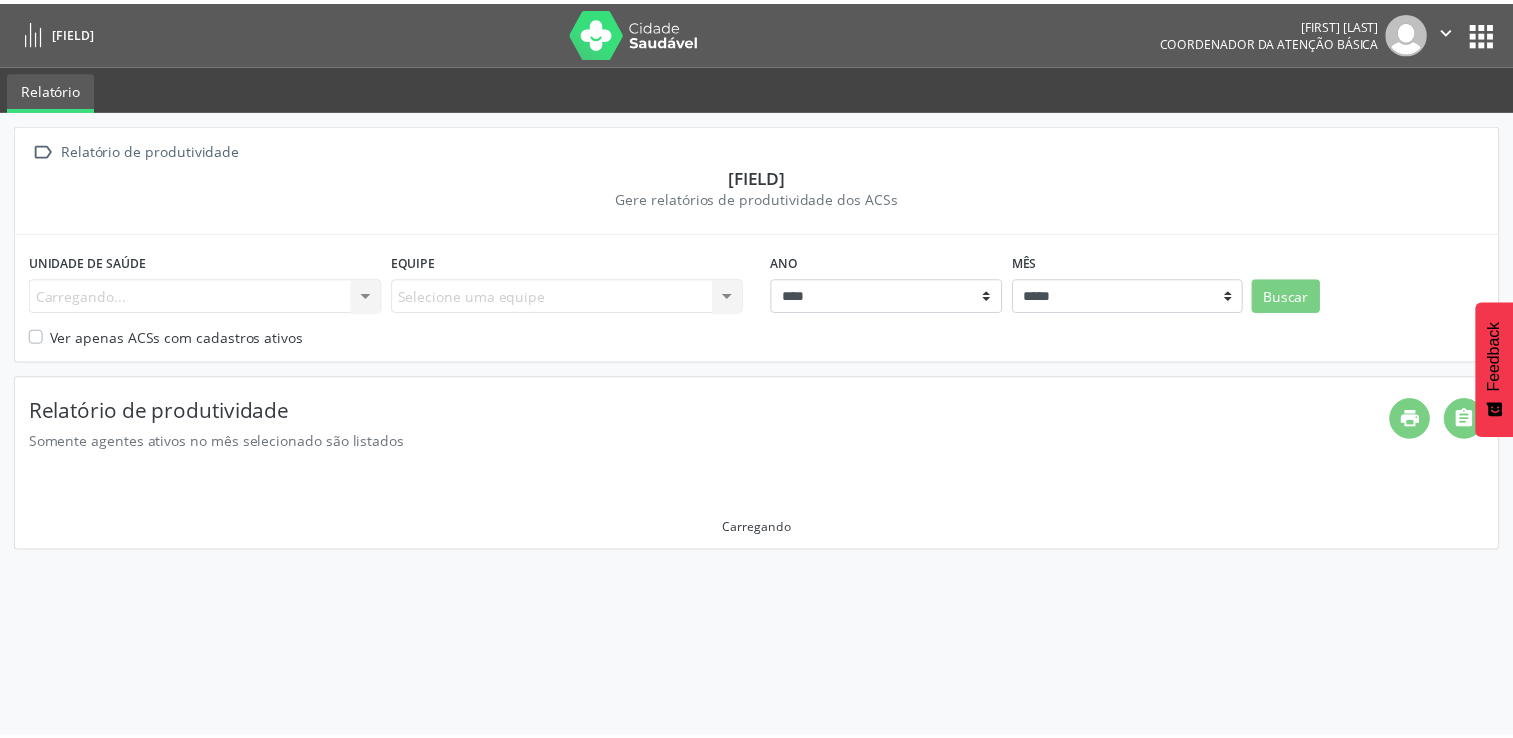 scroll, scrollTop: 0, scrollLeft: 0, axis: both 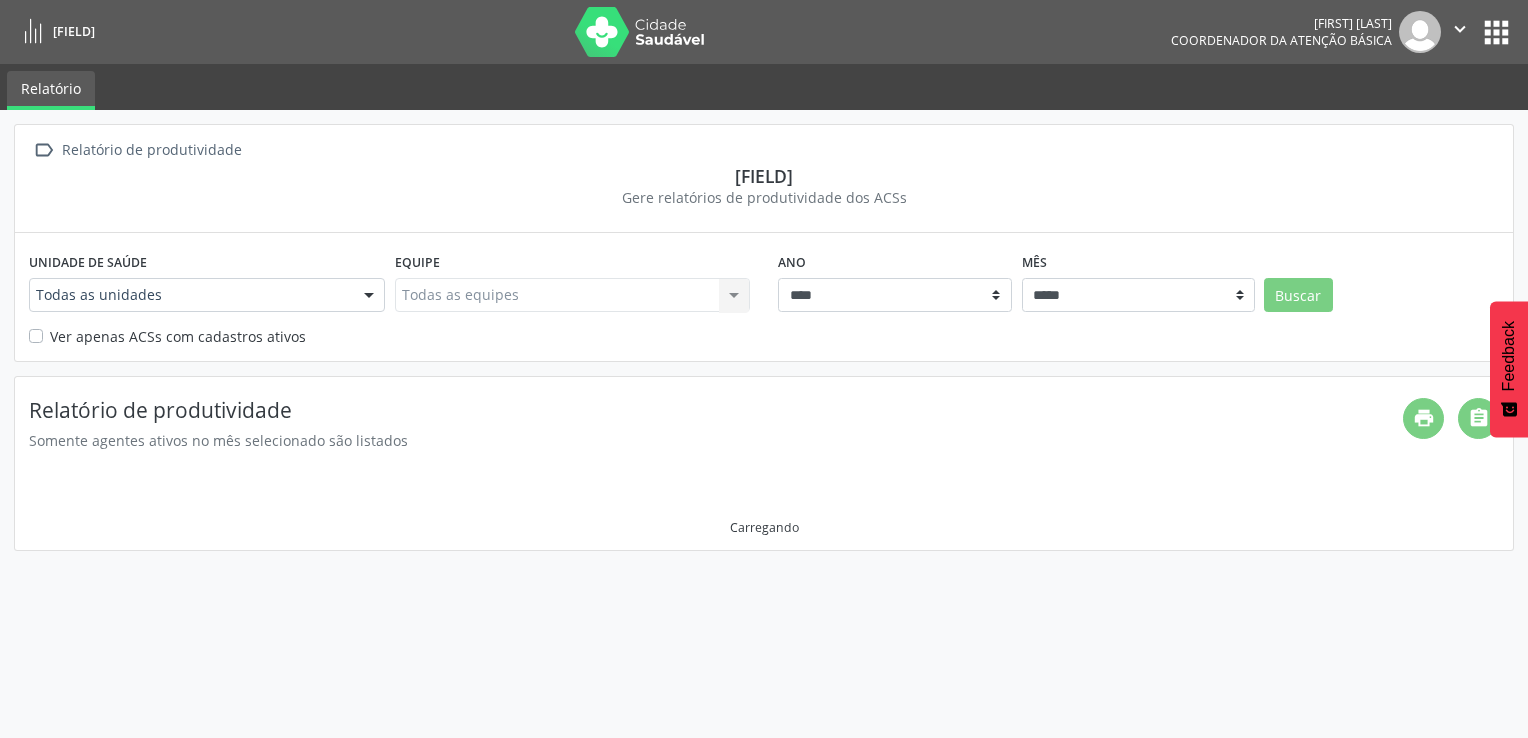 click at bounding box center (369, 296) 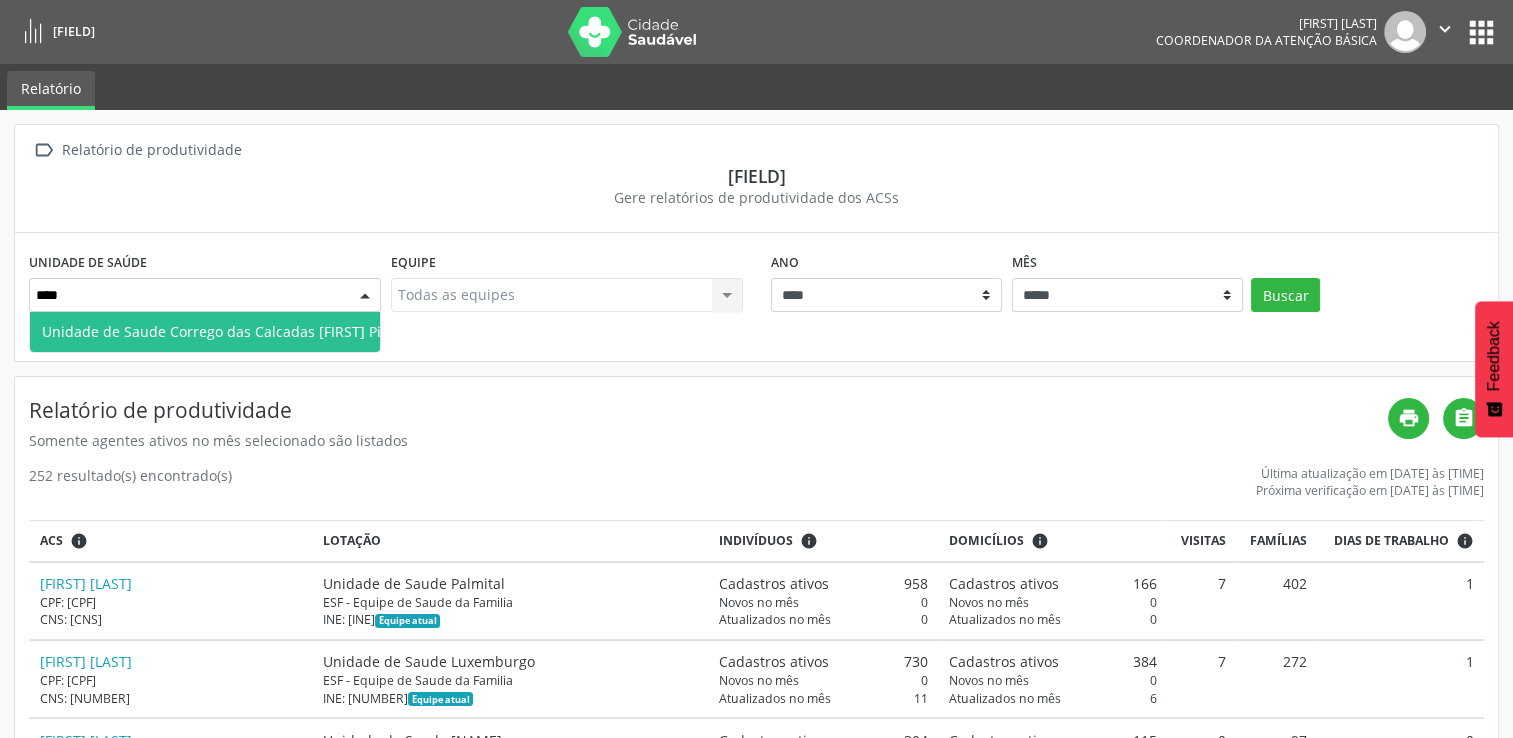 click on "Unidade de Saude Corrego das Calcadas [FIRST] Pinto" at bounding box center [222, 331] 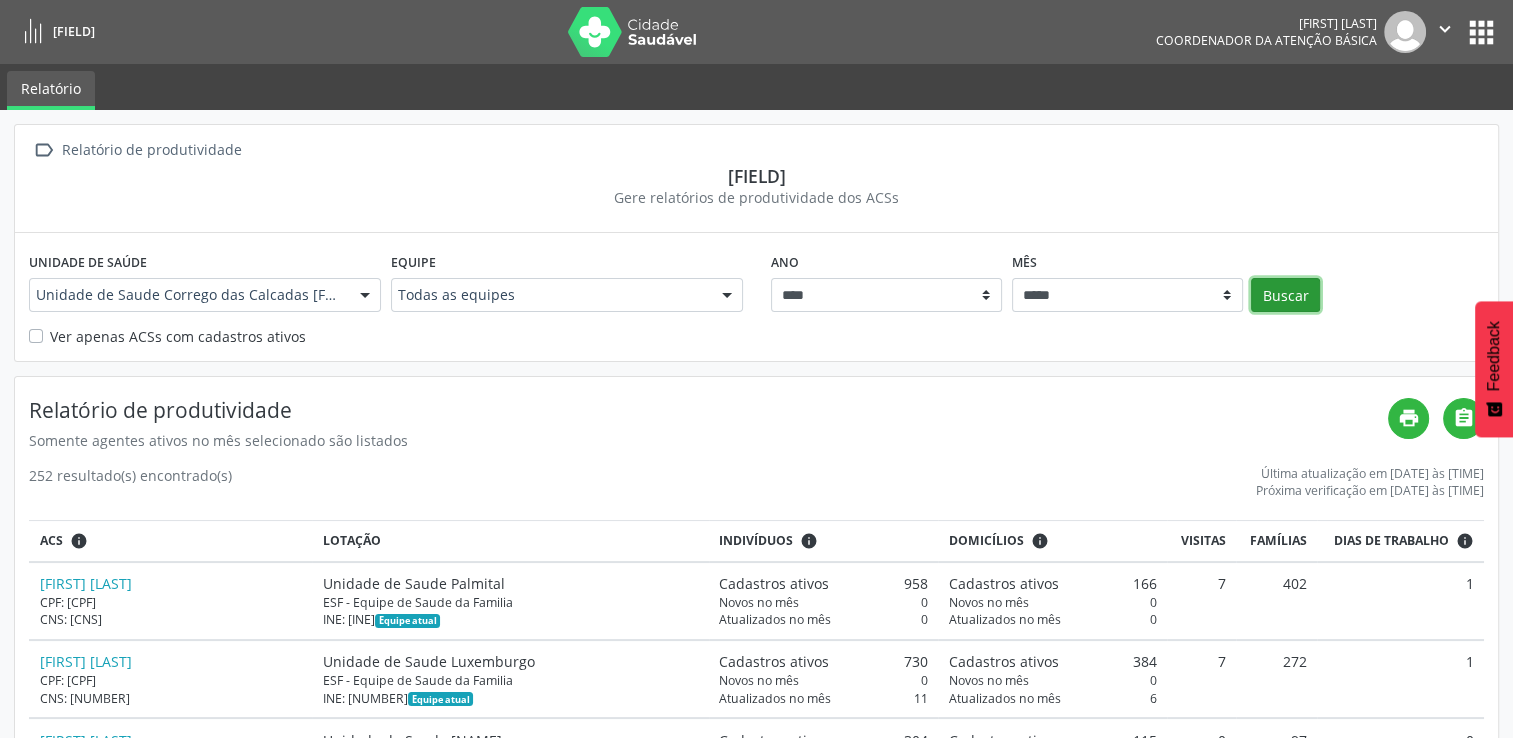 click on "Buscar" at bounding box center [1285, 295] 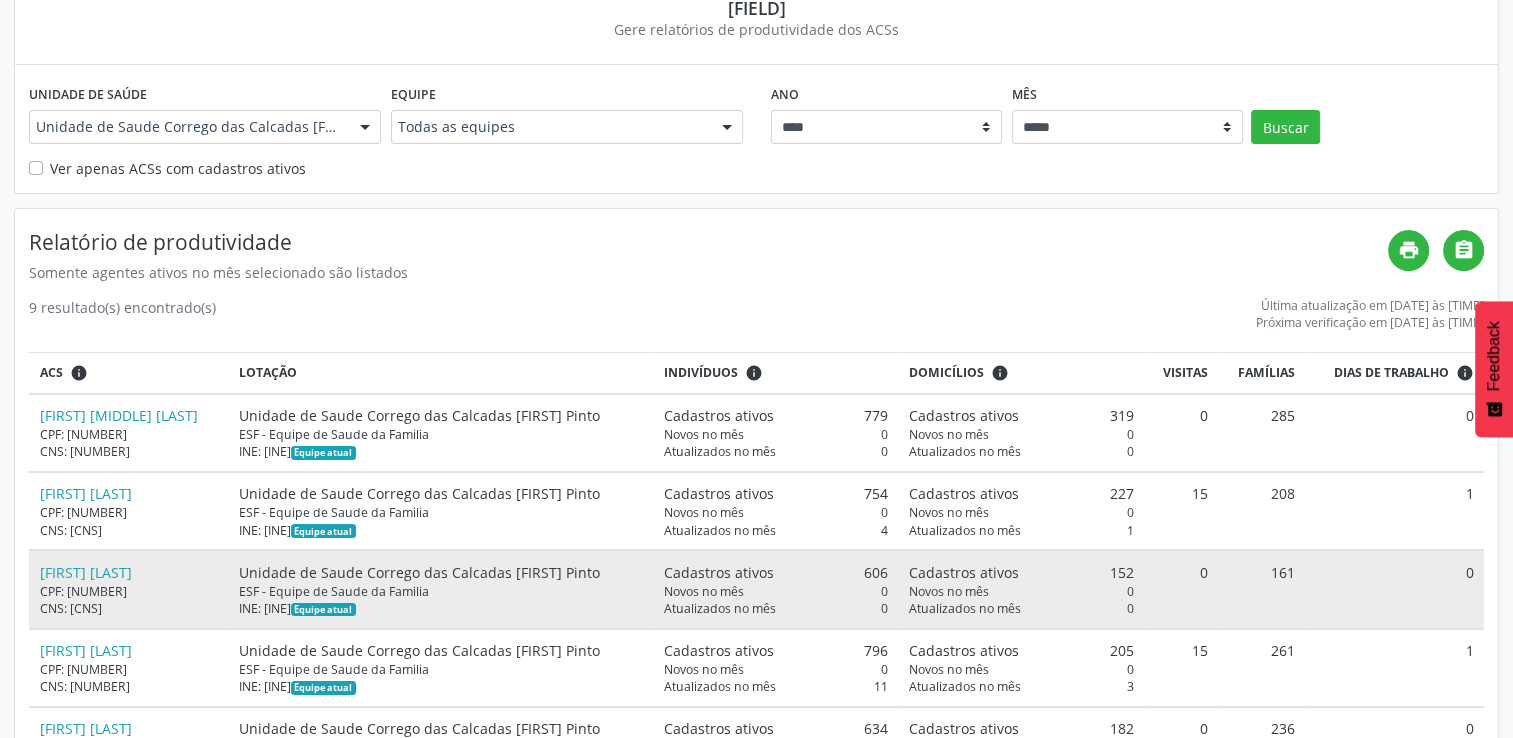 scroll, scrollTop: 200, scrollLeft: 0, axis: vertical 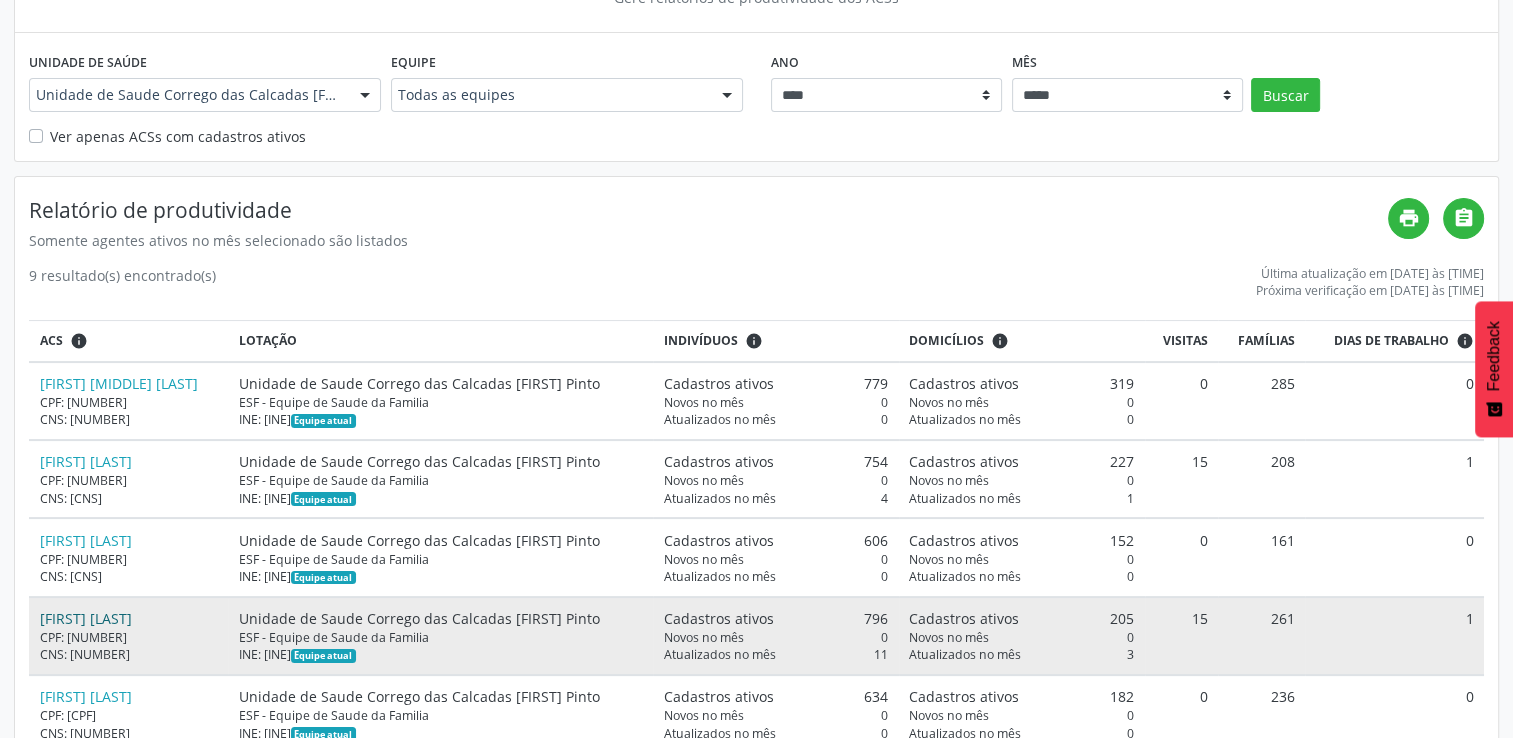 click on "[FIRST] [LAST]" at bounding box center [86, 618] 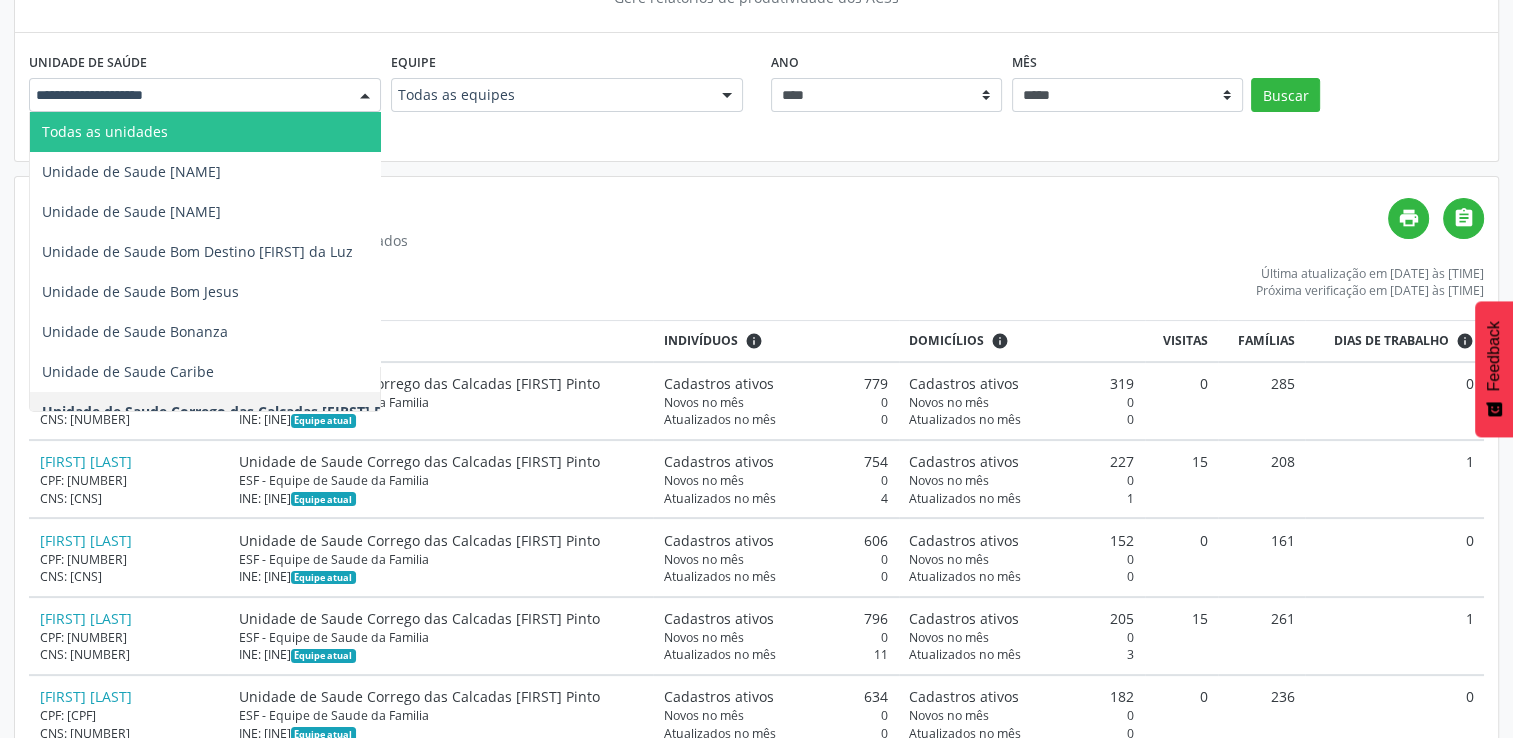 click at bounding box center (365, 96) 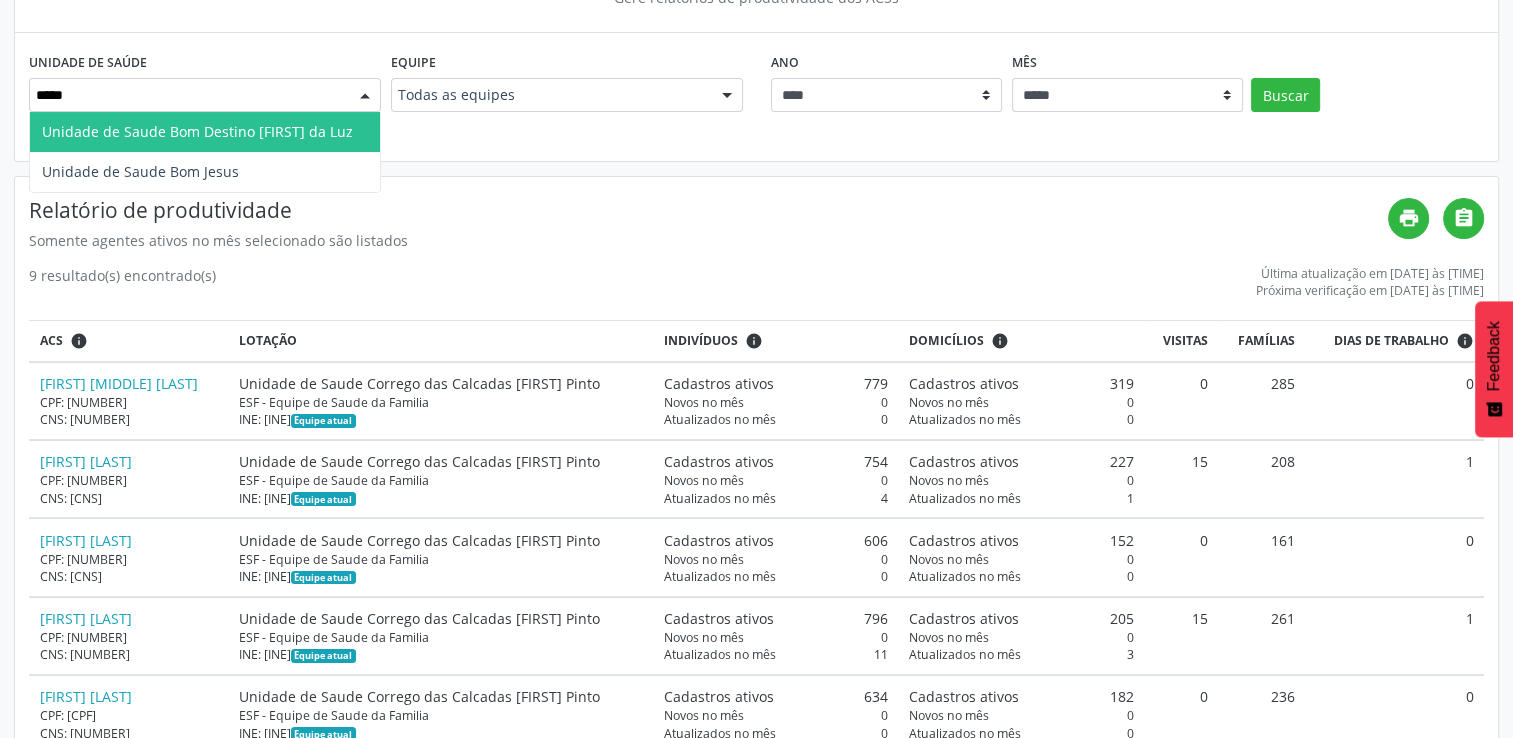 click on "Unidade de Saude Bom Destino [FIRST] da Luz" at bounding box center (197, 131) 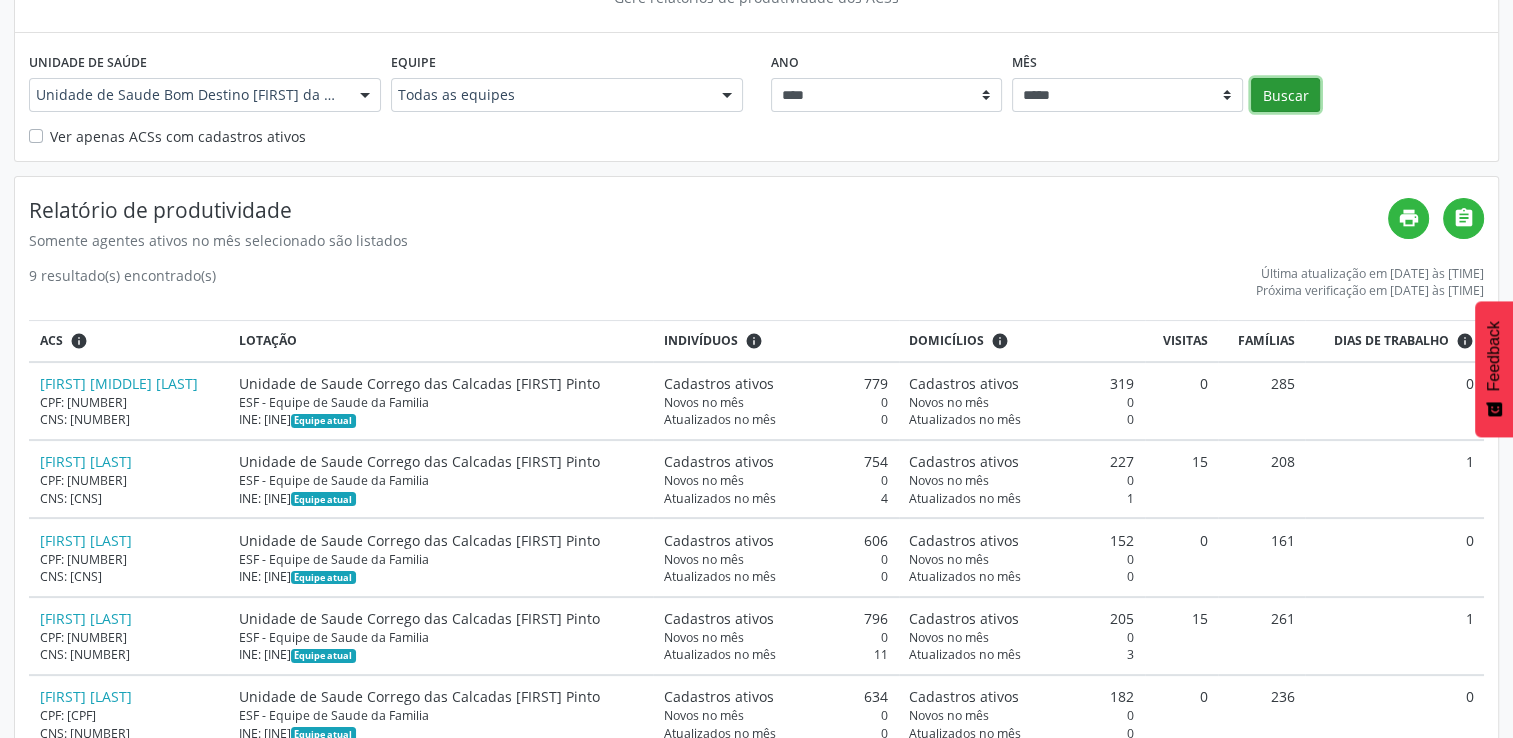 click on "Buscar" at bounding box center (1285, 95) 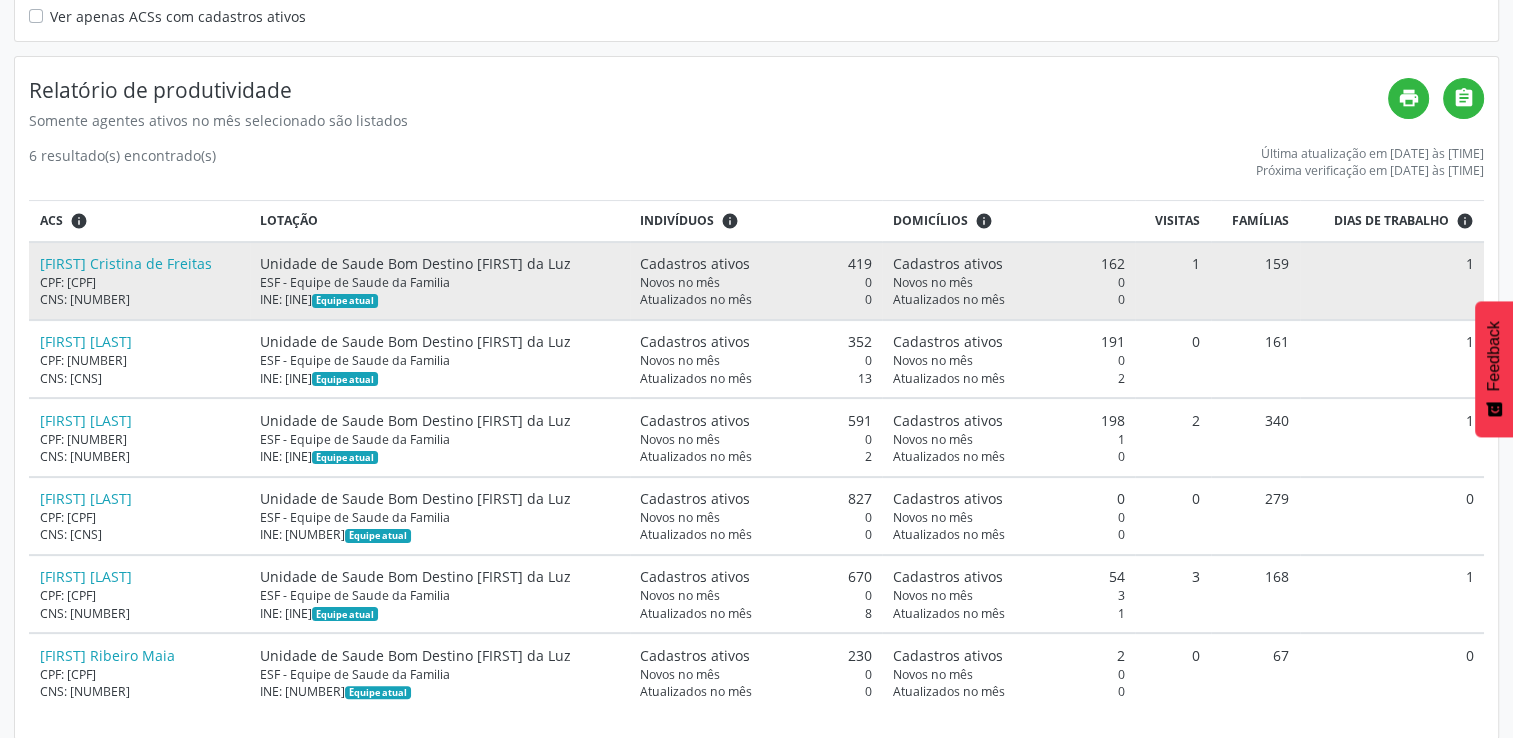 scroll, scrollTop: 331, scrollLeft: 0, axis: vertical 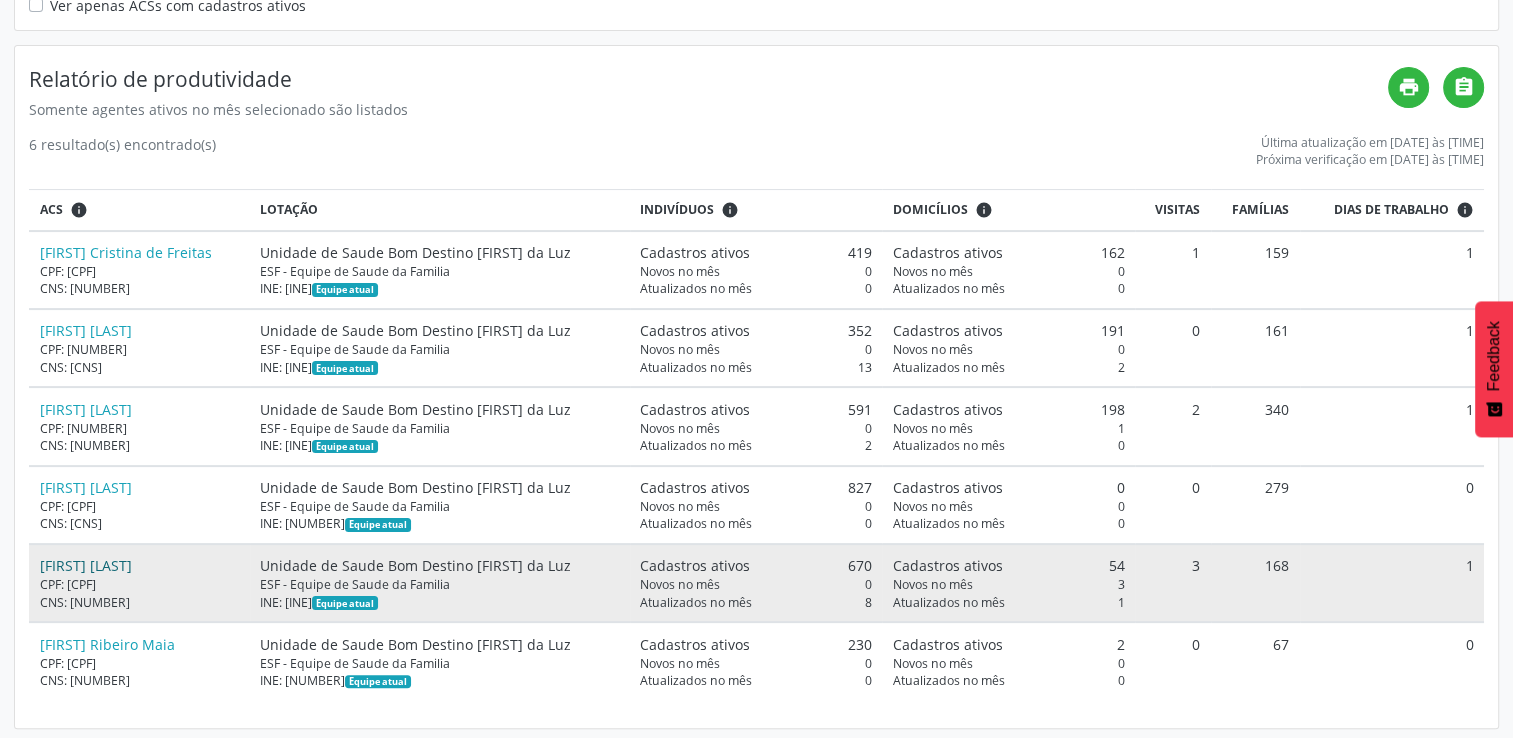 click on "[FIRST] [LAST]" at bounding box center [86, 565] 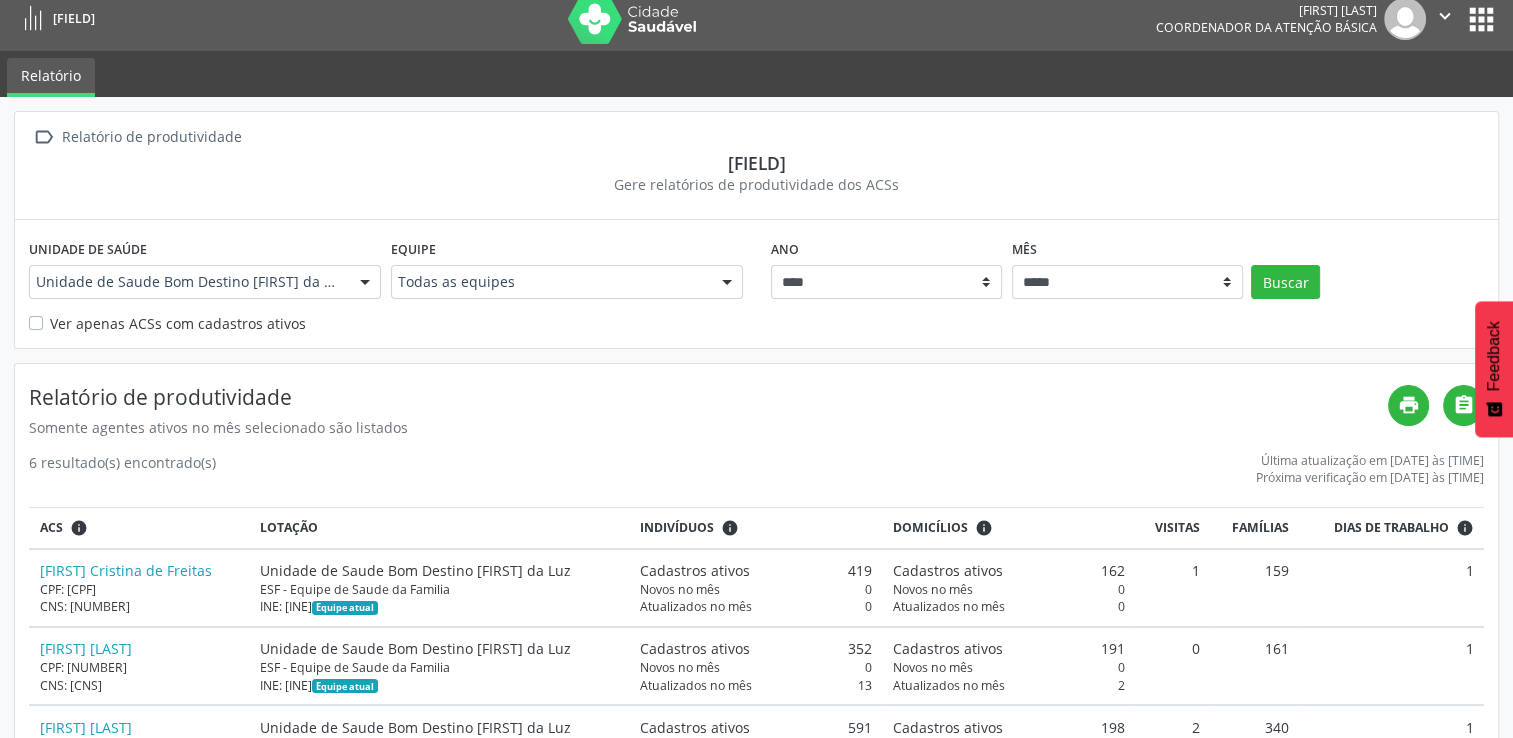 scroll, scrollTop: 0, scrollLeft: 0, axis: both 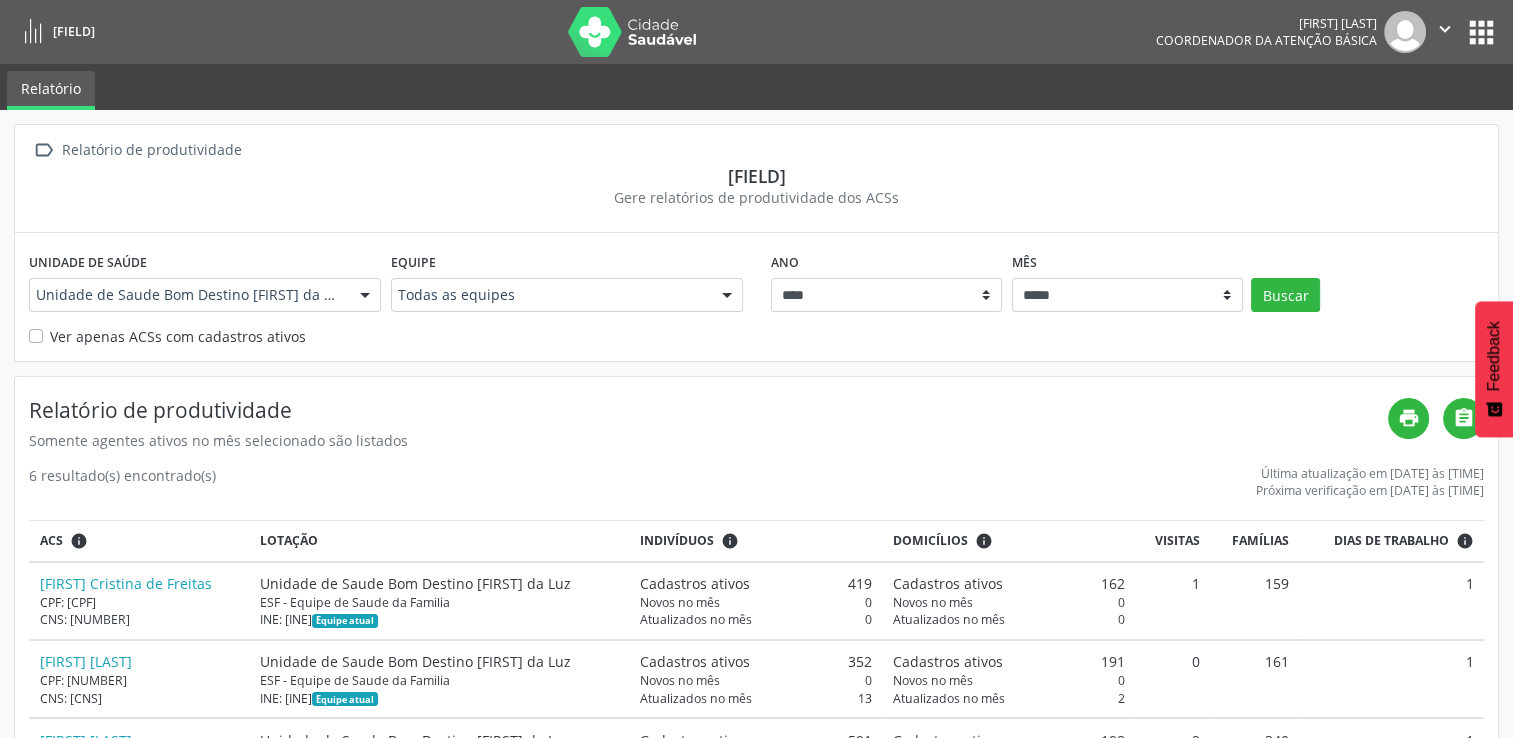 click at bounding box center (365, 296) 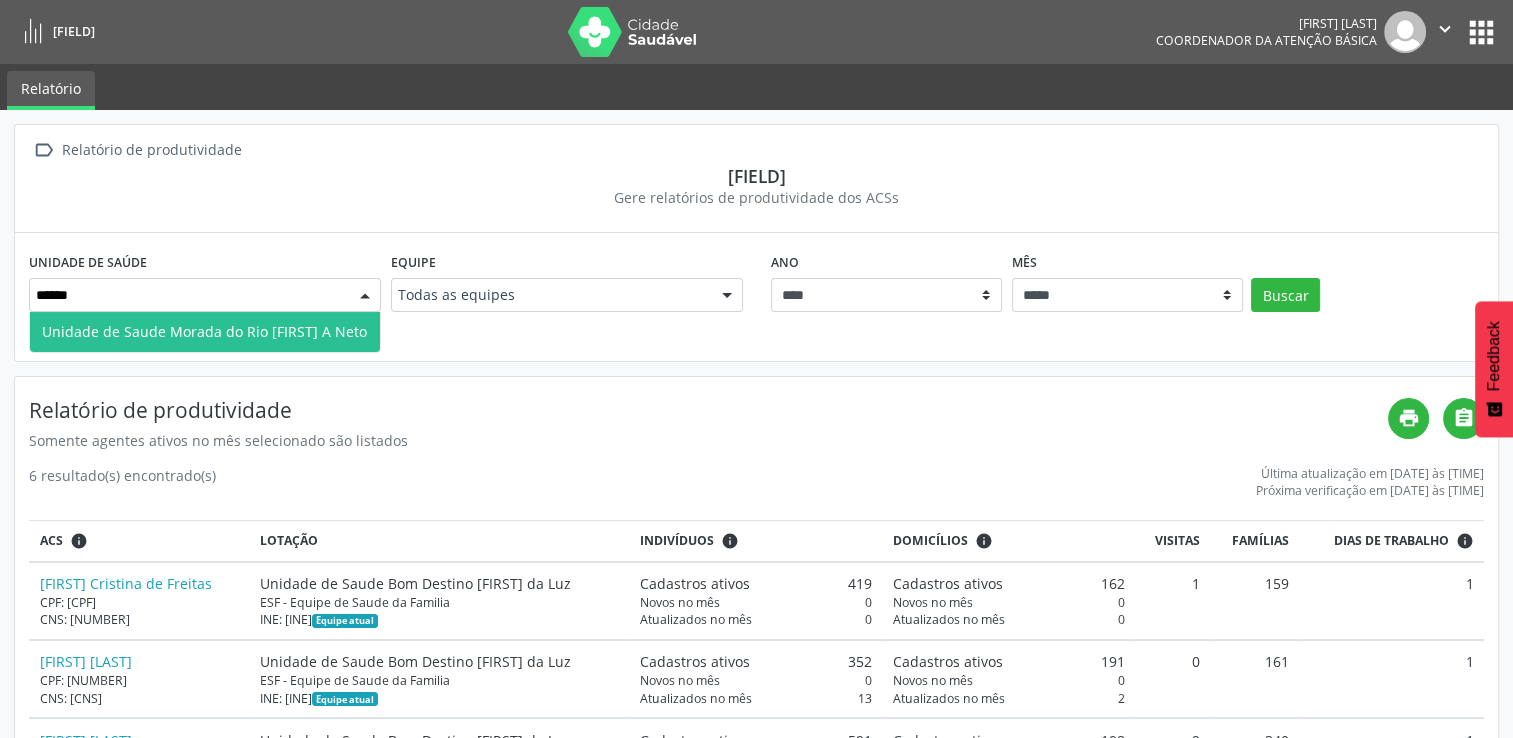 click on "Unidade de Saude Morada do Rio [FIRST] A Neto" at bounding box center (204, 331) 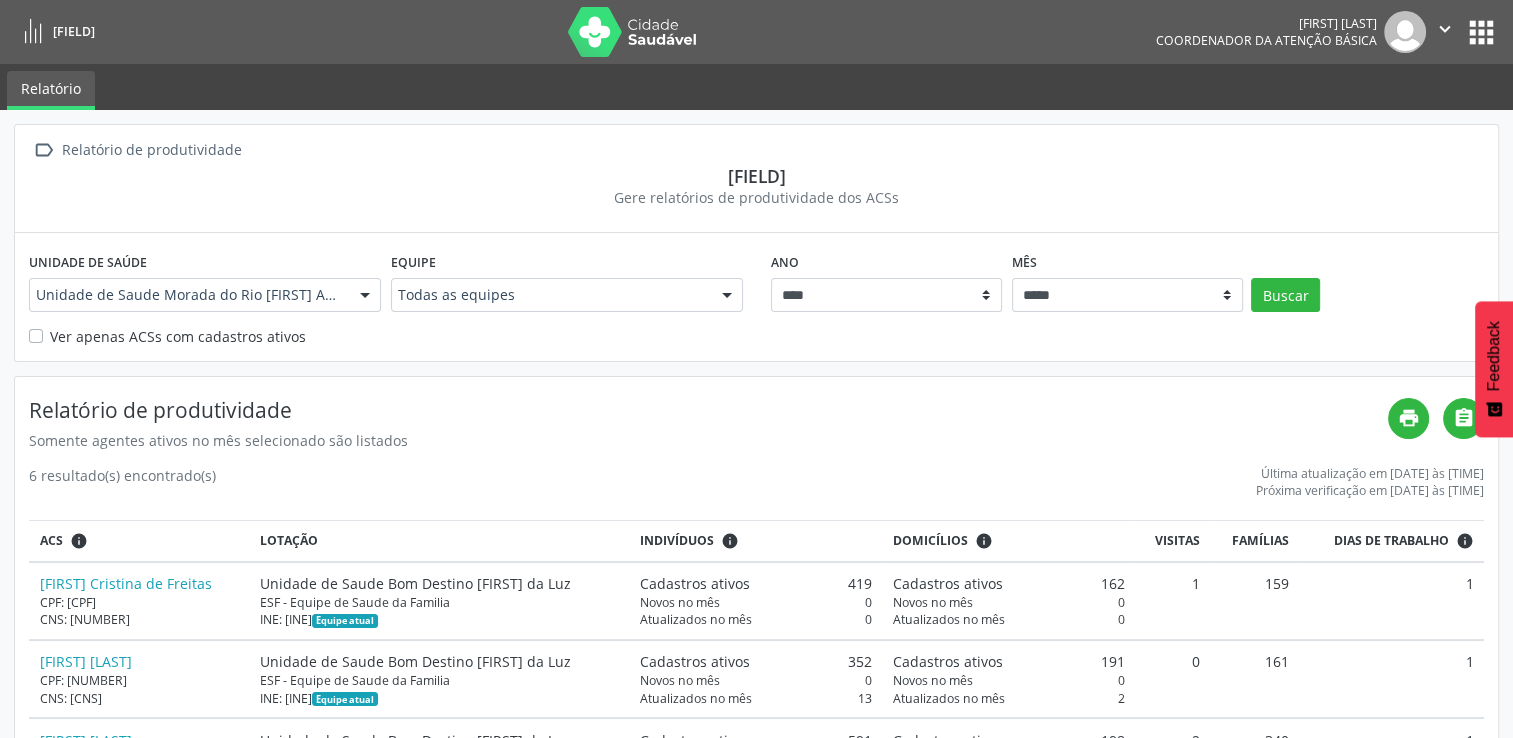 click at bounding box center (365, 296) 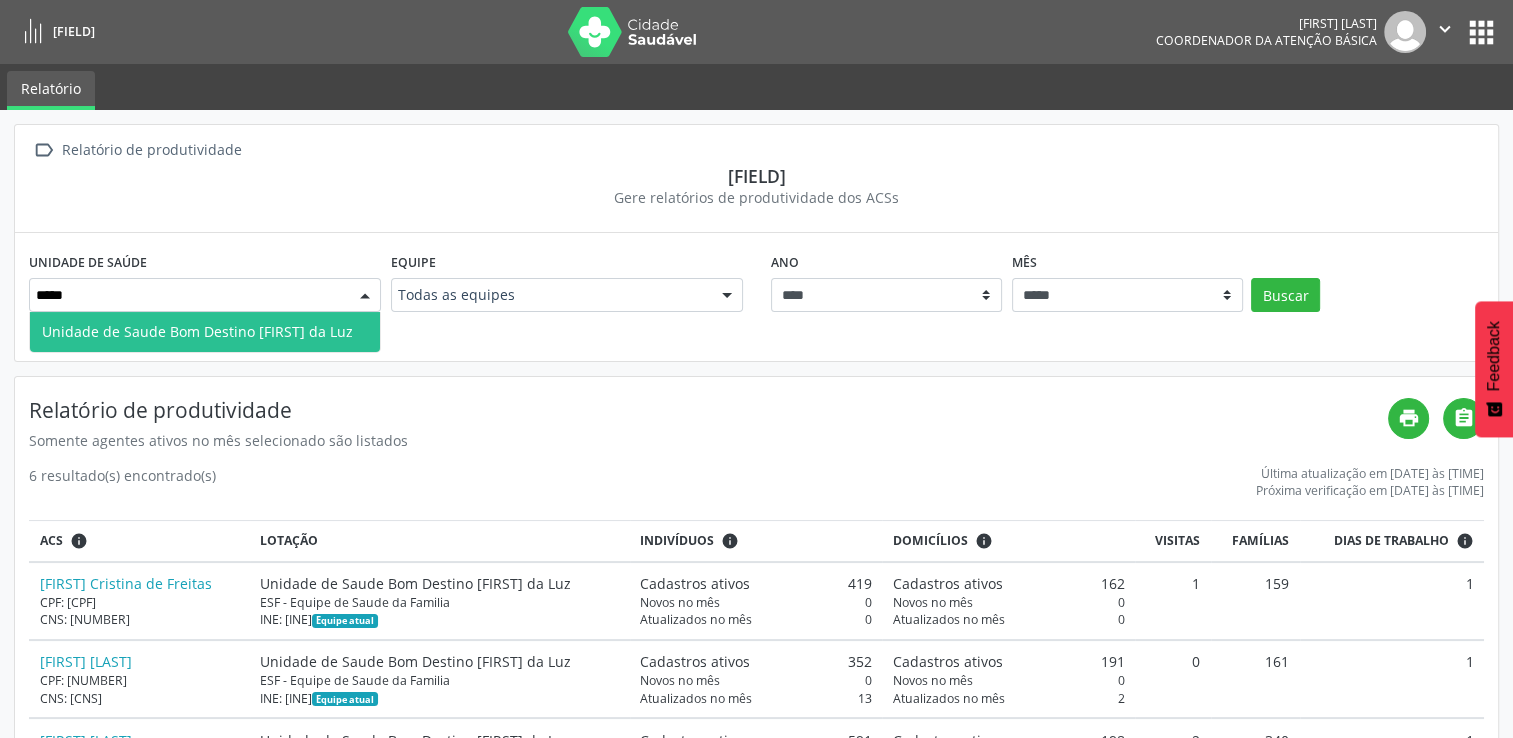 click on "Unidade de Saude Bom Destino [FIRST] da Luz" at bounding box center (197, 331) 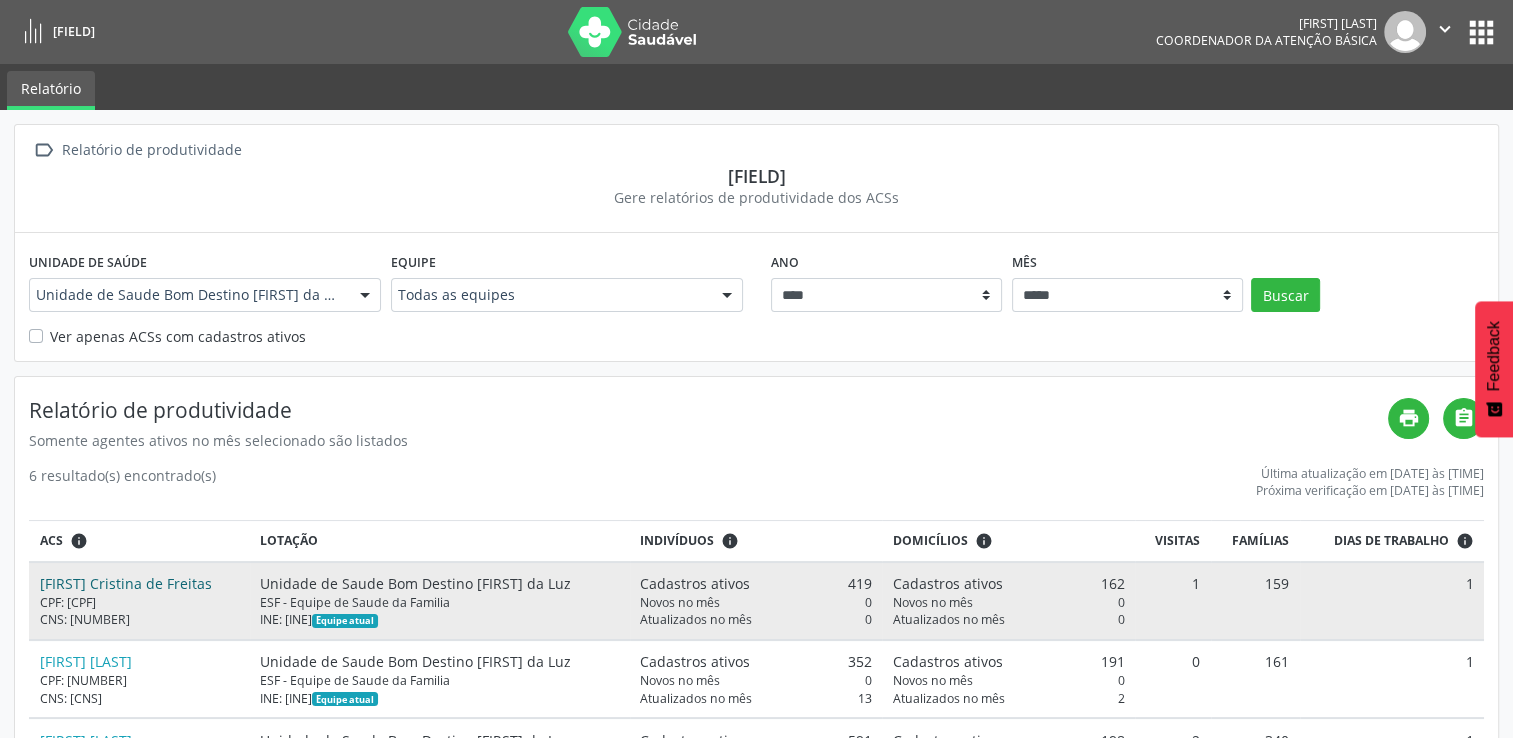 click on "[FIRST] Cristina de Freitas" at bounding box center (126, 583) 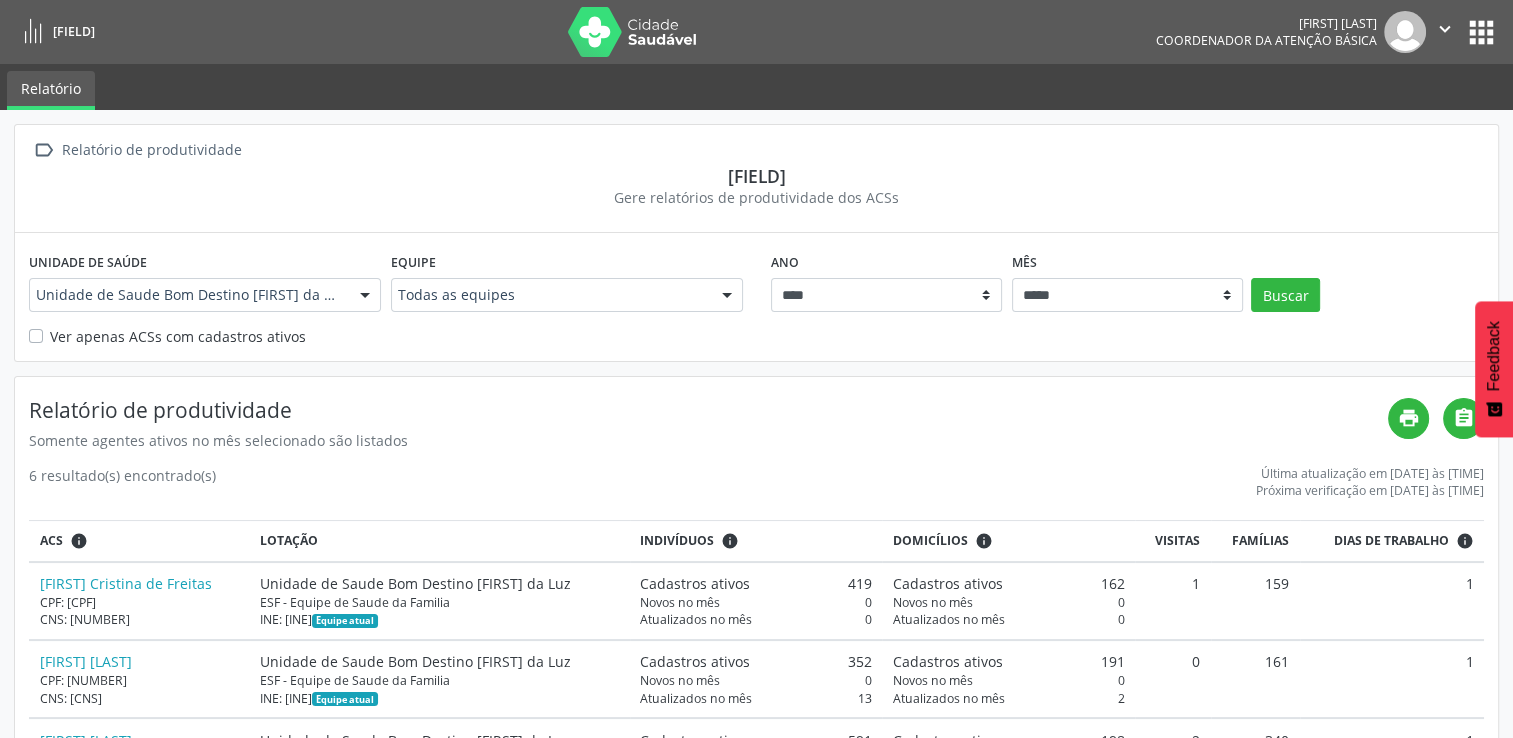 click at bounding box center (365, 296) 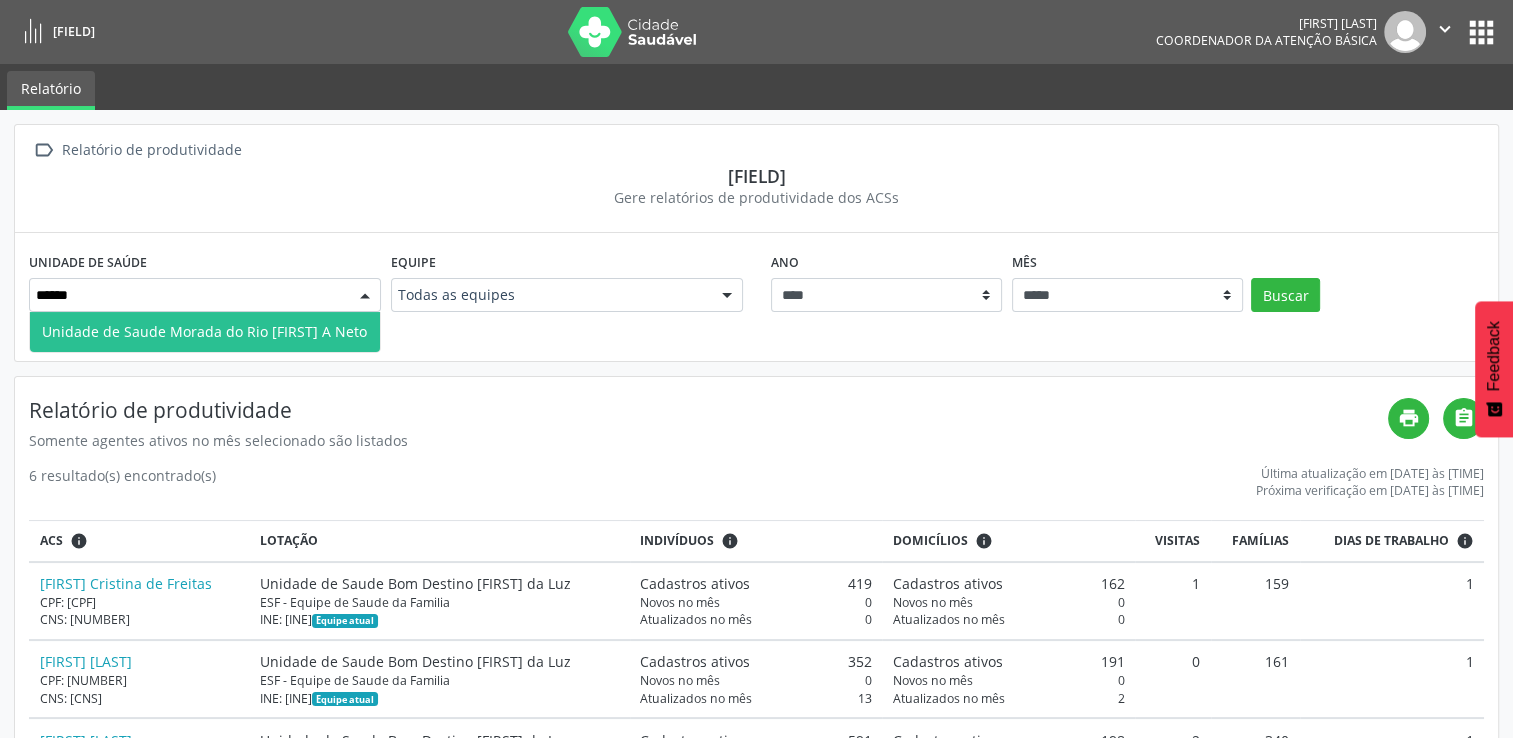 click on "Unidade de Saude Morada do Rio [FIRST] A Neto" at bounding box center [204, 331] 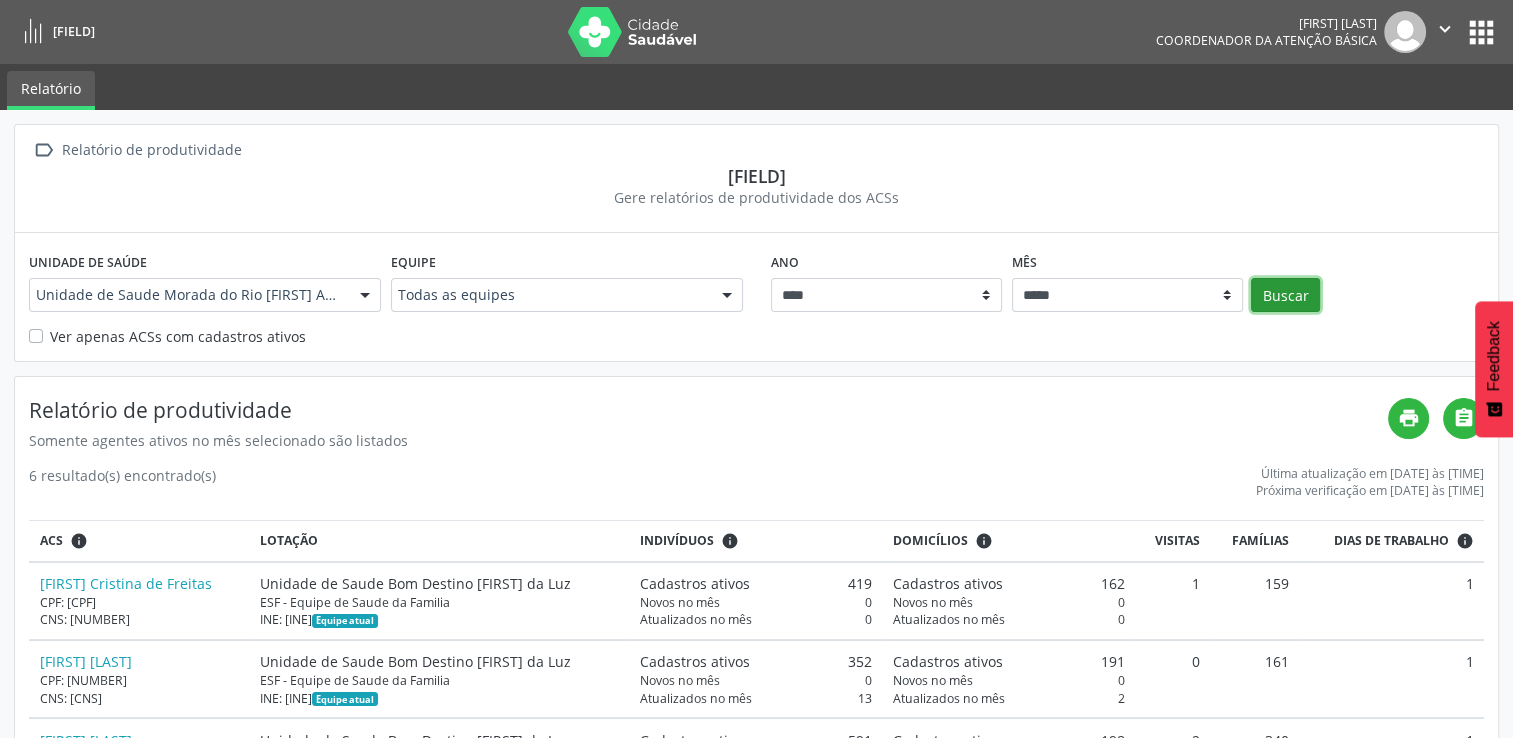 click on "Buscar" at bounding box center [1285, 295] 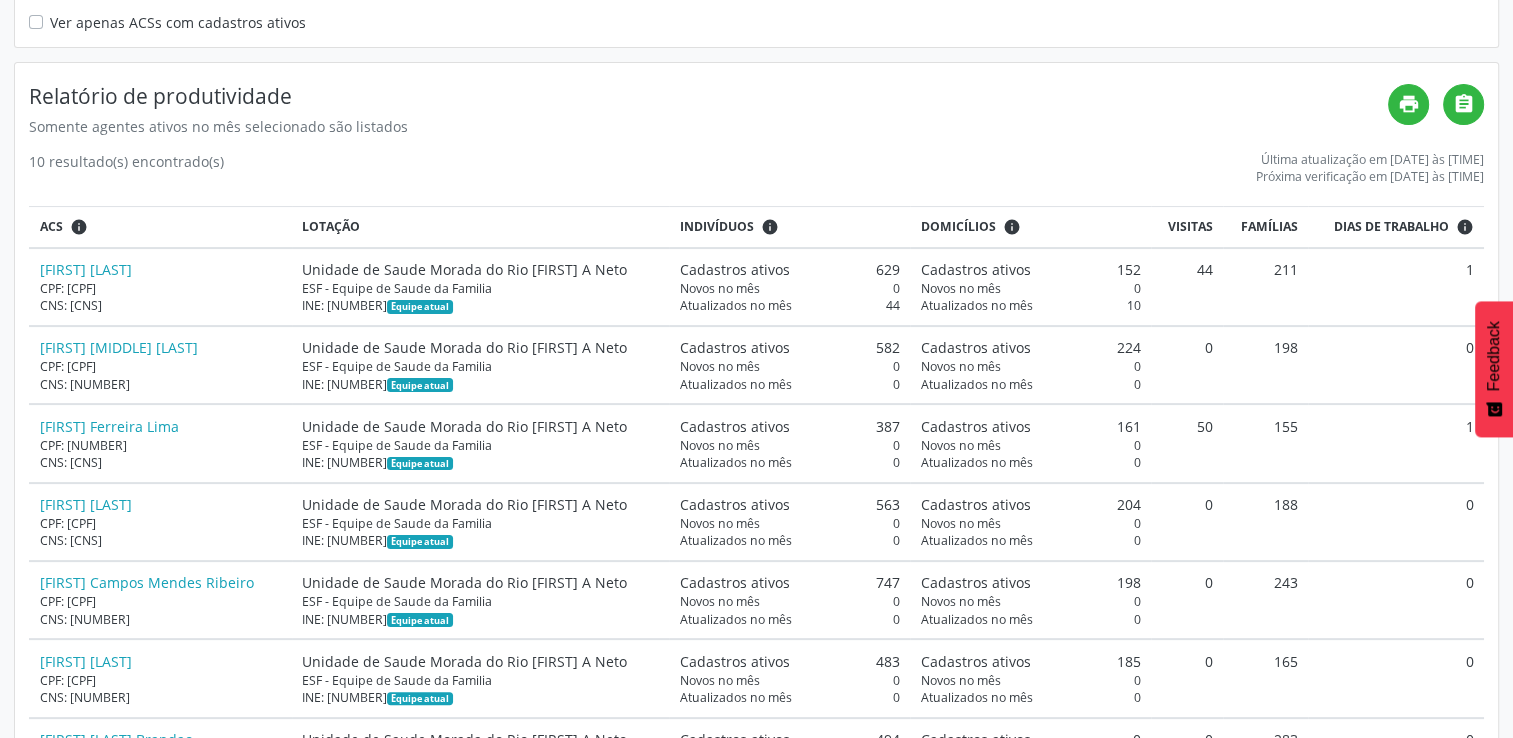 scroll, scrollTop: 400, scrollLeft: 0, axis: vertical 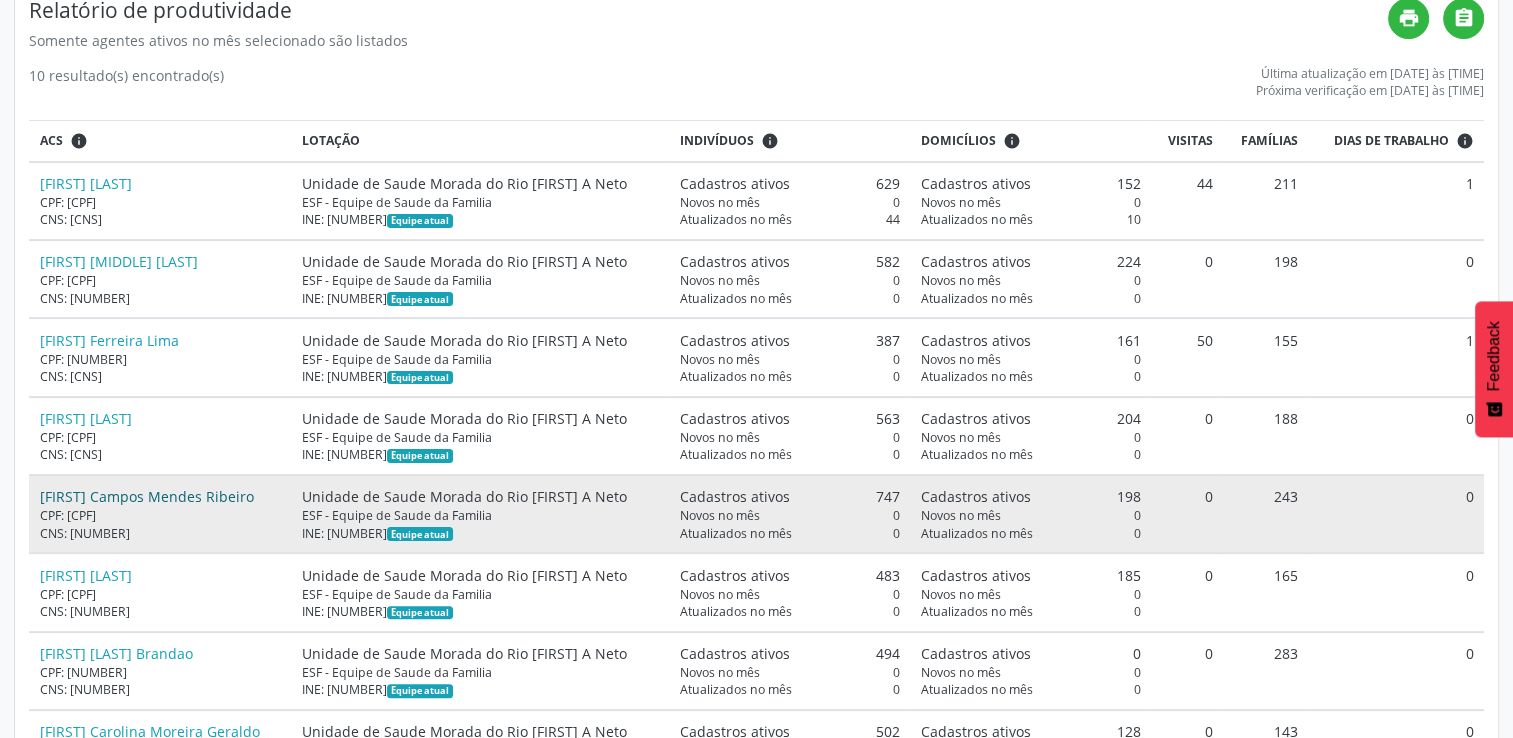 click on "[FIRST] Campos Mendes Ribeiro" at bounding box center (147, 496) 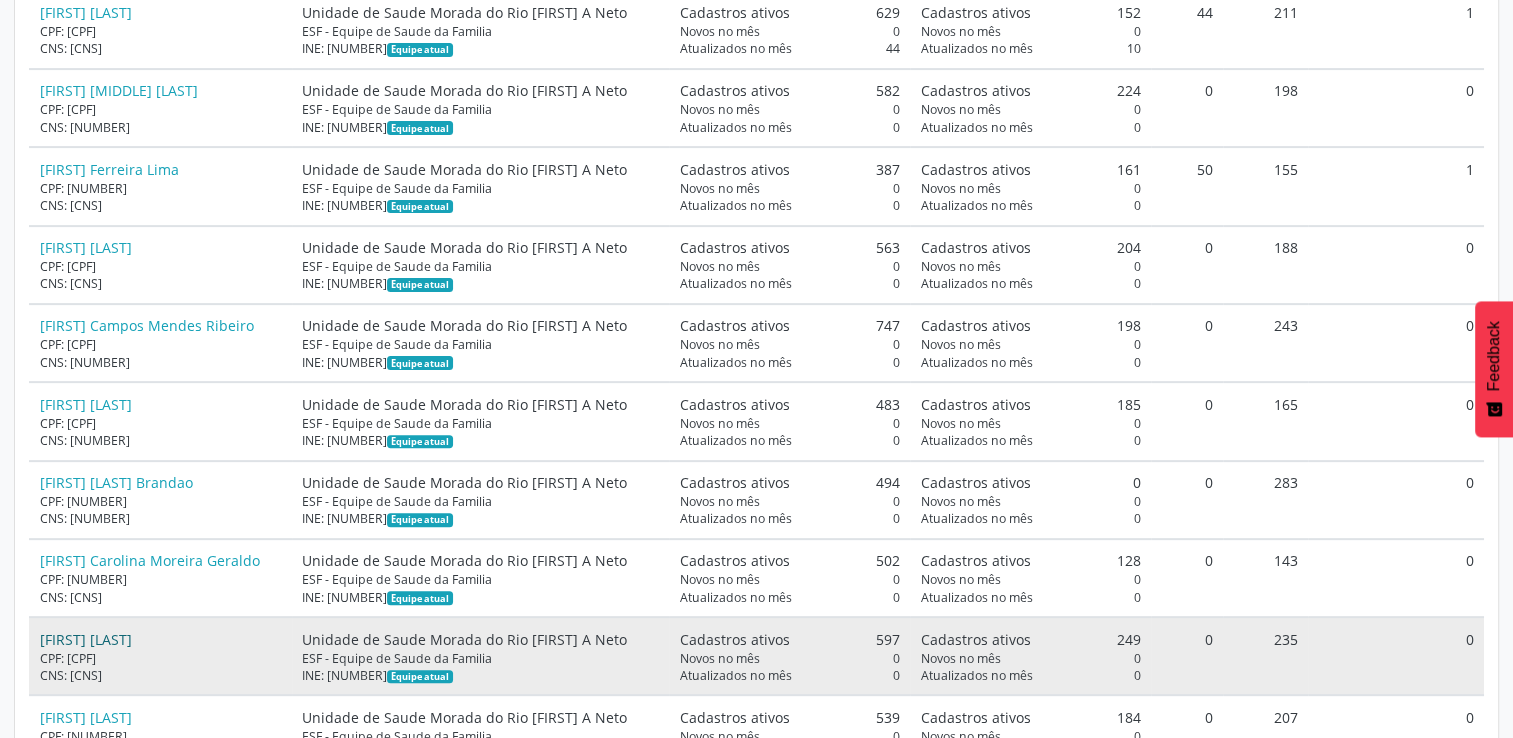 scroll, scrollTop: 600, scrollLeft: 0, axis: vertical 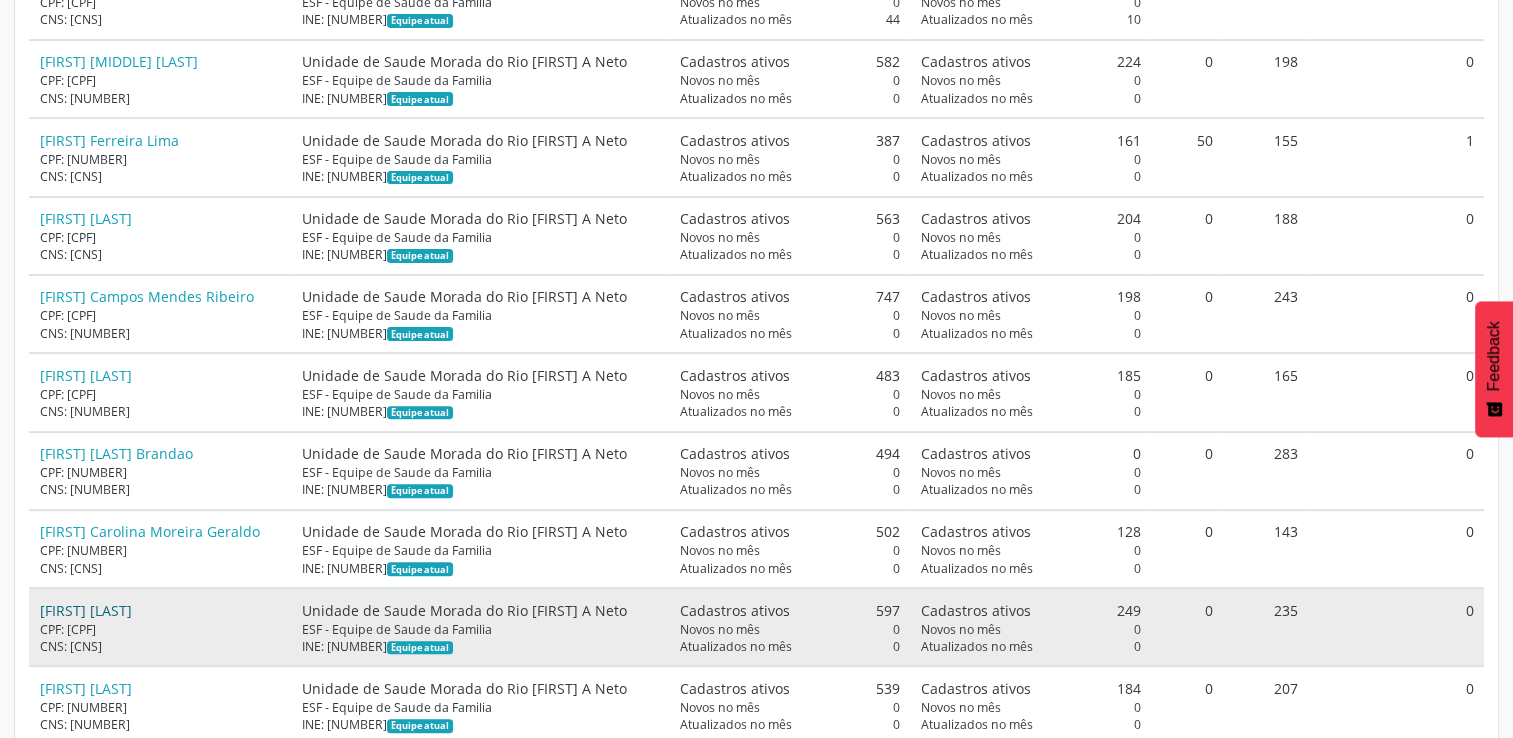 click on "[FIRST] [LAST]" at bounding box center (86, 610) 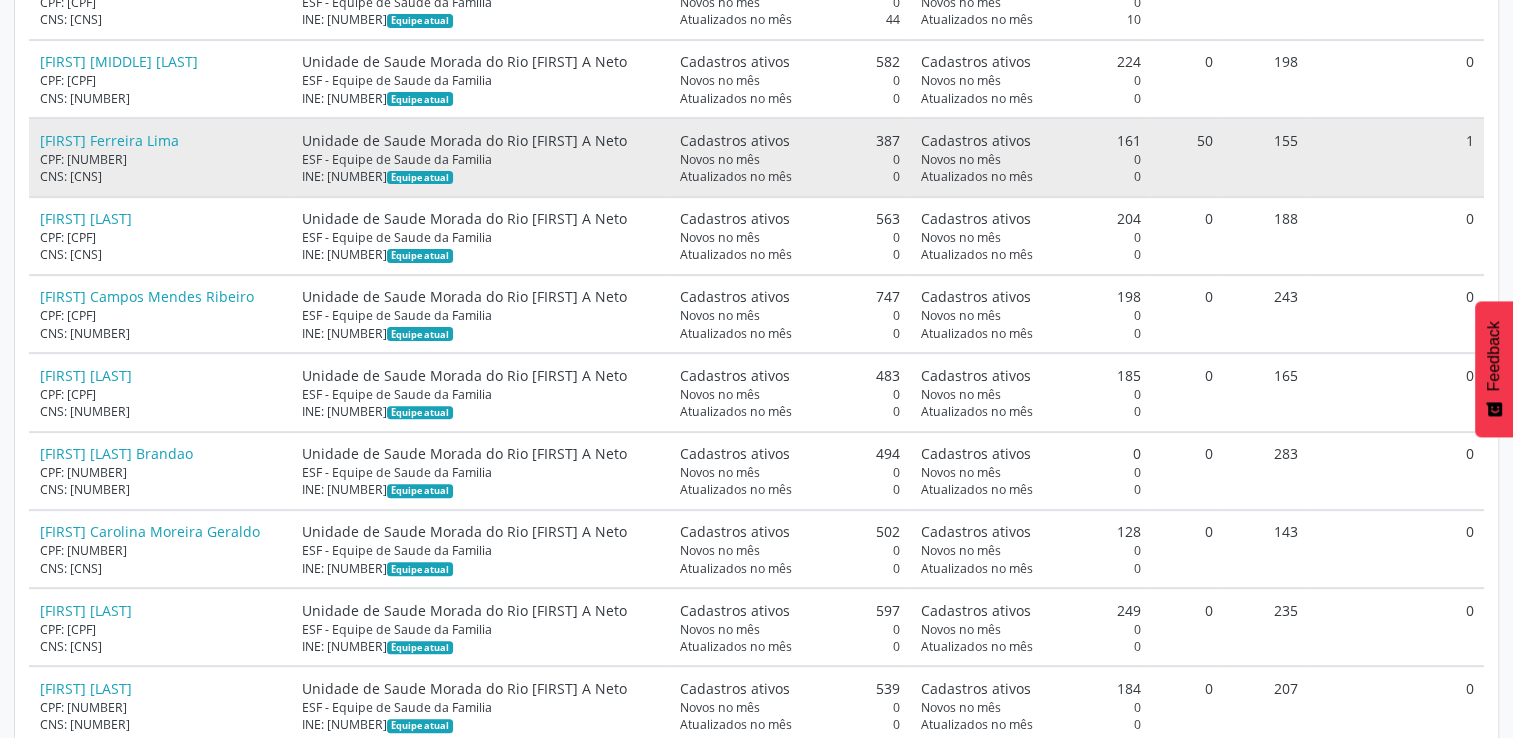 scroll, scrollTop: 0, scrollLeft: 0, axis: both 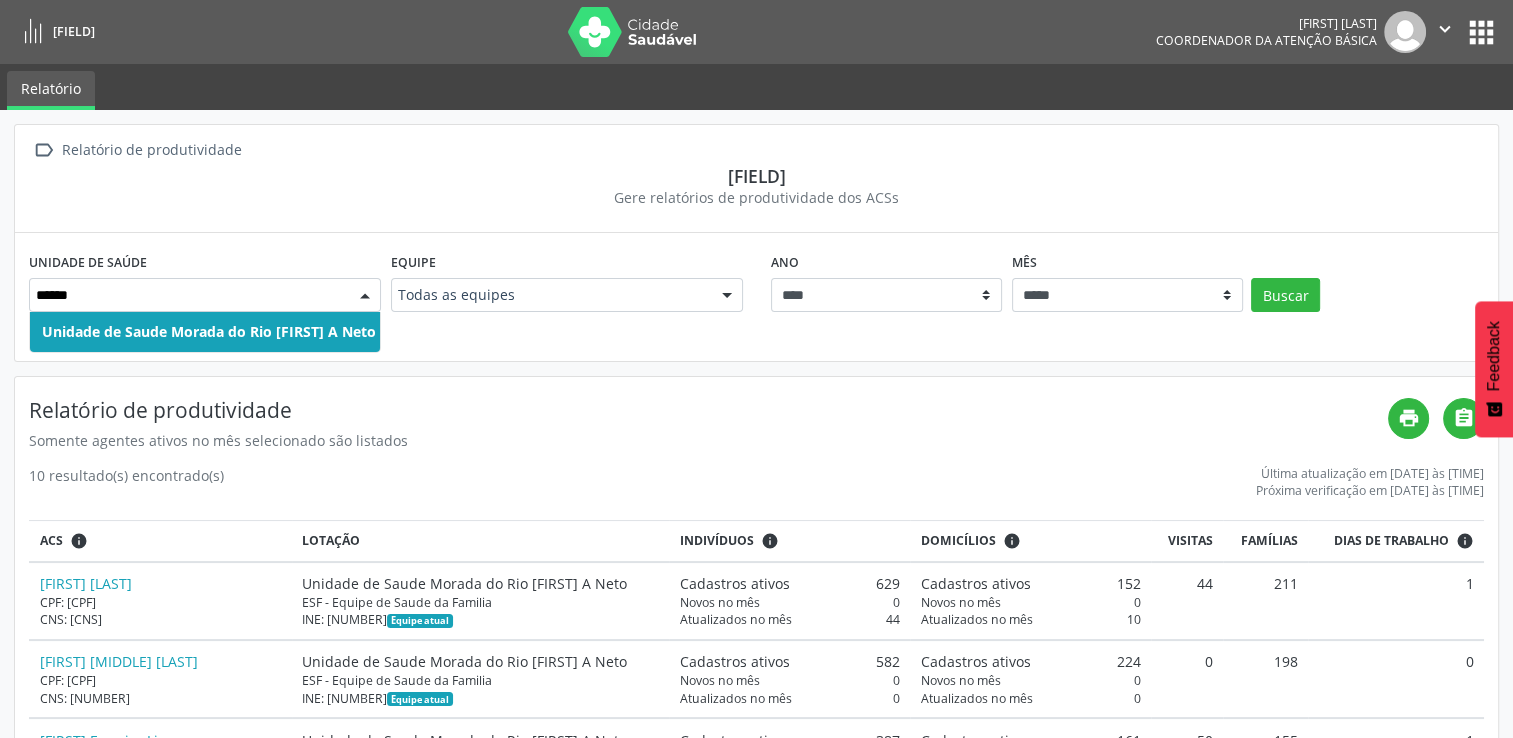click on "Unidade de Saude Morada do Rio [FIRST] A Neto" at bounding box center [209, 331] 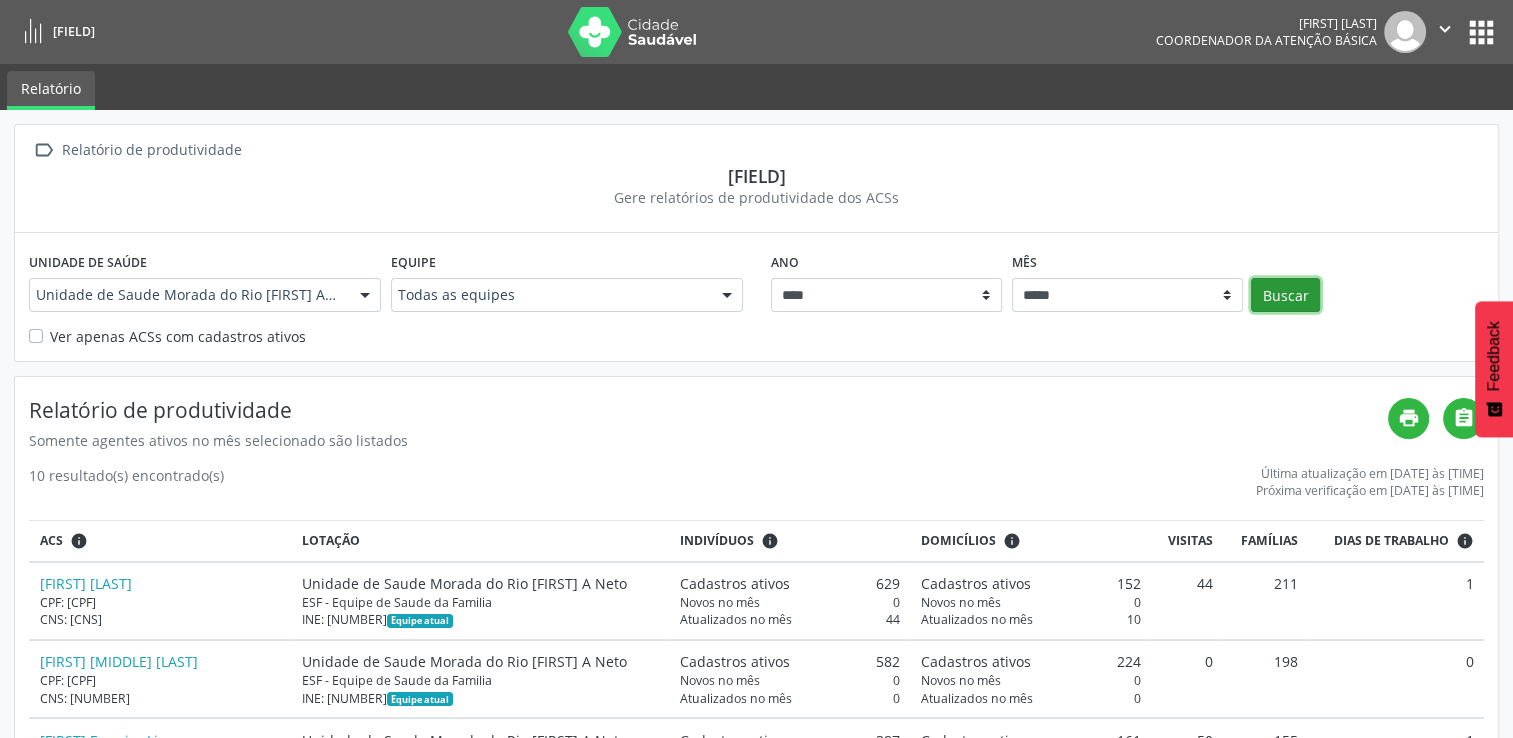 click on "Buscar" at bounding box center (1285, 295) 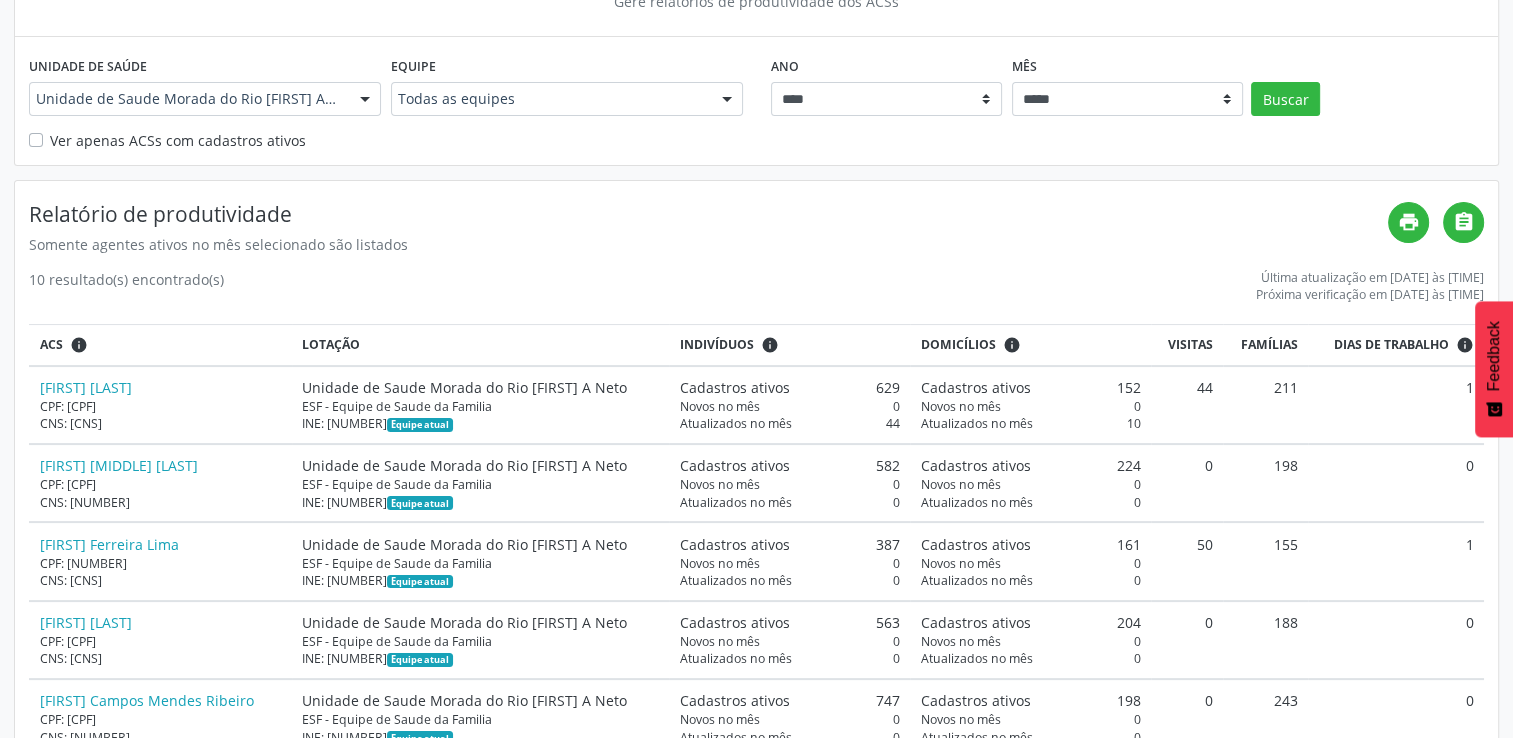 scroll, scrollTop: 300, scrollLeft: 0, axis: vertical 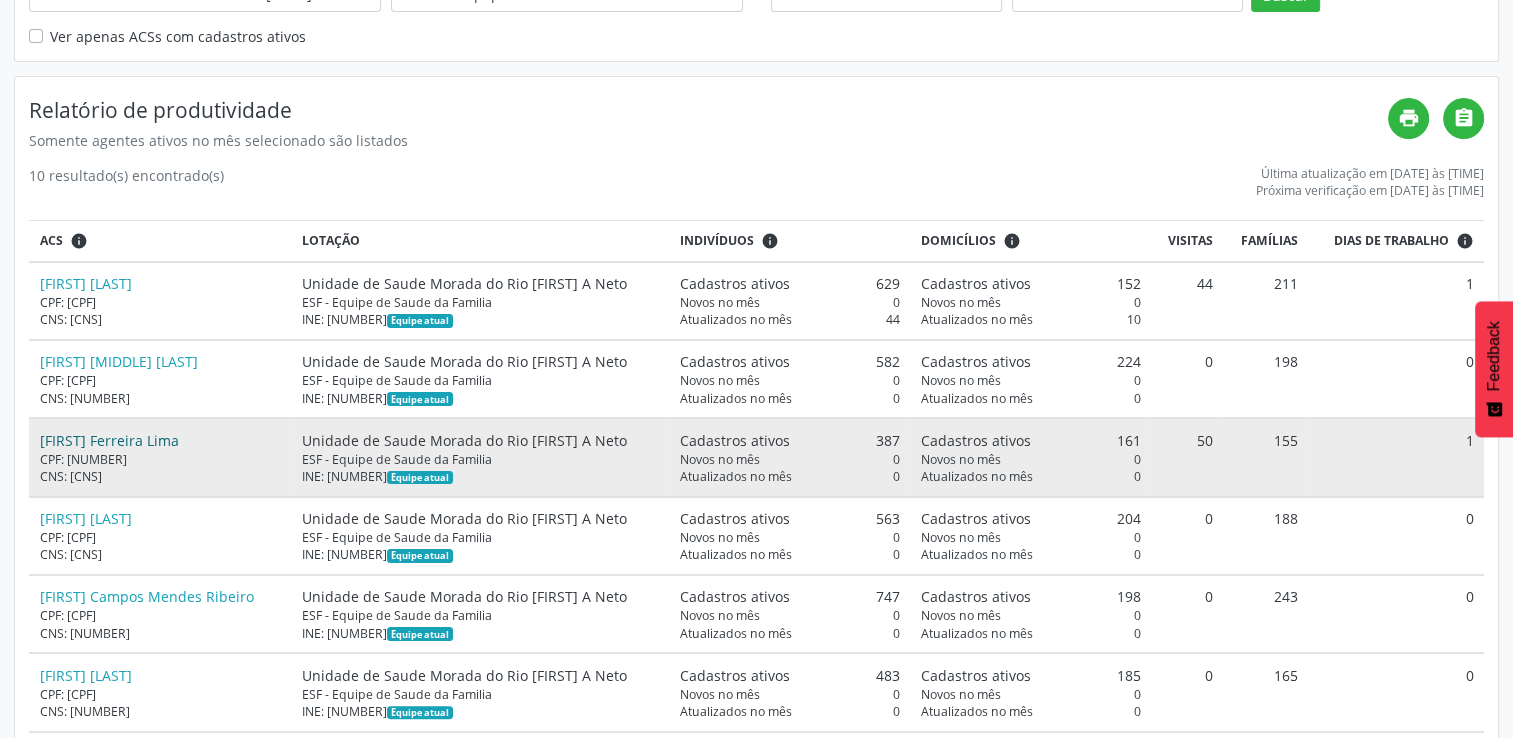 click on "[FIRST] Ferreira Lima" at bounding box center [109, 440] 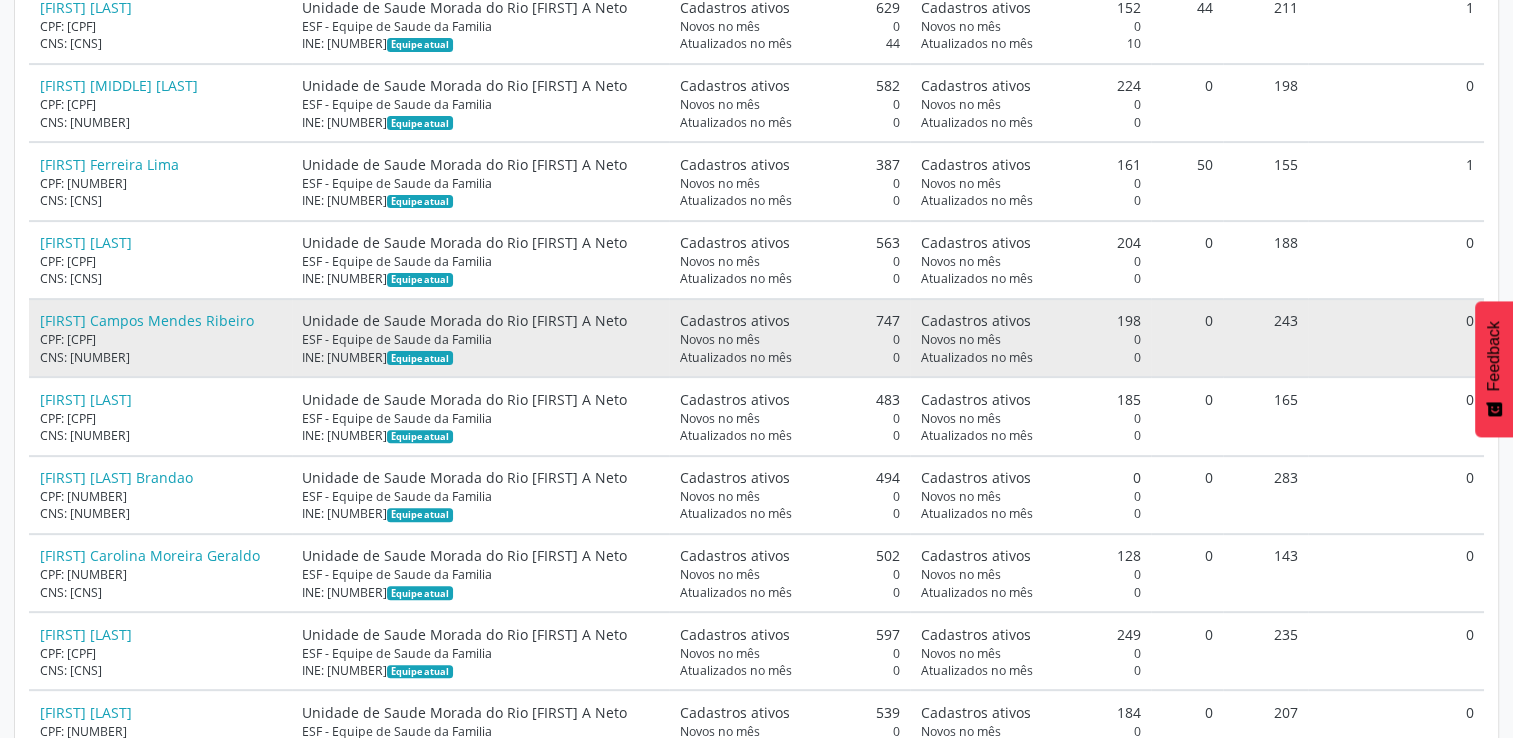 scroll, scrollTop: 543, scrollLeft: 0, axis: vertical 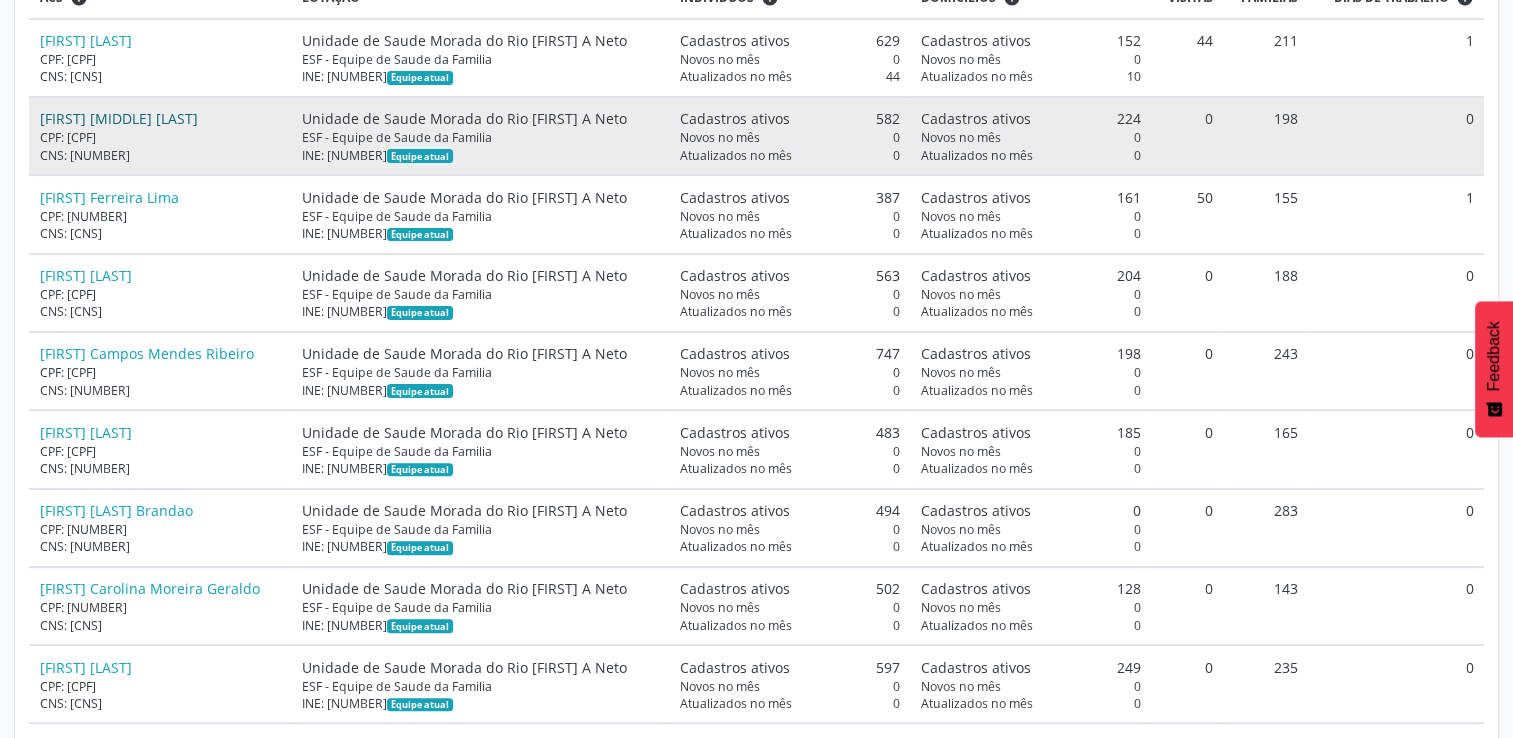 click on "[FIRST] [MIDDLE] [LAST]" at bounding box center (119, 118) 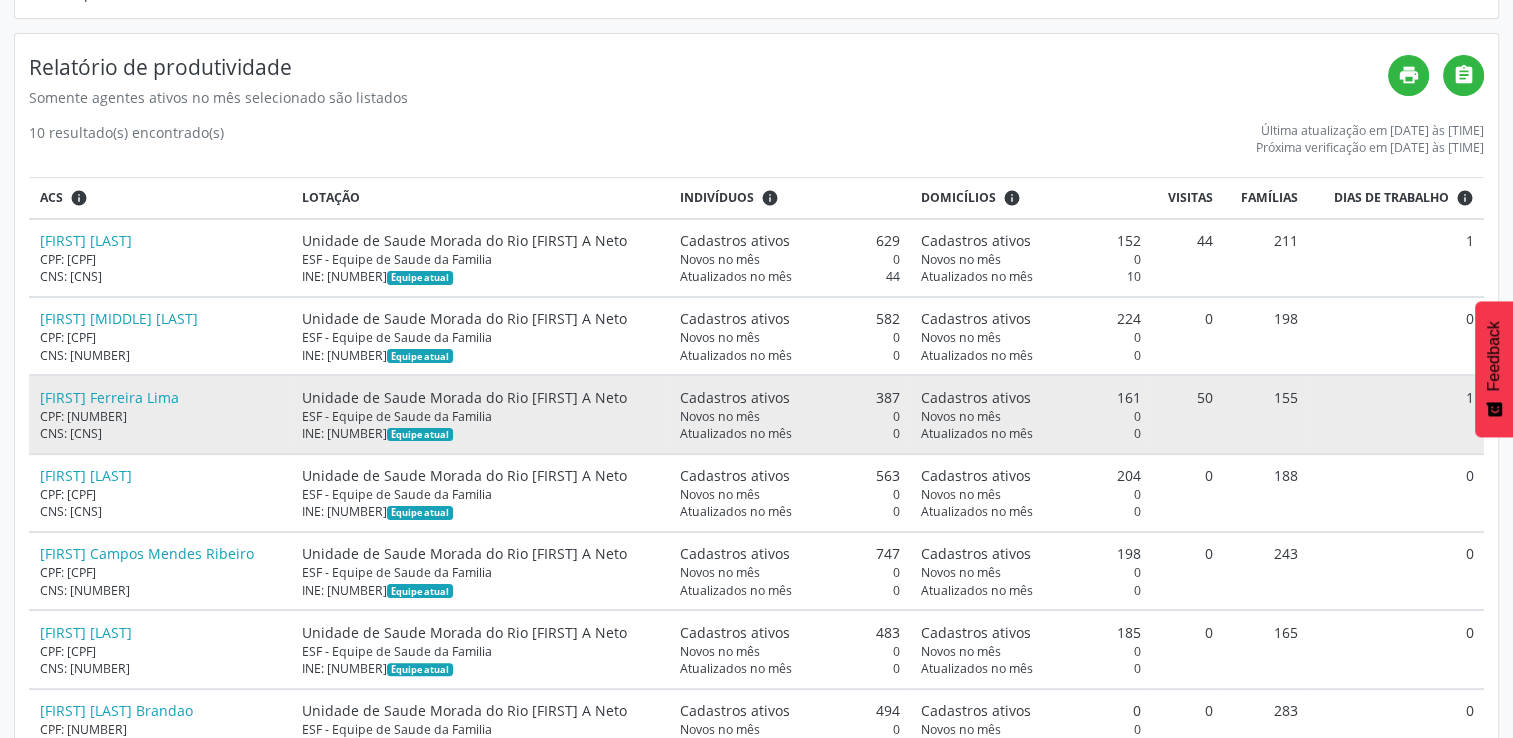 scroll, scrollTop: 0, scrollLeft: 0, axis: both 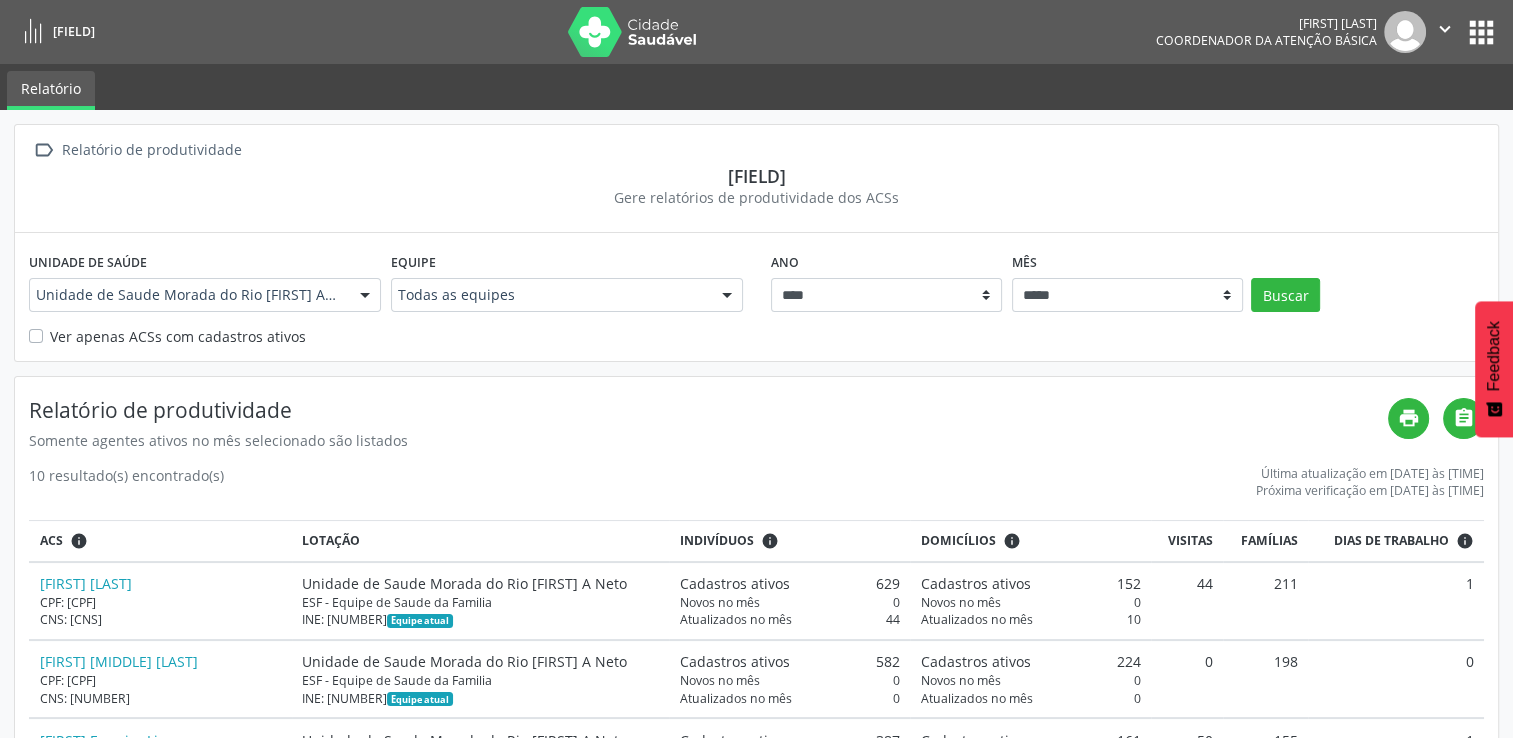 click at bounding box center (365, 296) 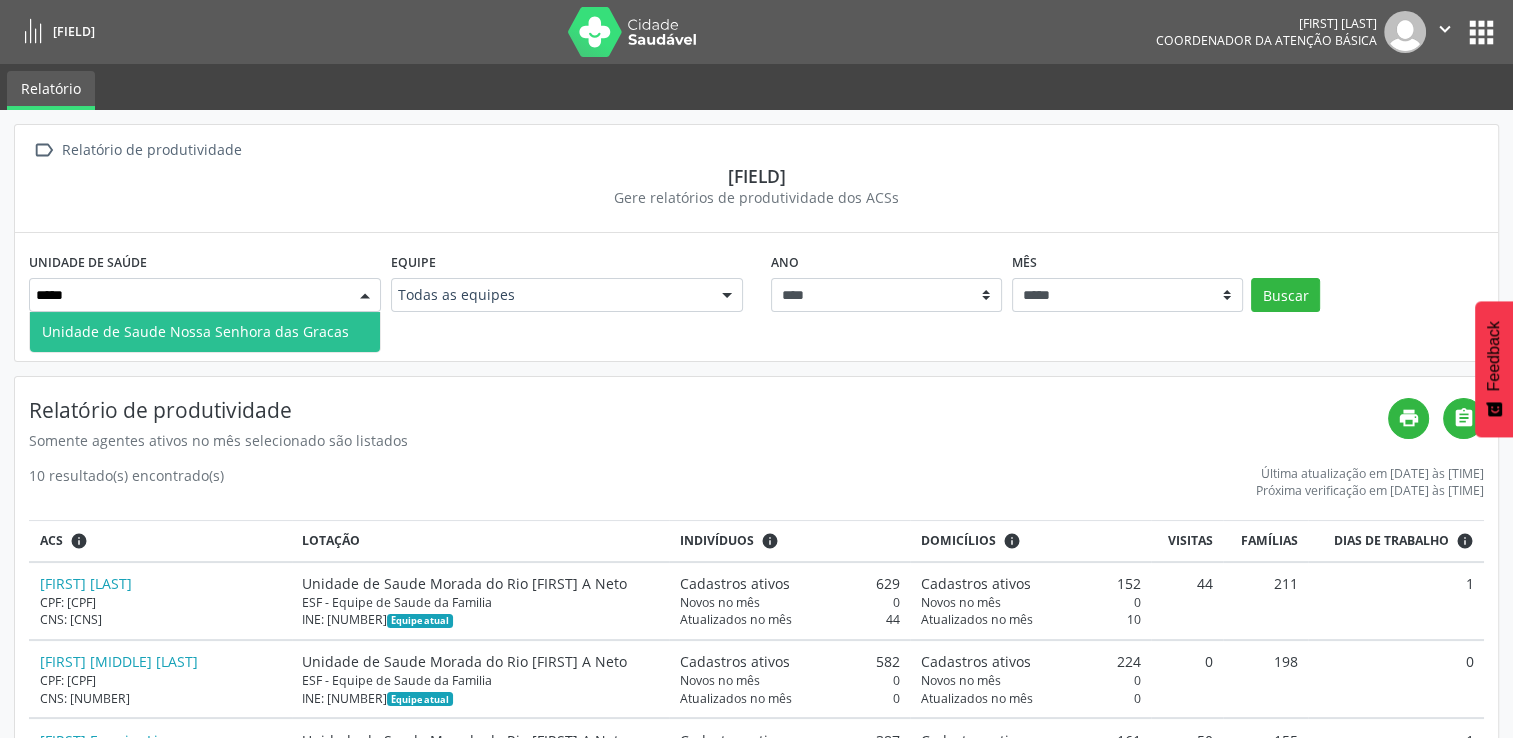 click on "Unidade de Saude Nossa Senhora das Gracas" at bounding box center (205, 332) 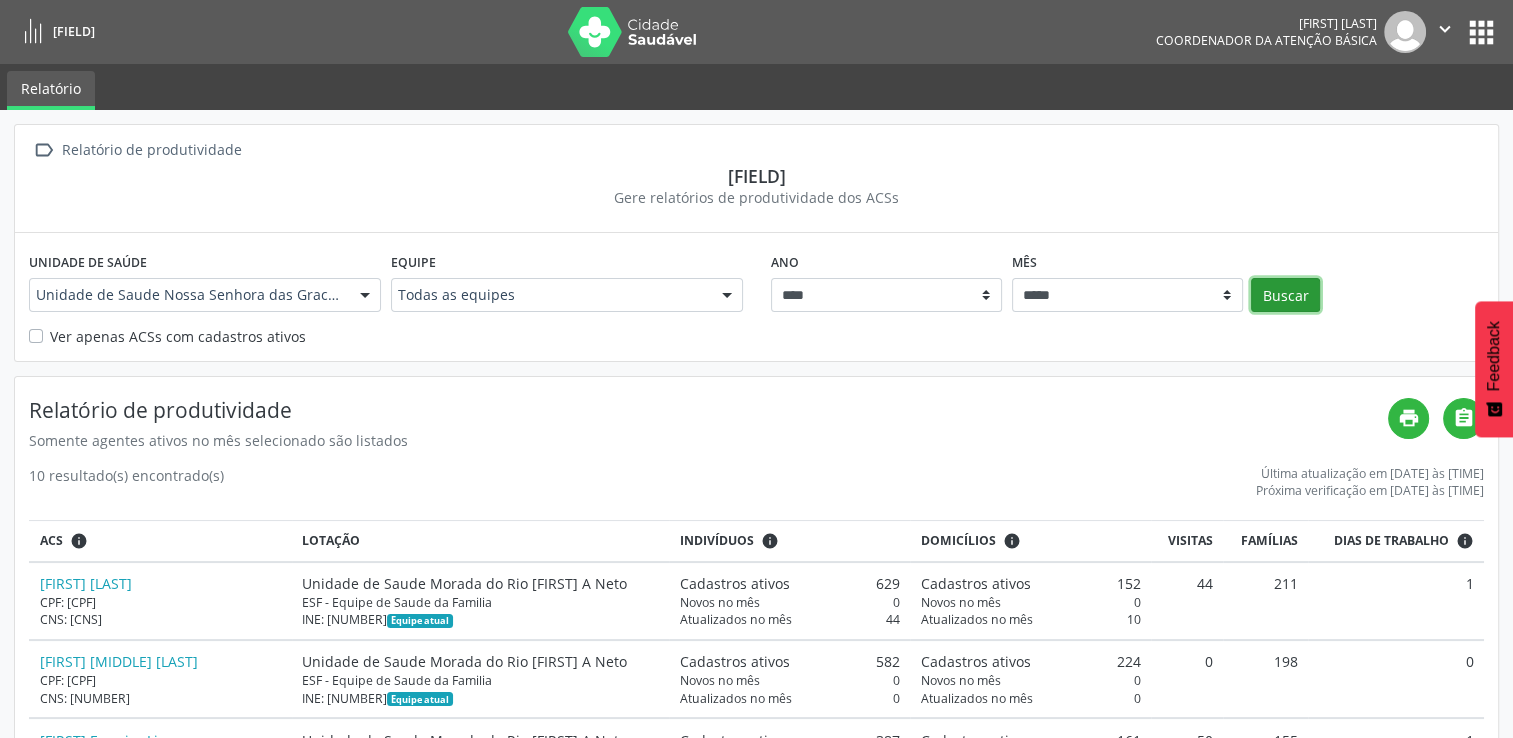 click on "Buscar" at bounding box center (1285, 295) 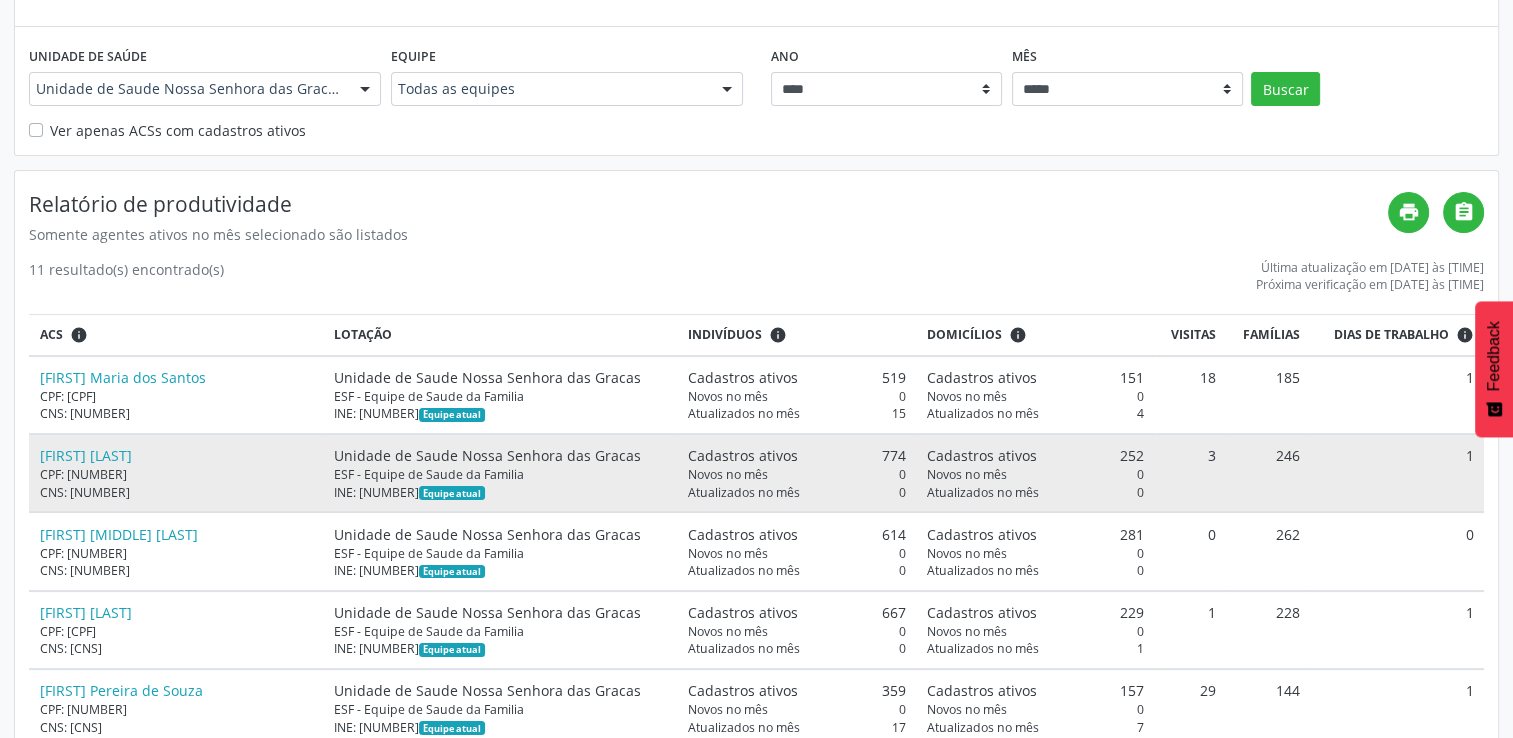 scroll, scrollTop: 300, scrollLeft: 0, axis: vertical 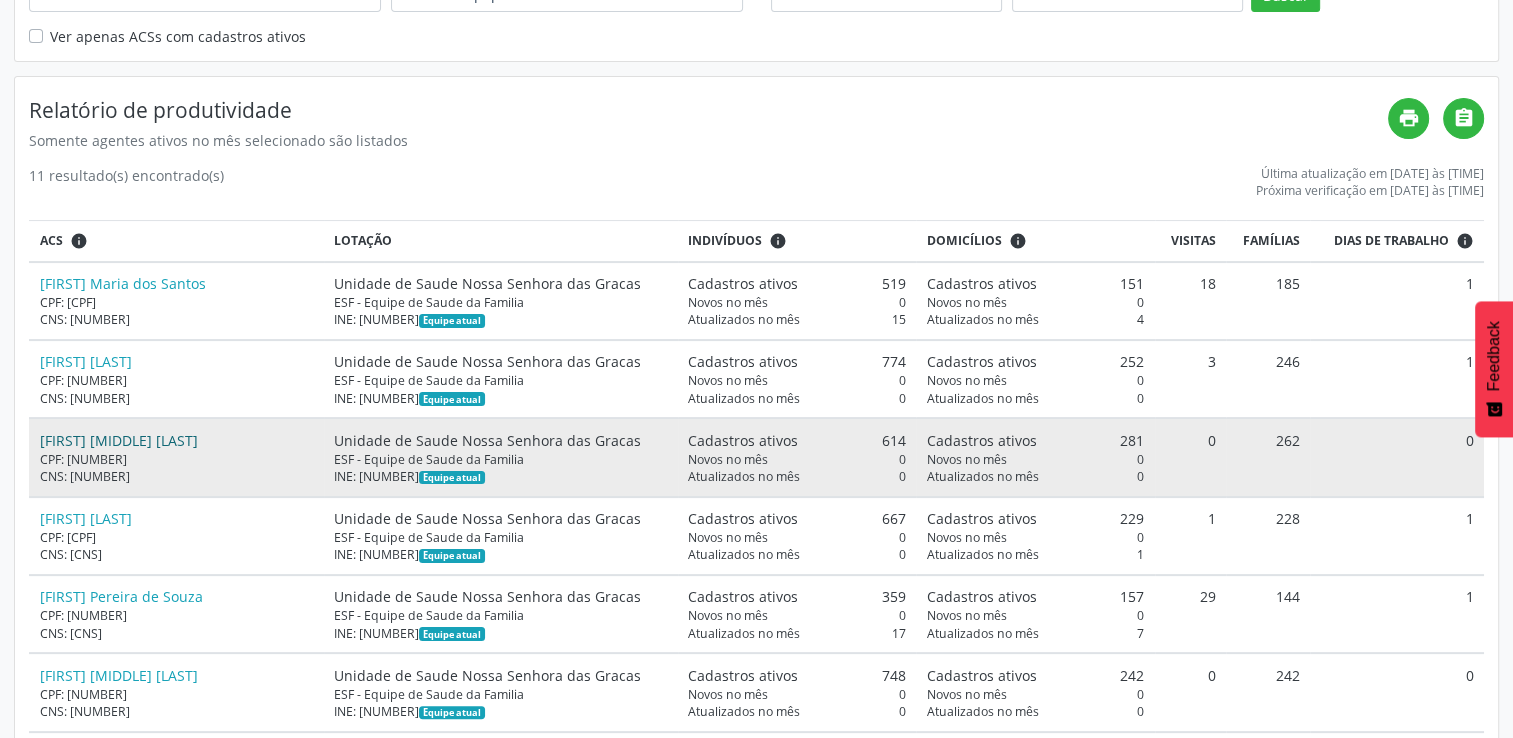 click on "[FIRST] [MIDDLE] [LAST]" at bounding box center (119, 440) 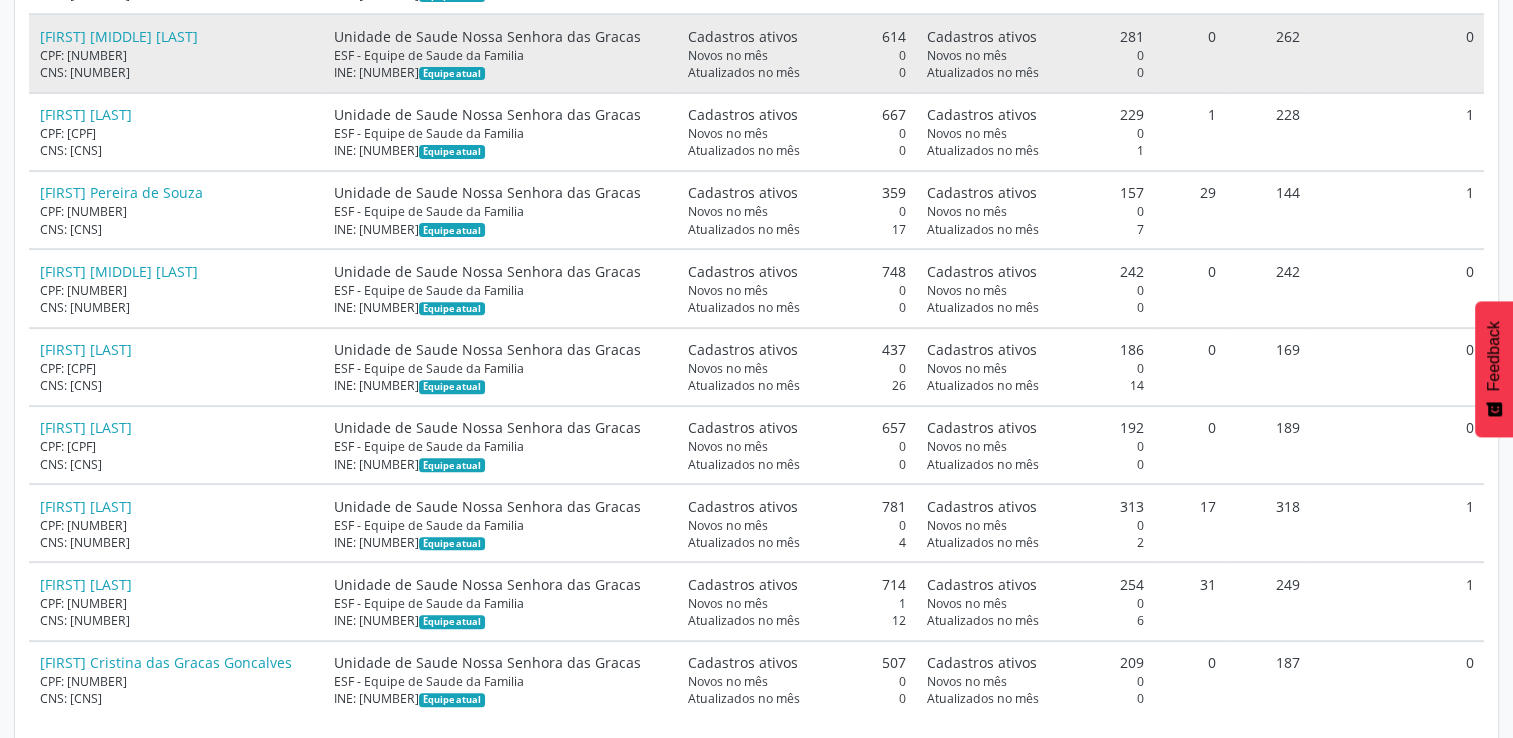 scroll, scrollTop: 720, scrollLeft: 0, axis: vertical 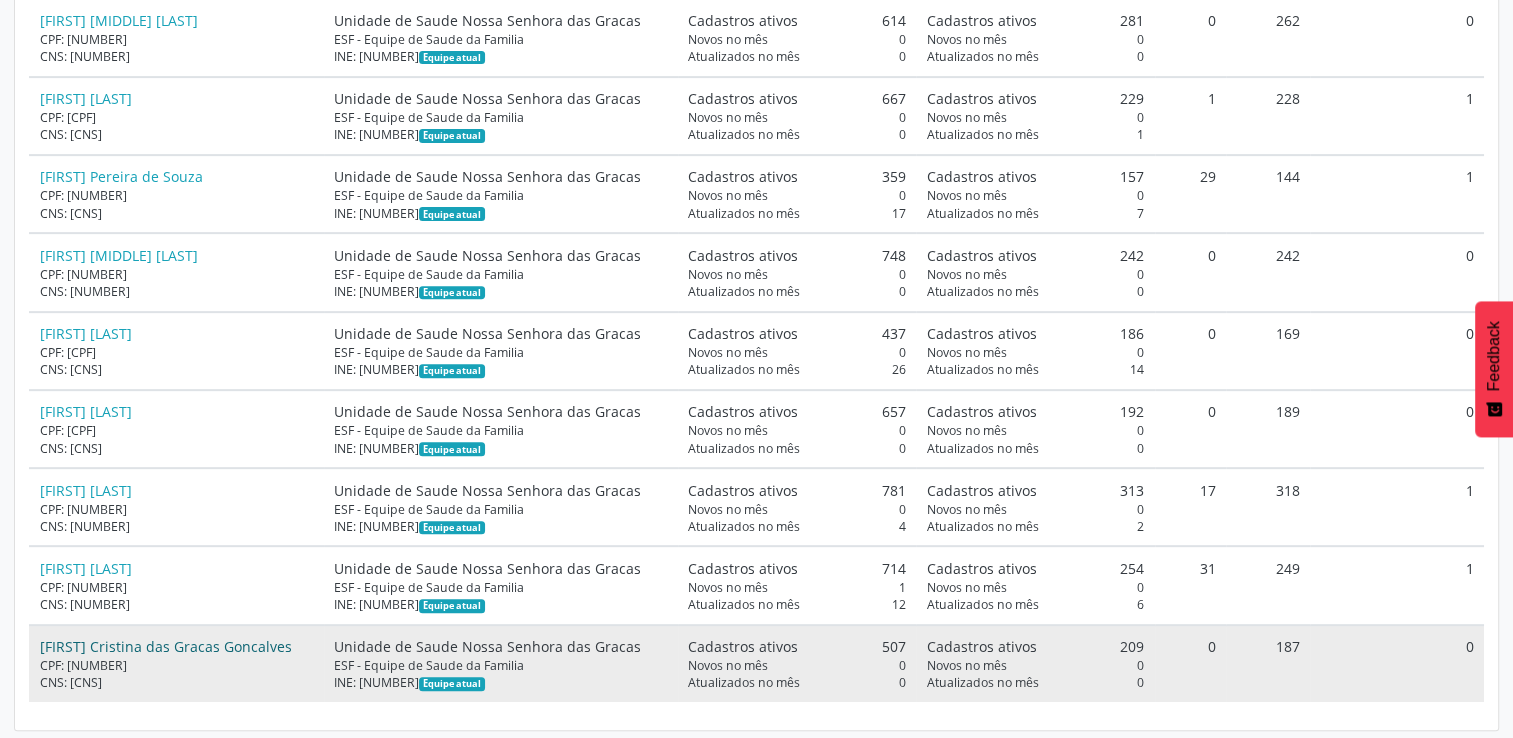 click on "[FIRST] Cristina das Gracas Goncalves" at bounding box center (166, 646) 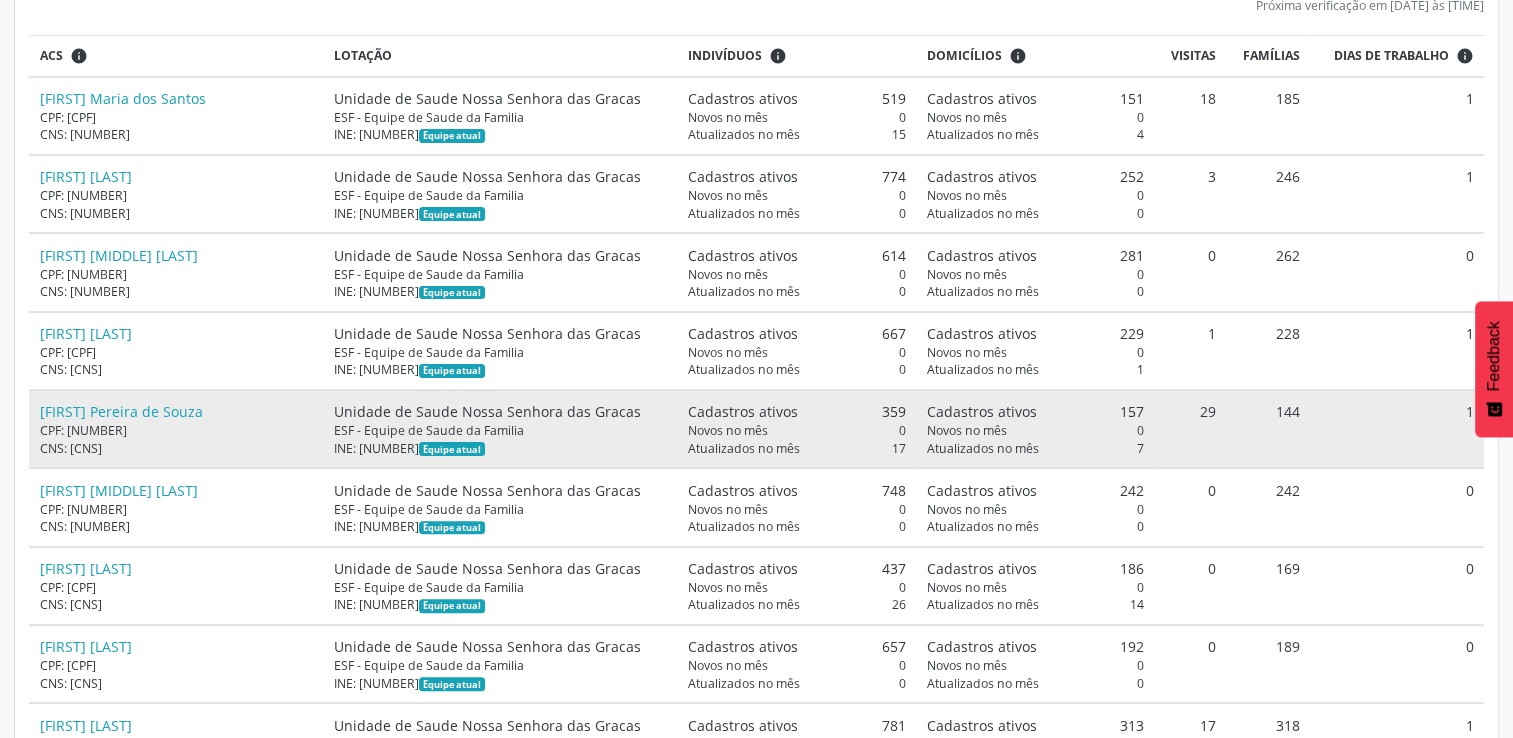 scroll, scrollTop: 520, scrollLeft: 0, axis: vertical 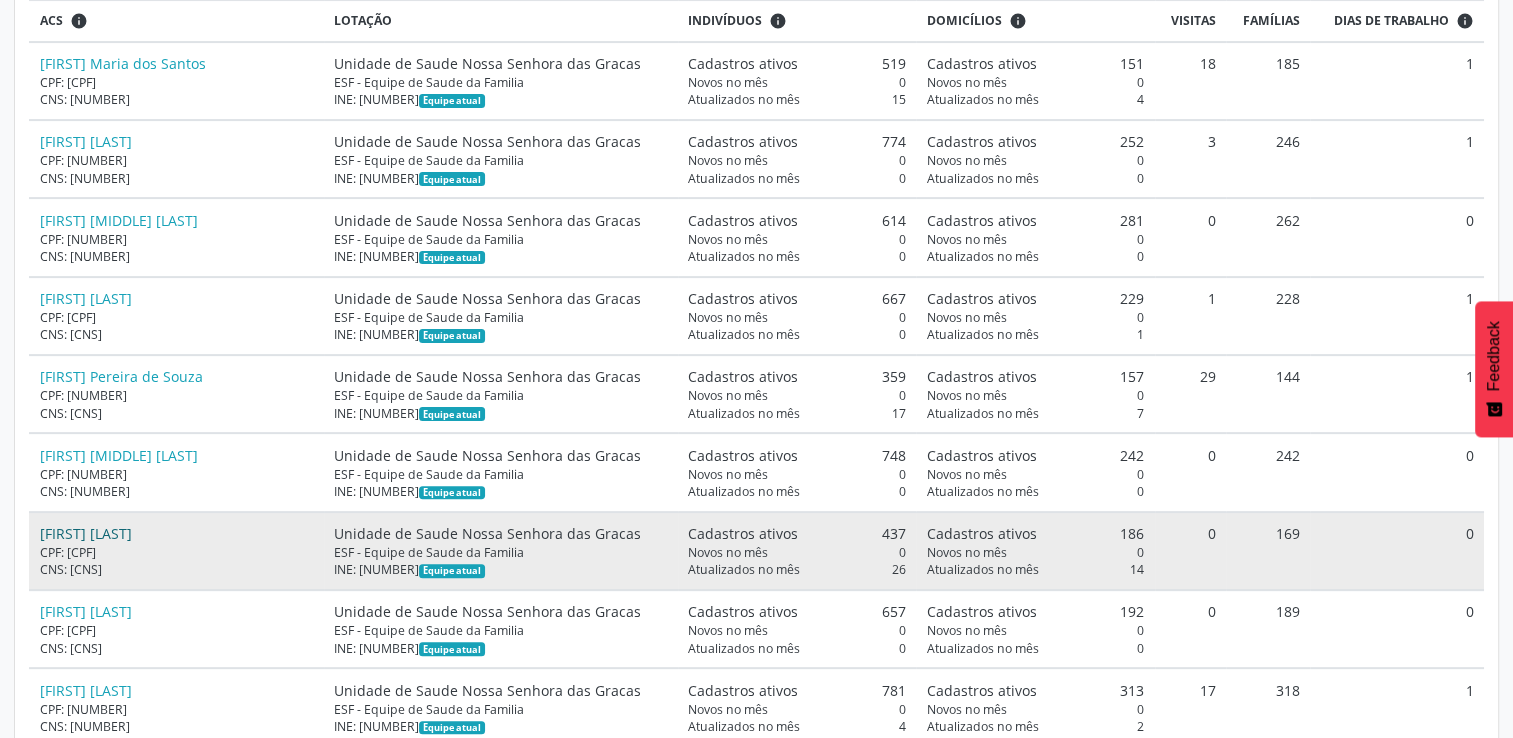 click on "[FIRST] [LAST]" at bounding box center (86, 533) 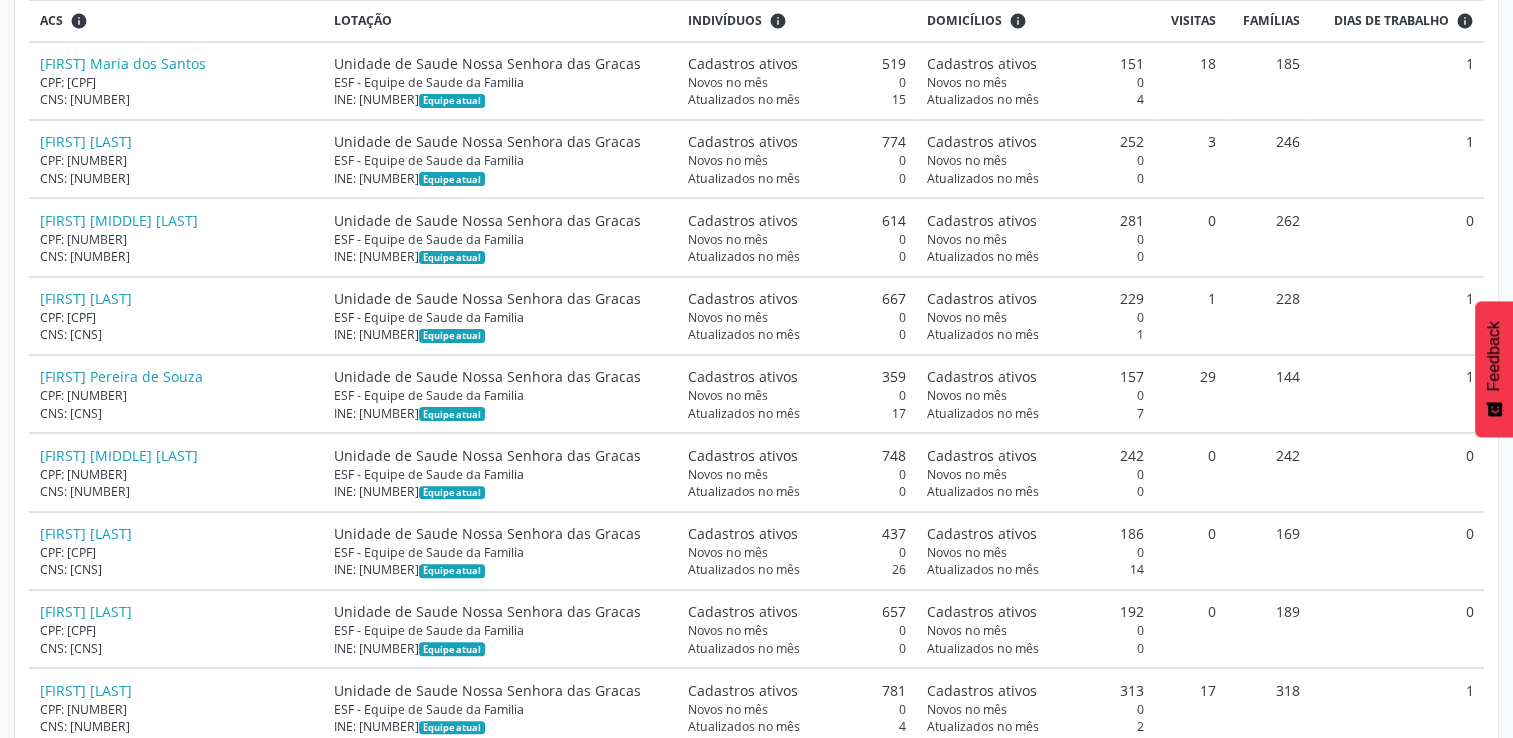 scroll, scrollTop: 420, scrollLeft: 0, axis: vertical 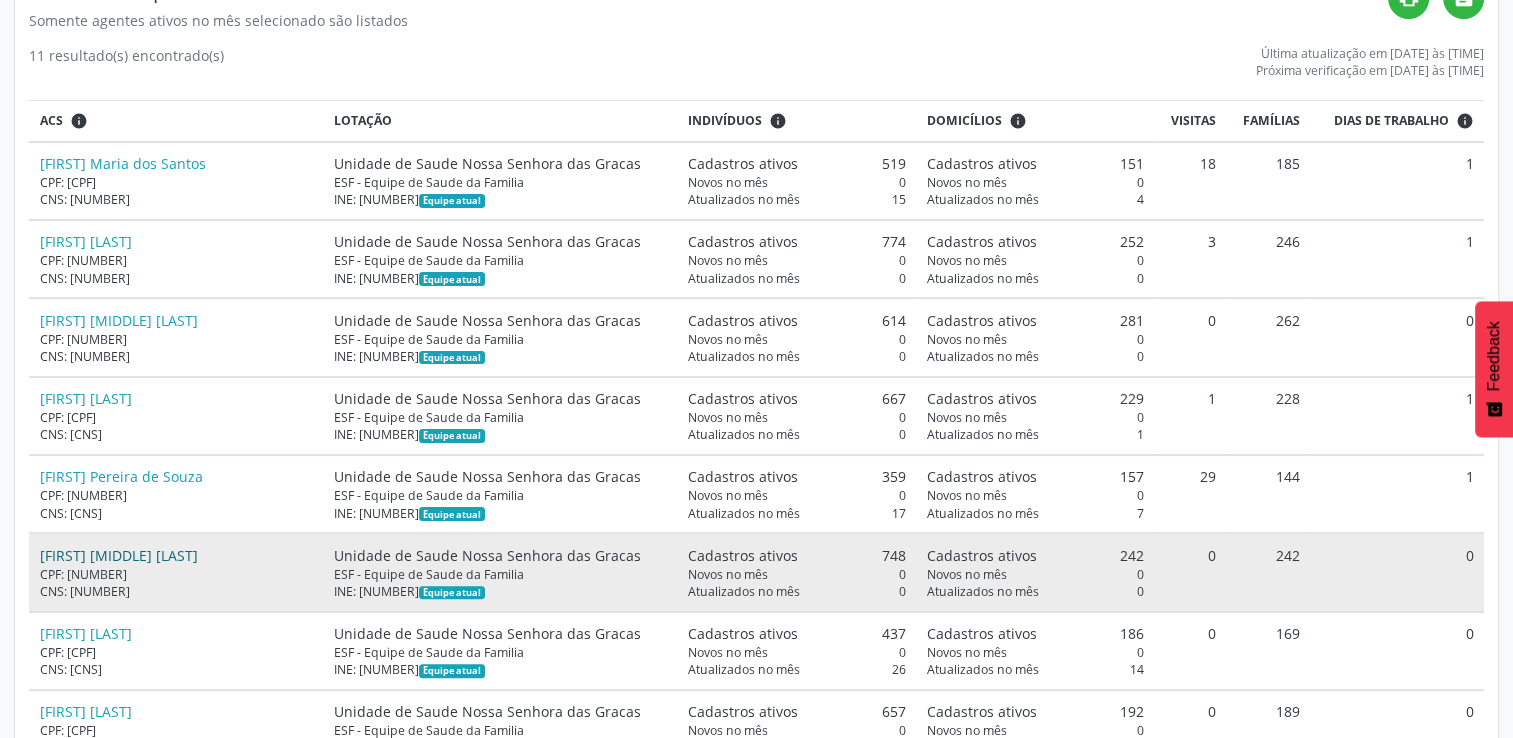 click on "[FIRST] [MIDDLE] [LAST]" at bounding box center (119, 555) 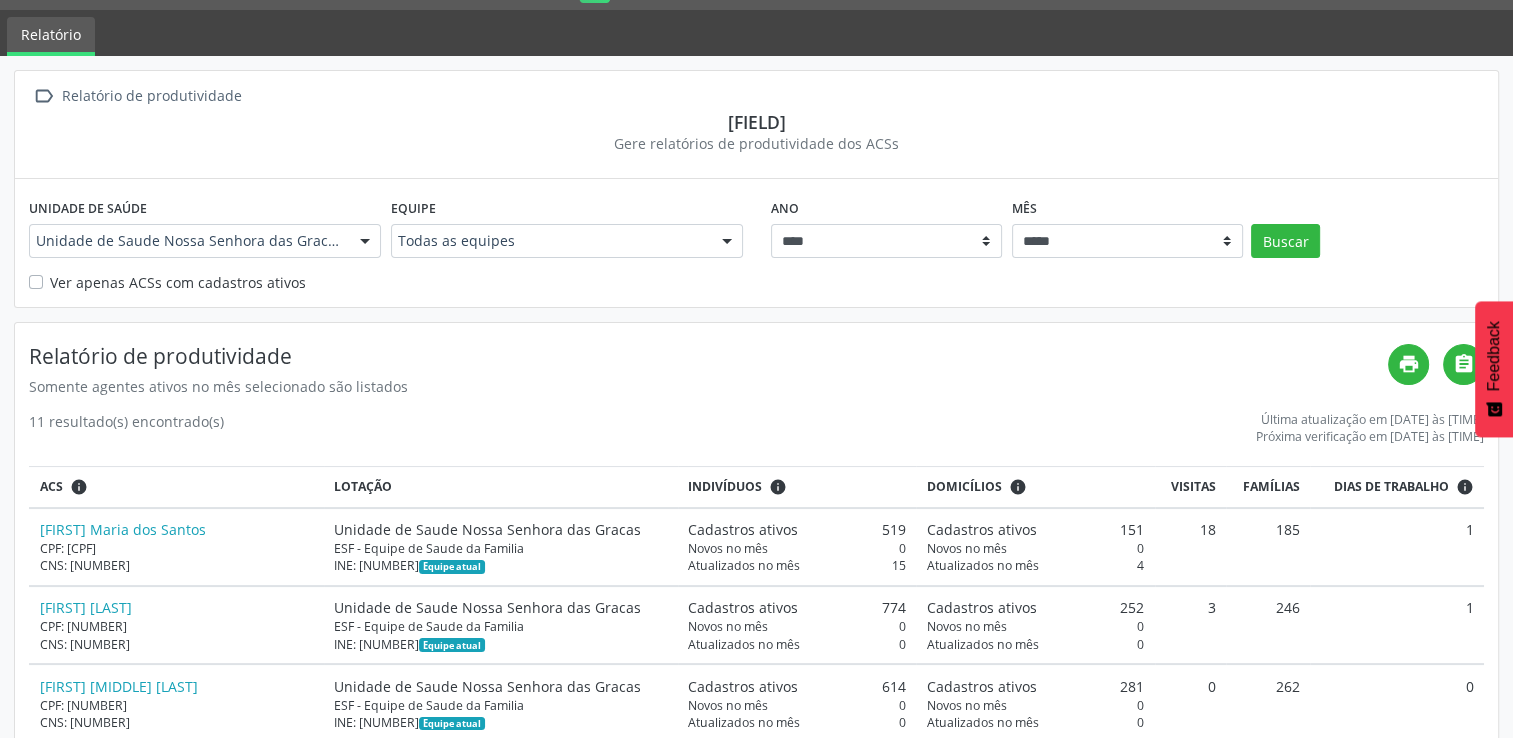 scroll, scrollTop: 0, scrollLeft: 0, axis: both 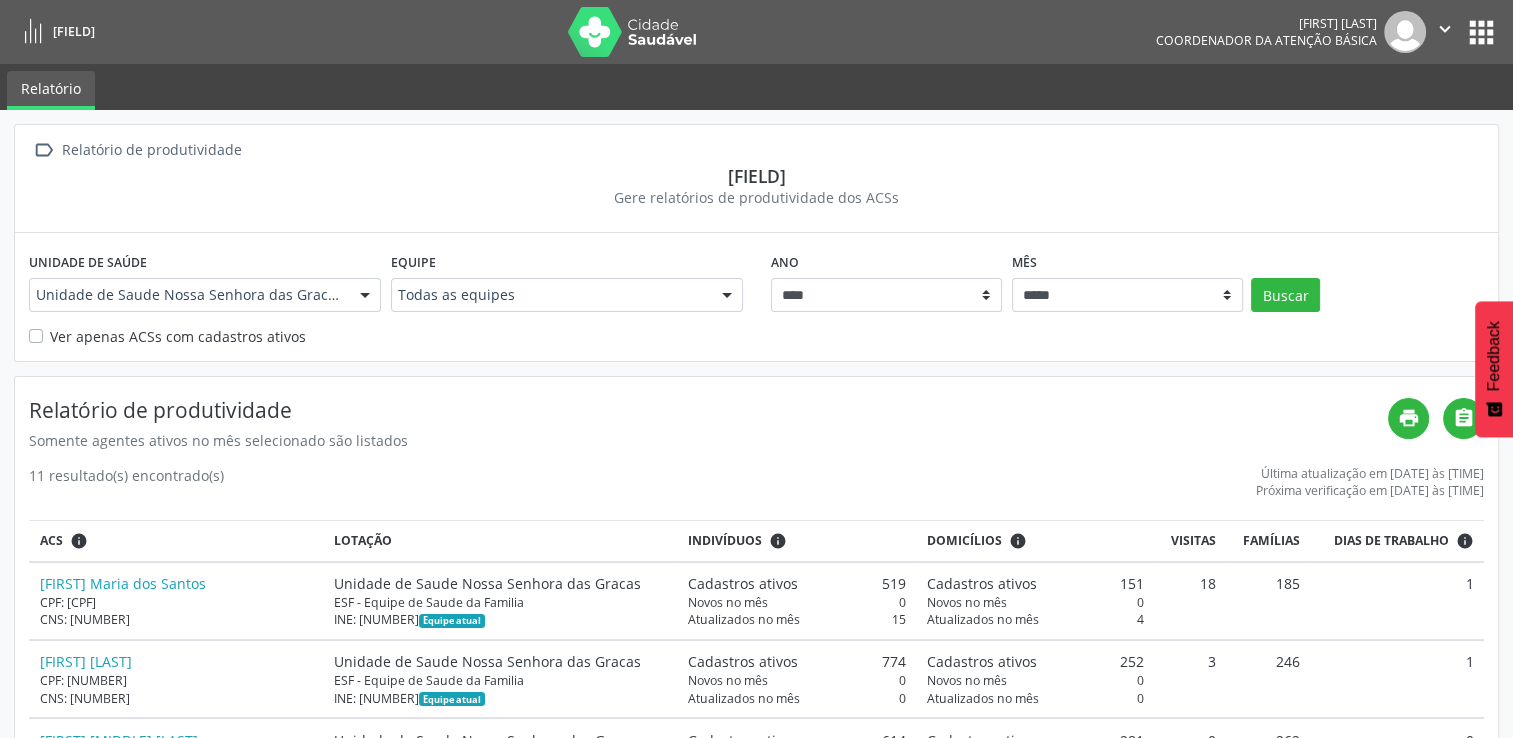click at bounding box center [365, 296] 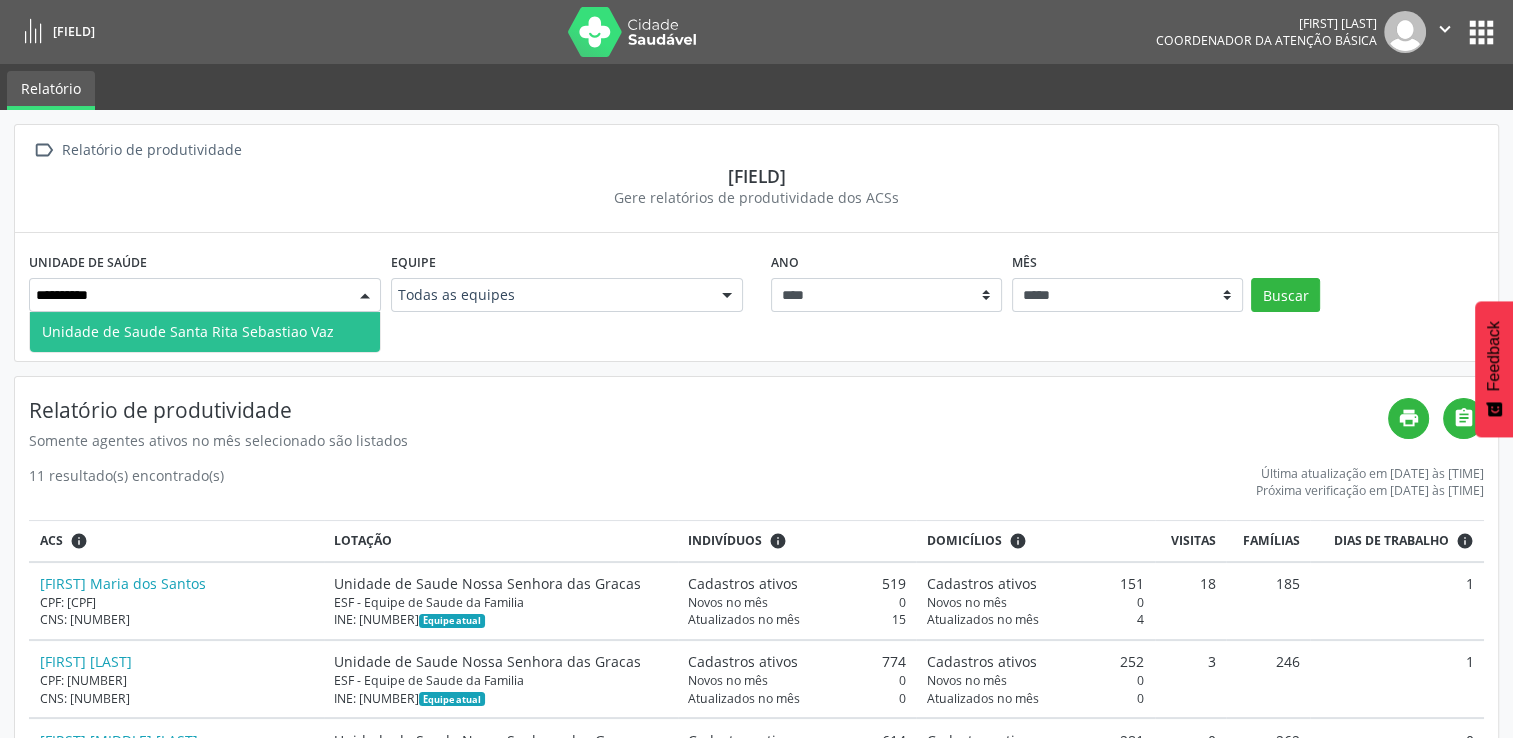 click on "Unidade de Saude Santa Rita Sebastiao Vaz" at bounding box center (188, 331) 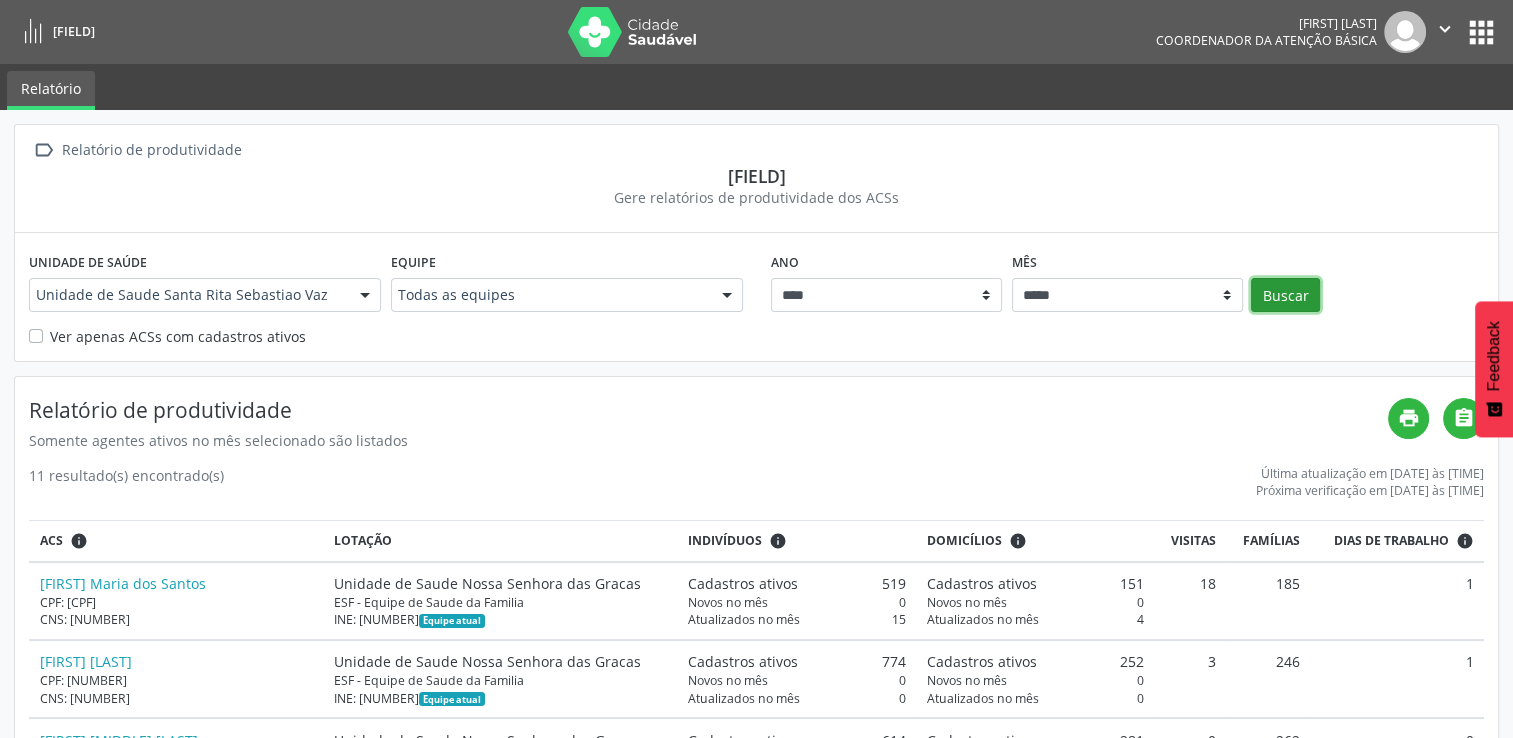click on "Buscar" at bounding box center (1285, 295) 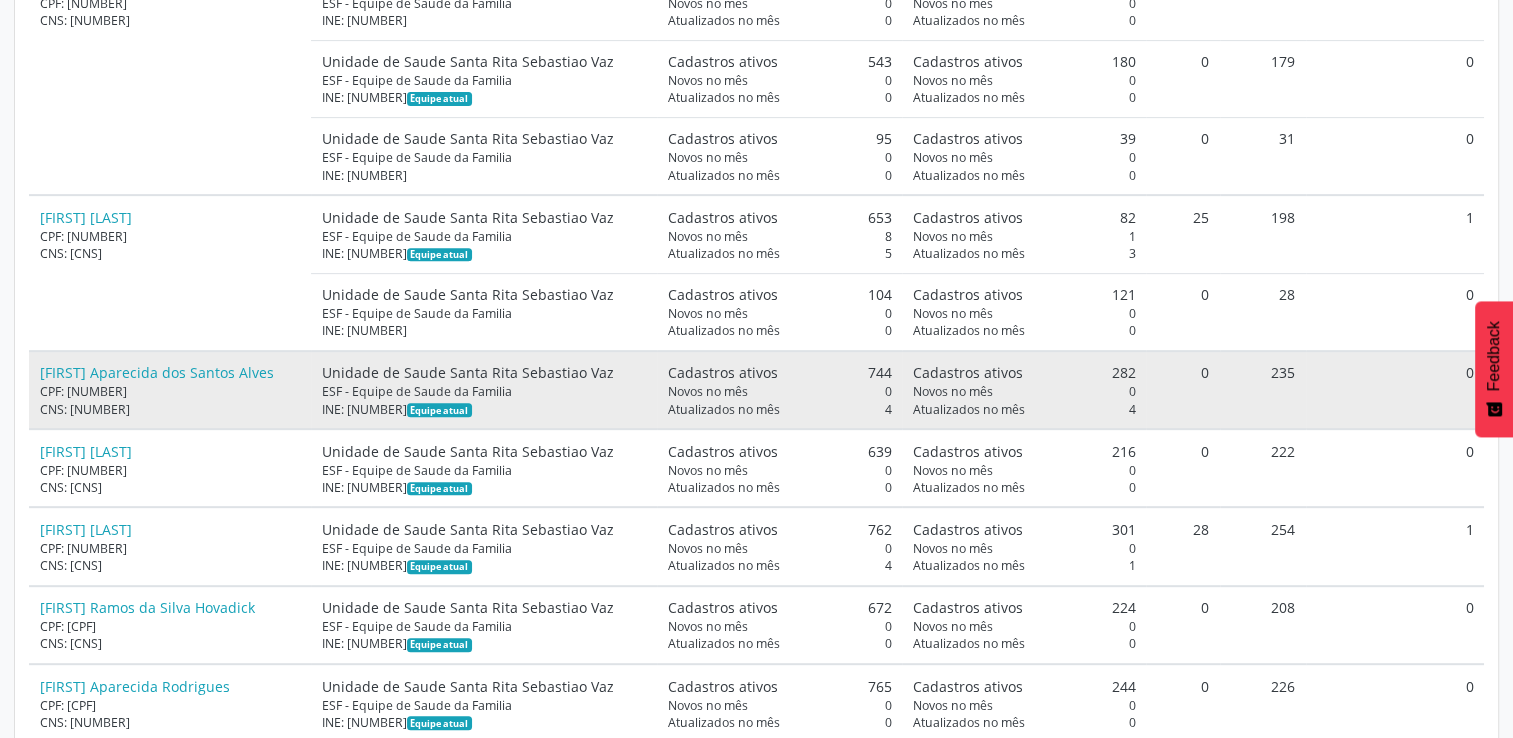 scroll, scrollTop: 796, scrollLeft: 0, axis: vertical 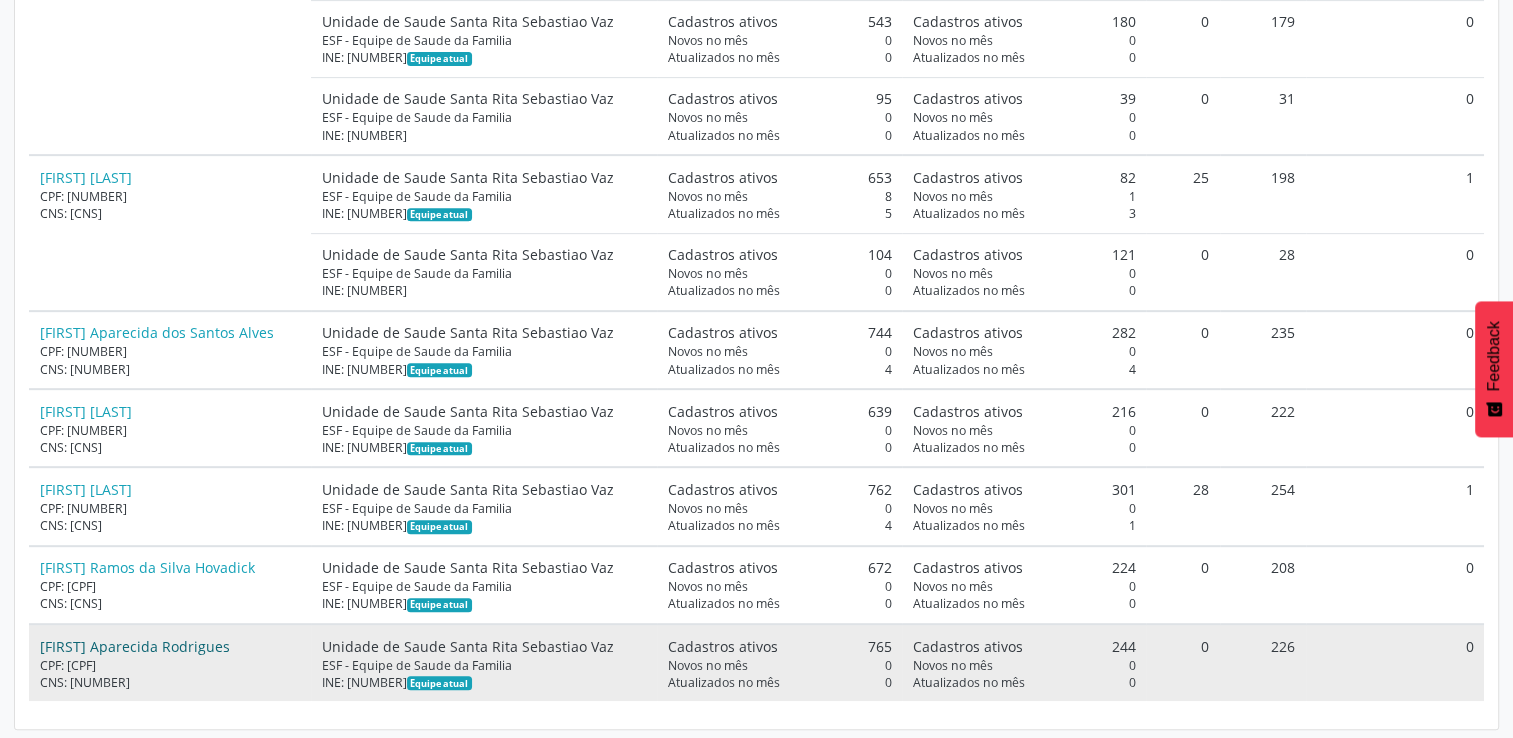 click on "[FIRST] Aparecida Rodrigues" at bounding box center [135, 646] 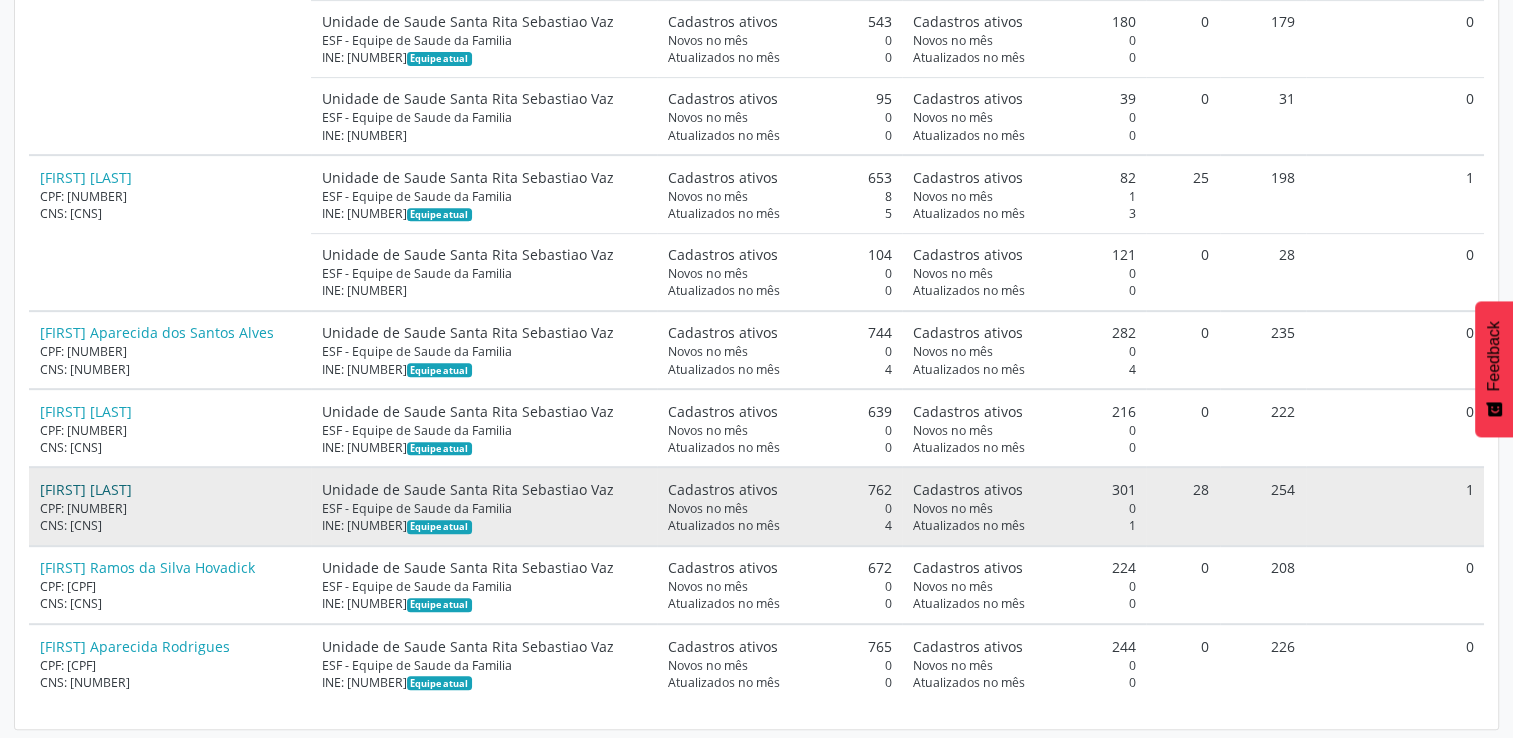 click on "[FIRST] [LAST]" at bounding box center [86, 489] 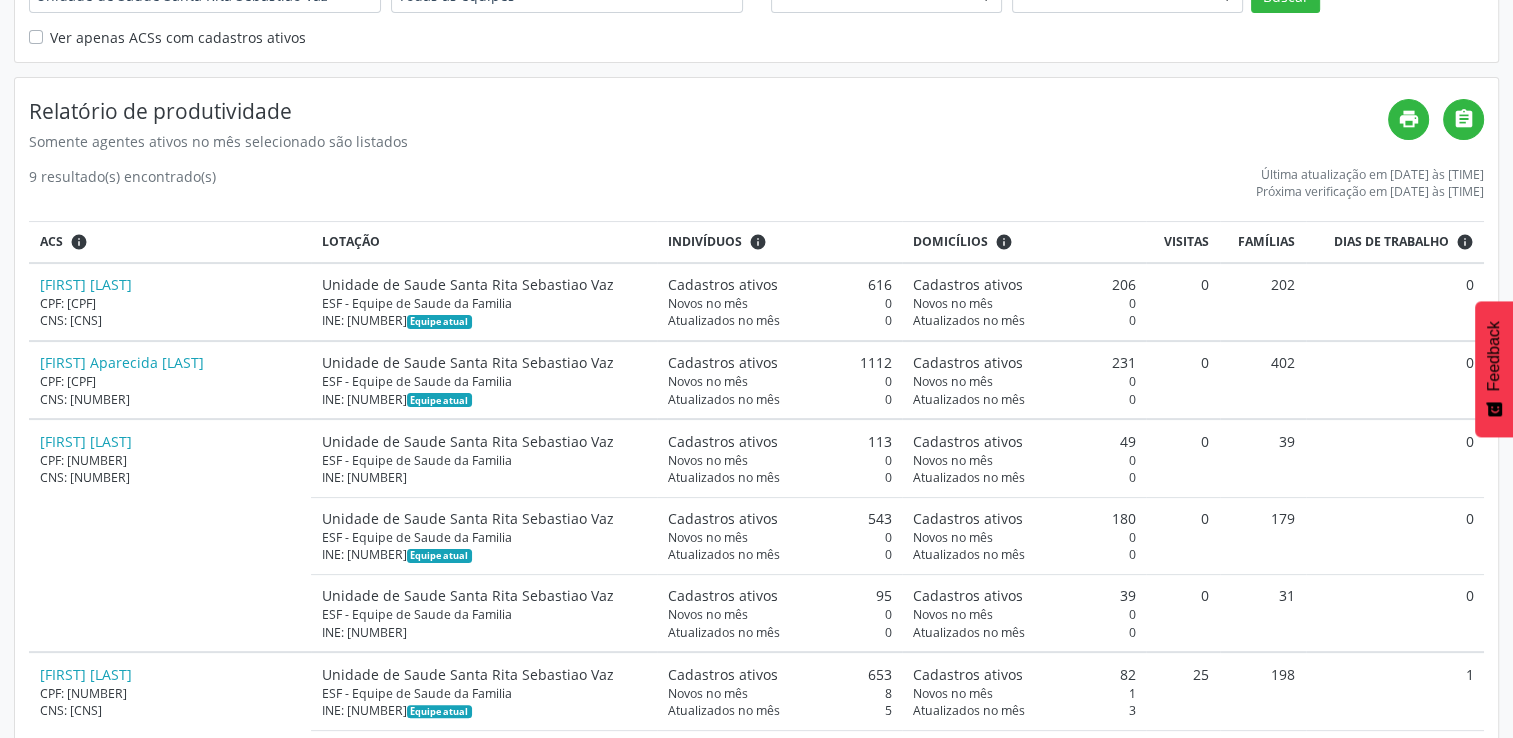 scroll, scrollTop: 296, scrollLeft: 0, axis: vertical 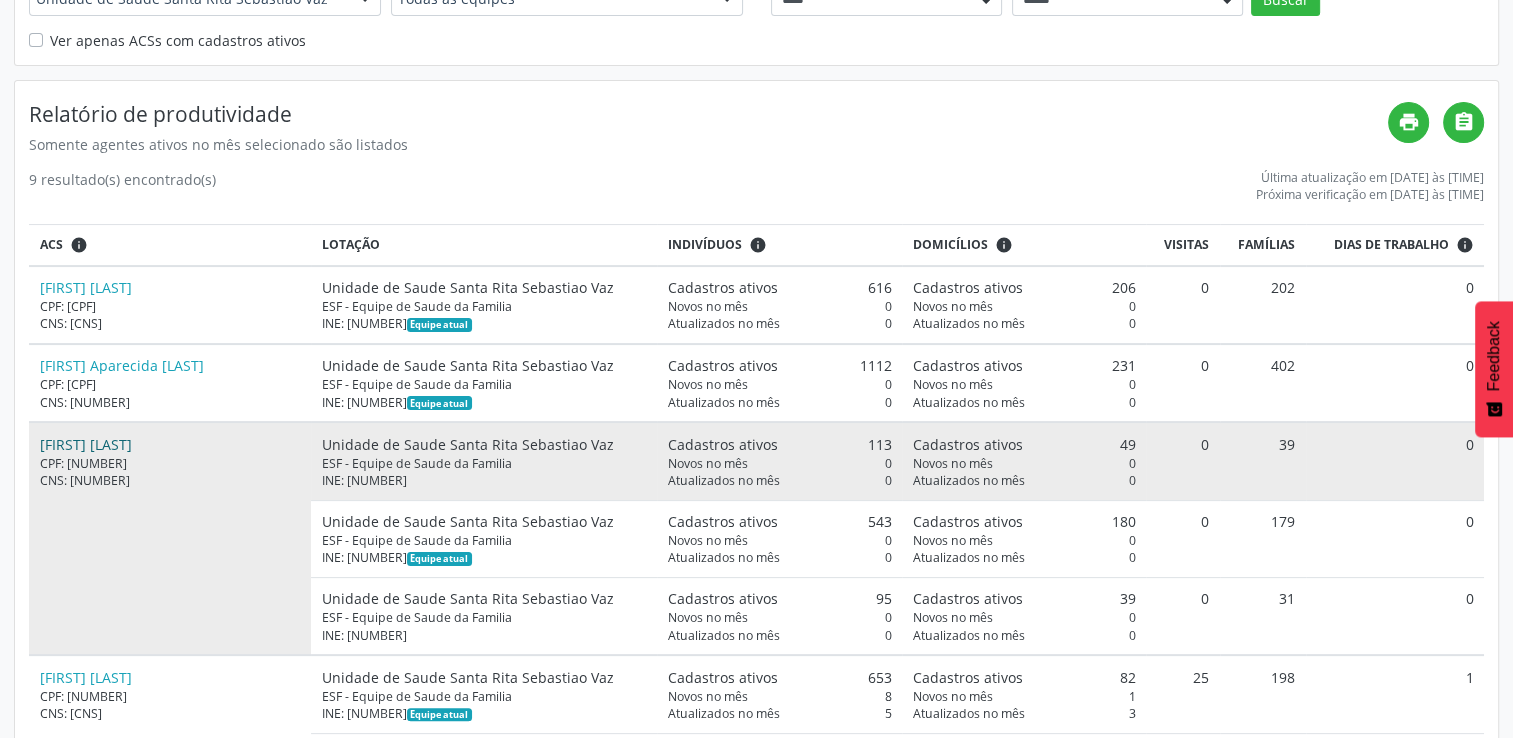 click on "[FIRST] [LAST]" at bounding box center (86, 444) 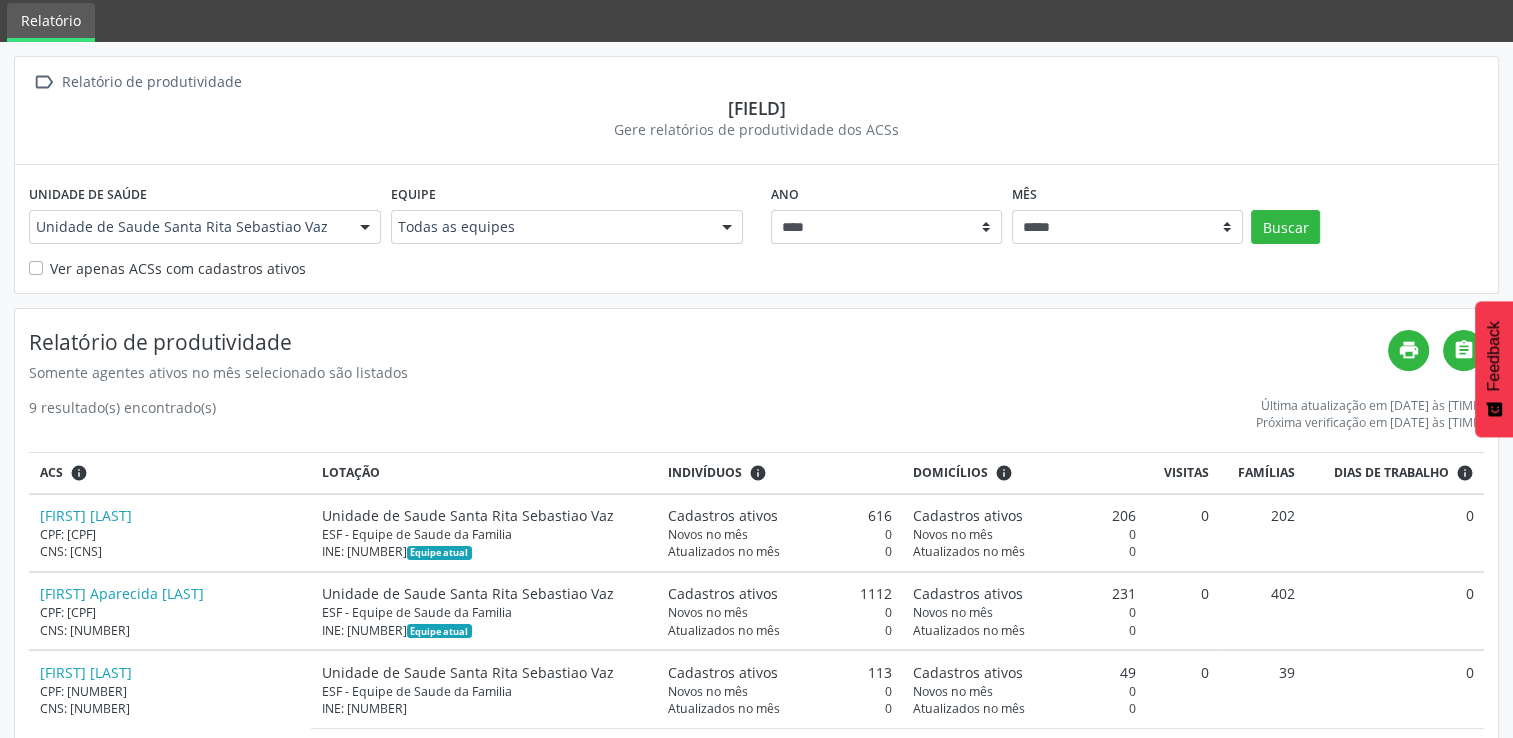 scroll, scrollTop: 0, scrollLeft: 0, axis: both 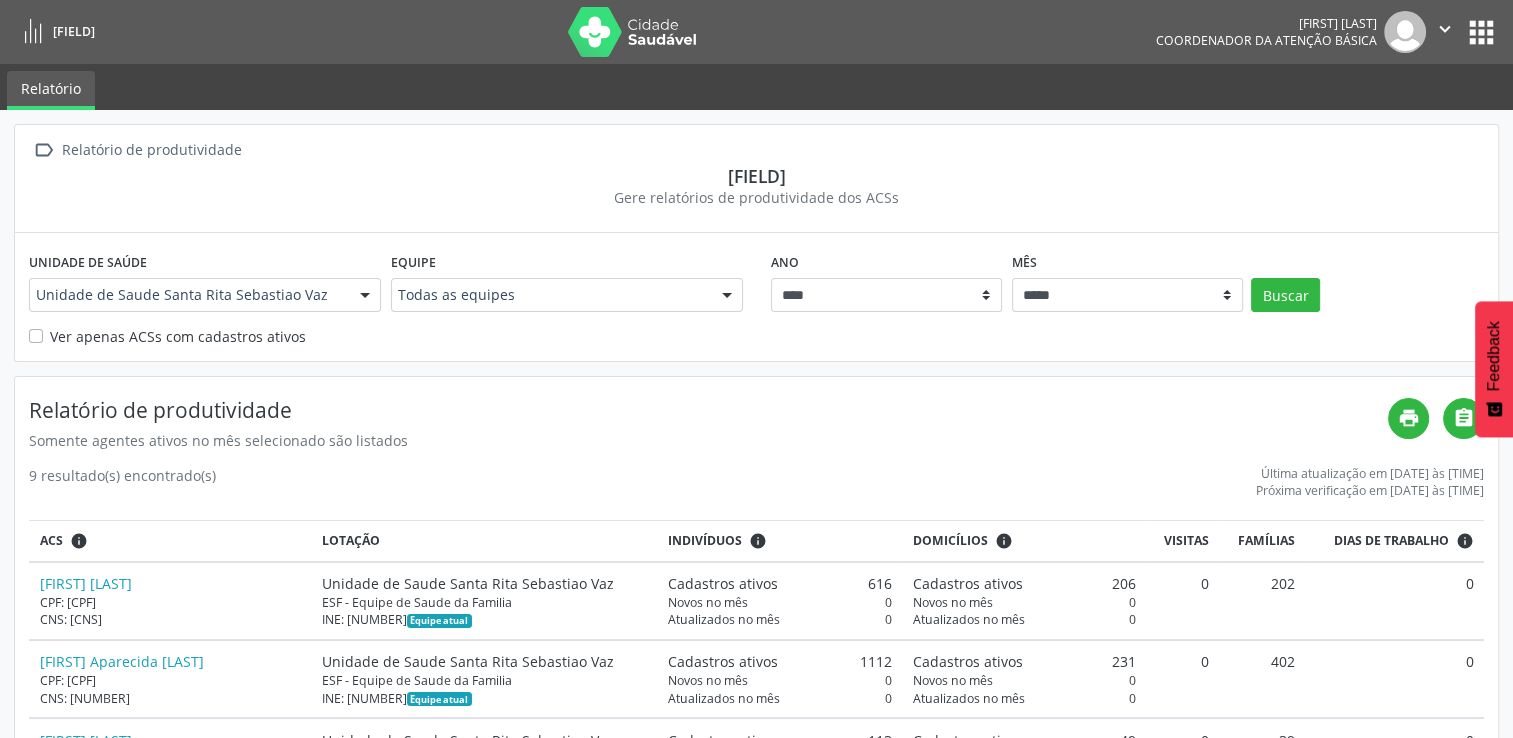 click at bounding box center (365, 296) 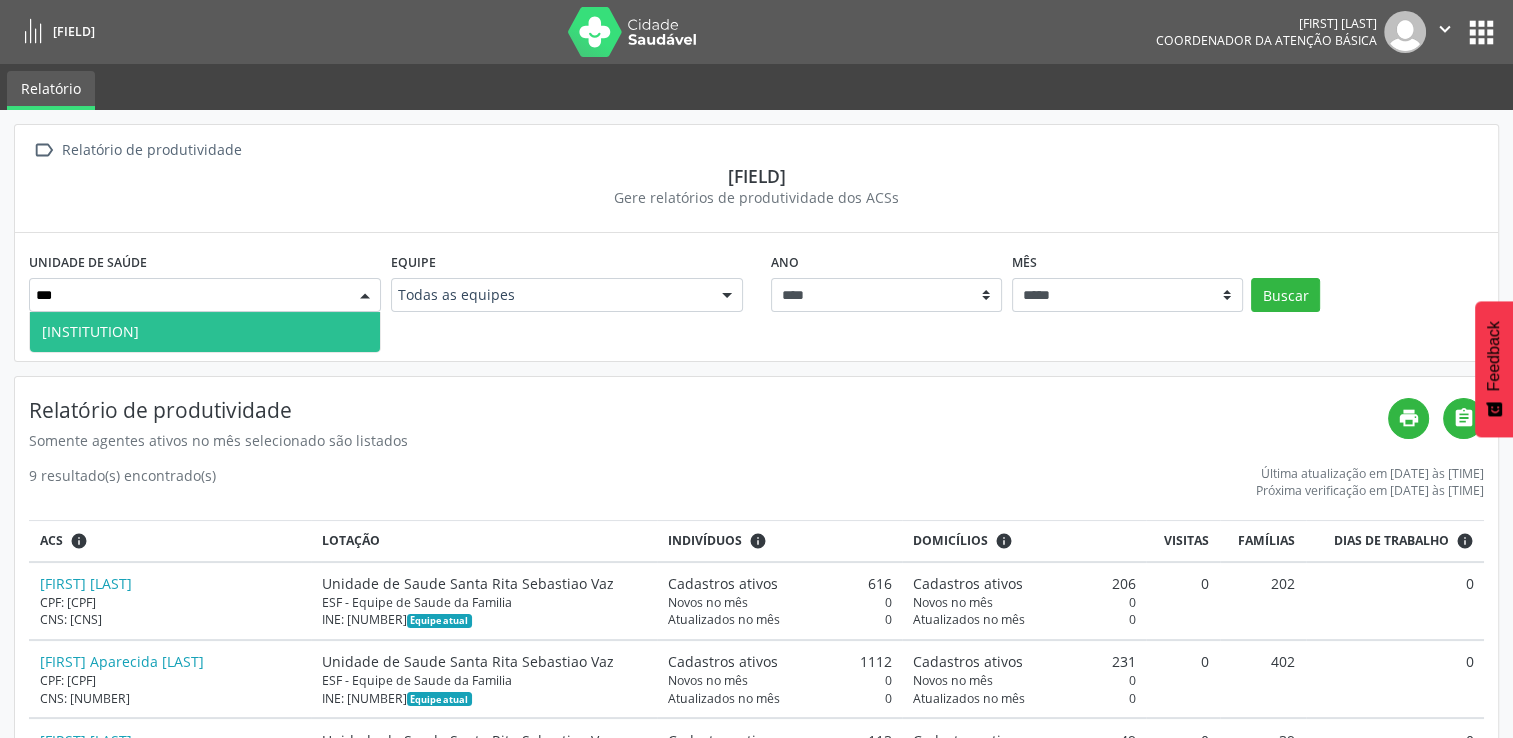click on "[INSTITUTION]" at bounding box center [205, 332] 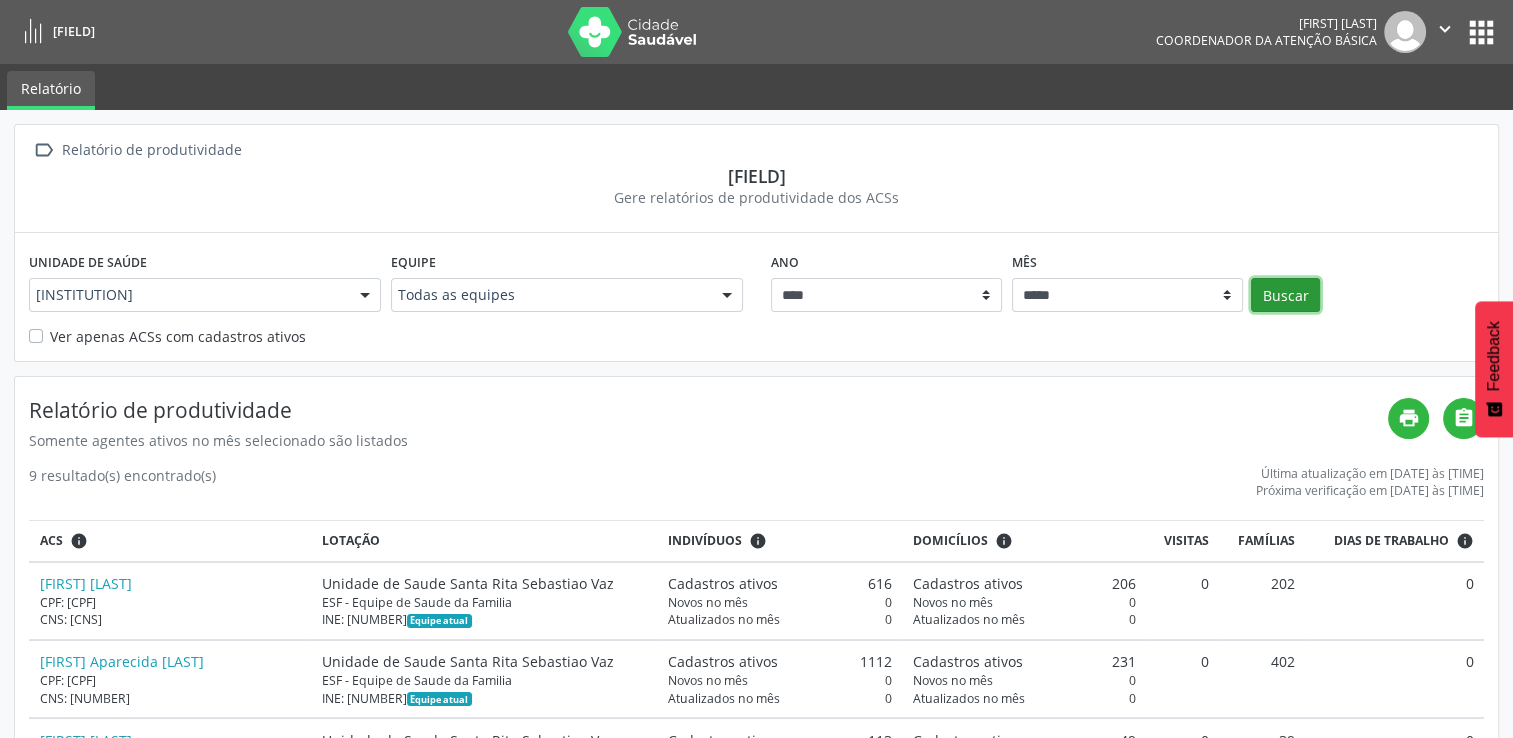 click on "Buscar" at bounding box center (1285, 295) 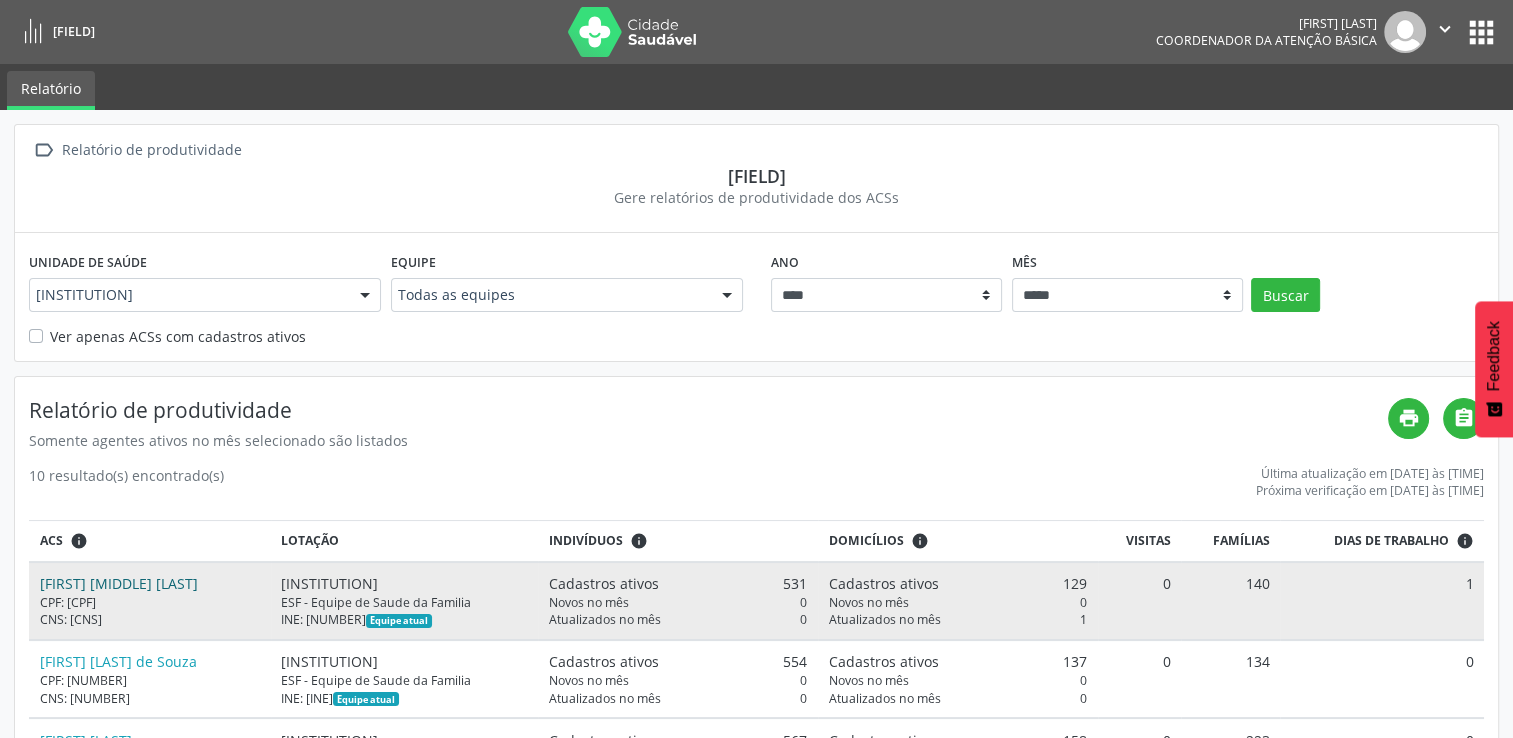 click on "[FIRST] [MIDDLE] [LAST]" at bounding box center [119, 583] 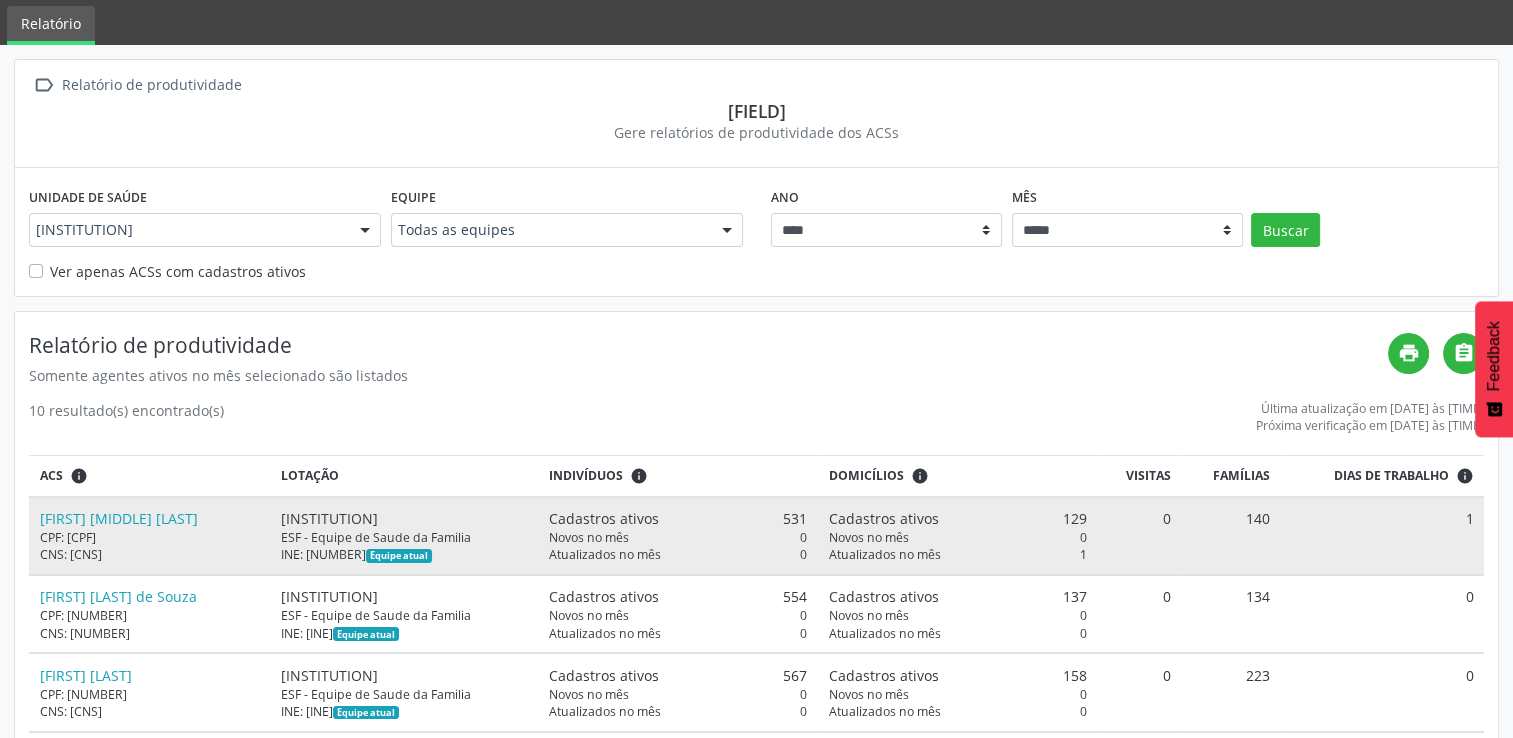 scroll, scrollTop: 100, scrollLeft: 0, axis: vertical 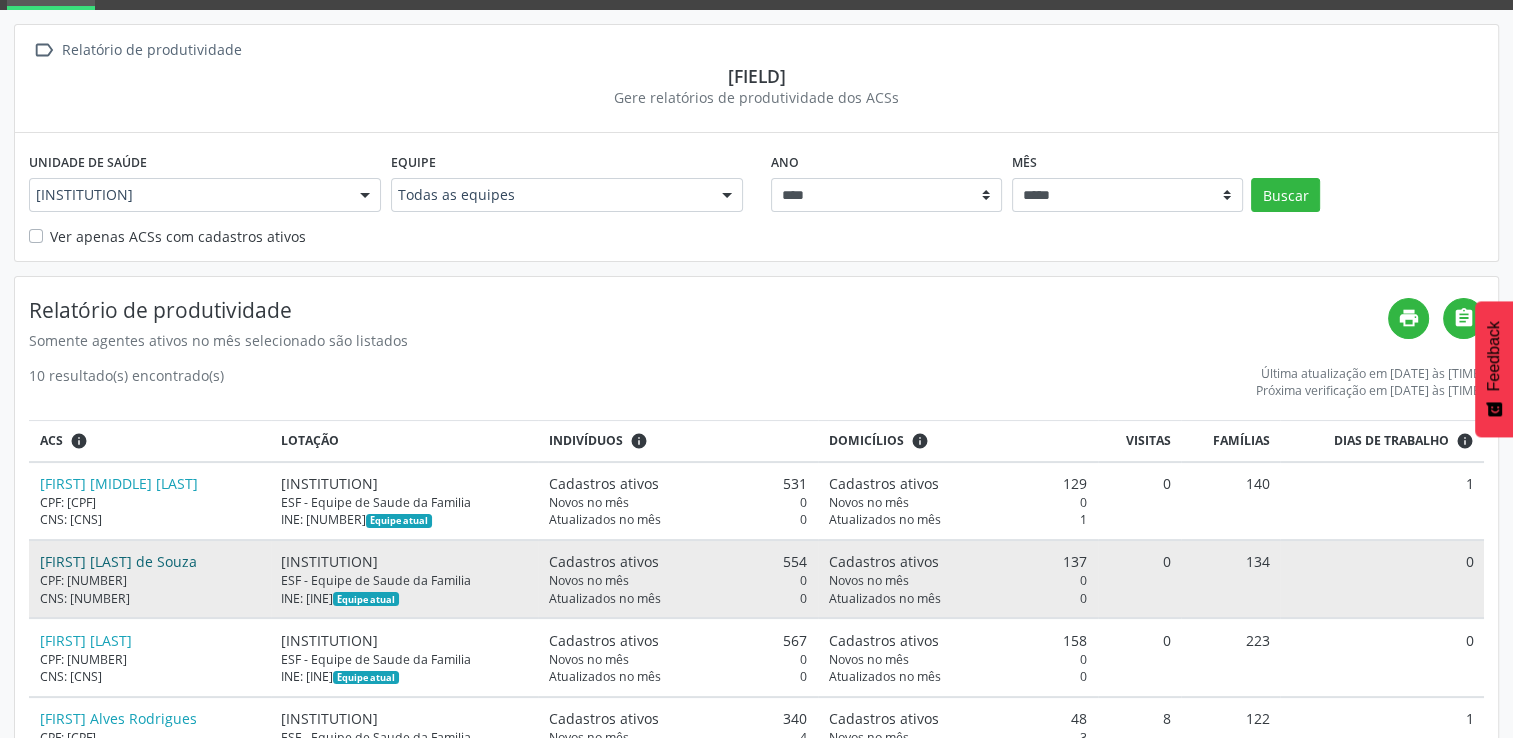 click on "[FIRST] [LAST] de Souza" at bounding box center (118, 561) 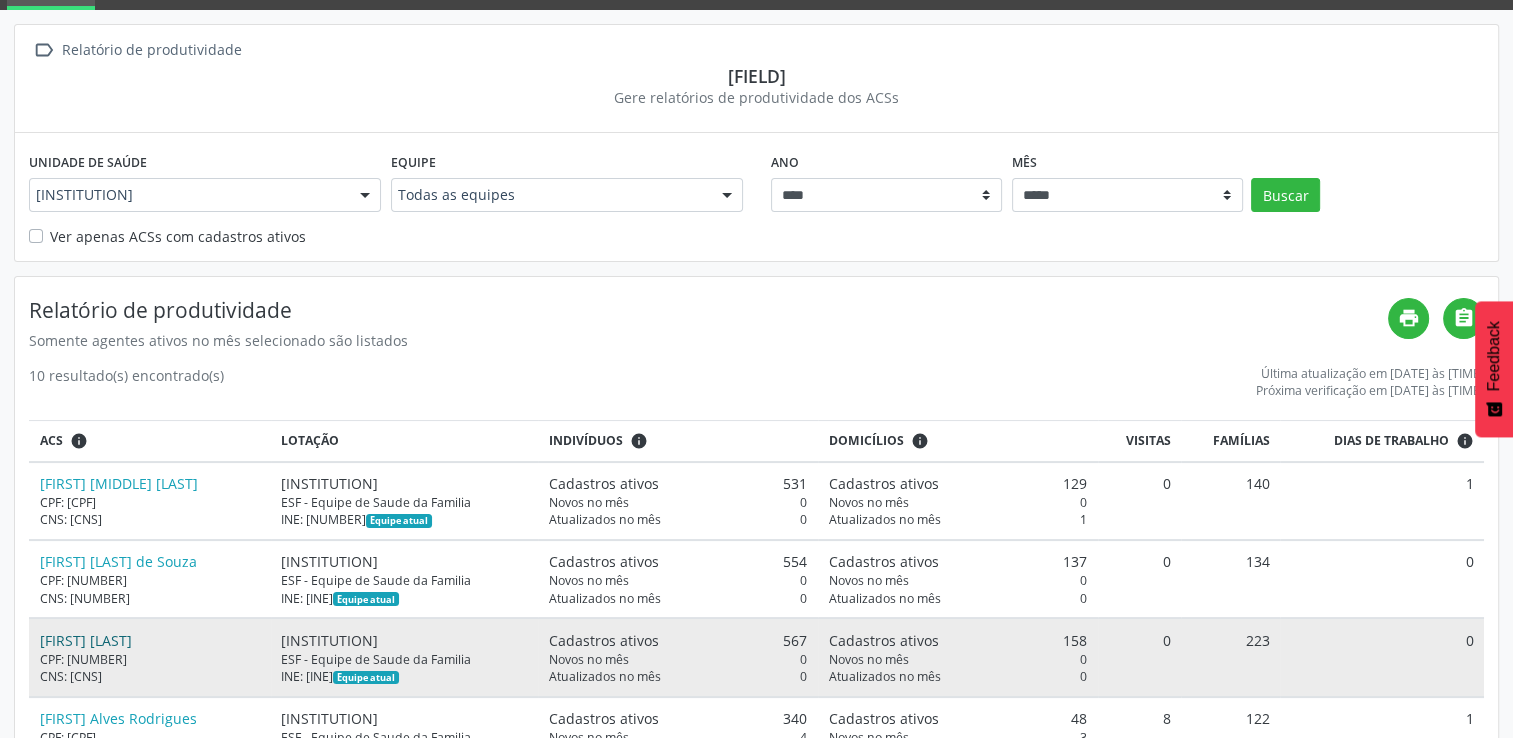 click on "[FIRST] [LAST]" at bounding box center [86, 640] 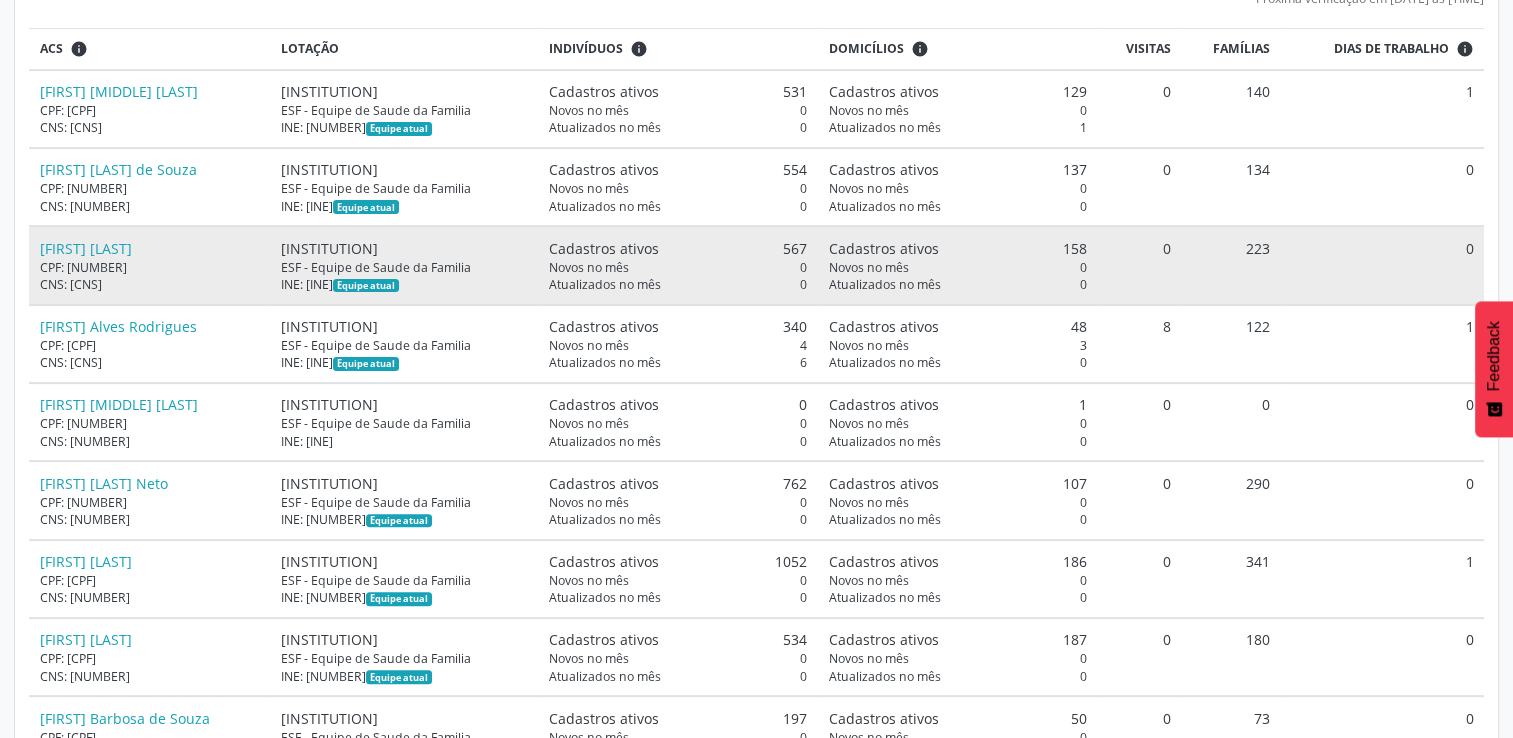 scroll, scrollTop: 500, scrollLeft: 0, axis: vertical 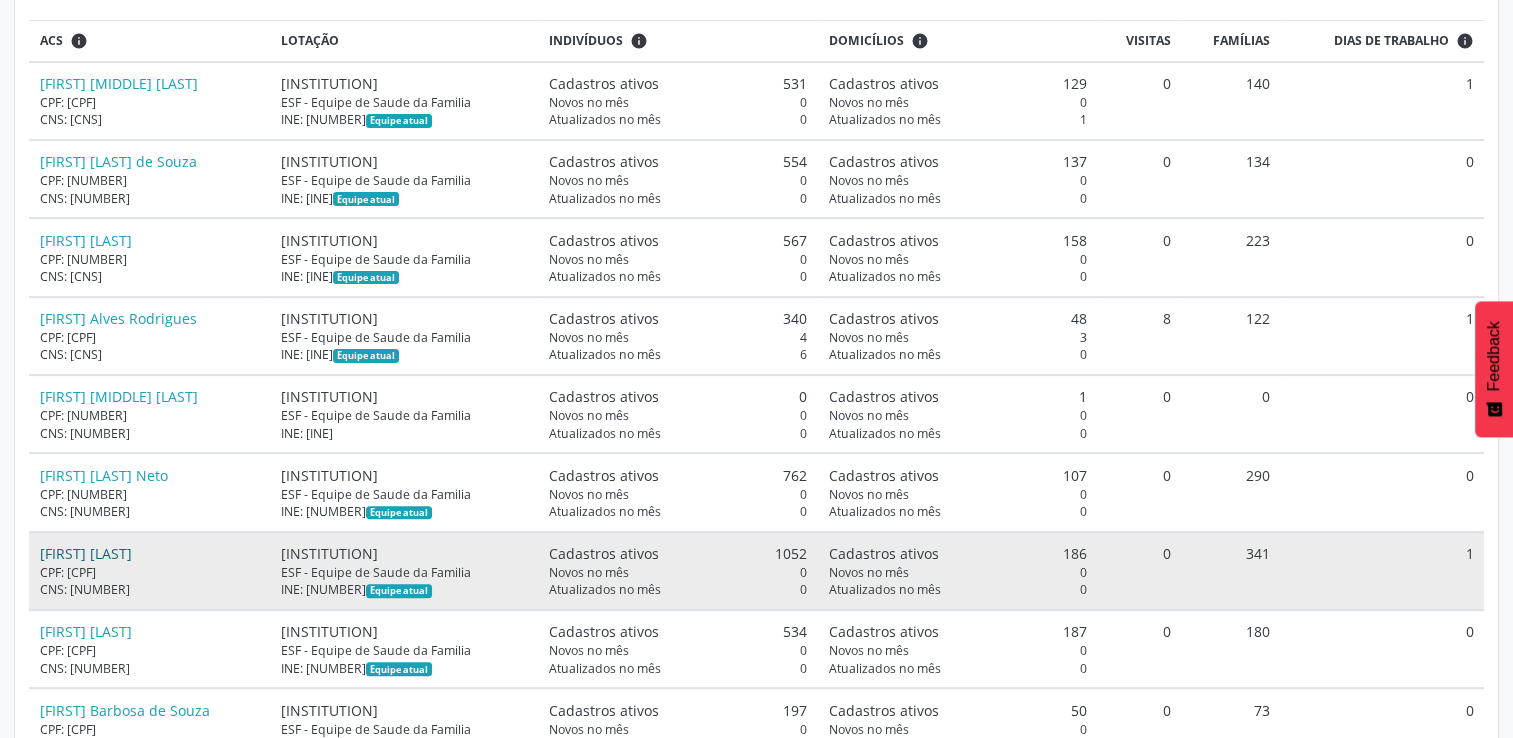 click on "[FIRST] [LAST]" at bounding box center [86, 553] 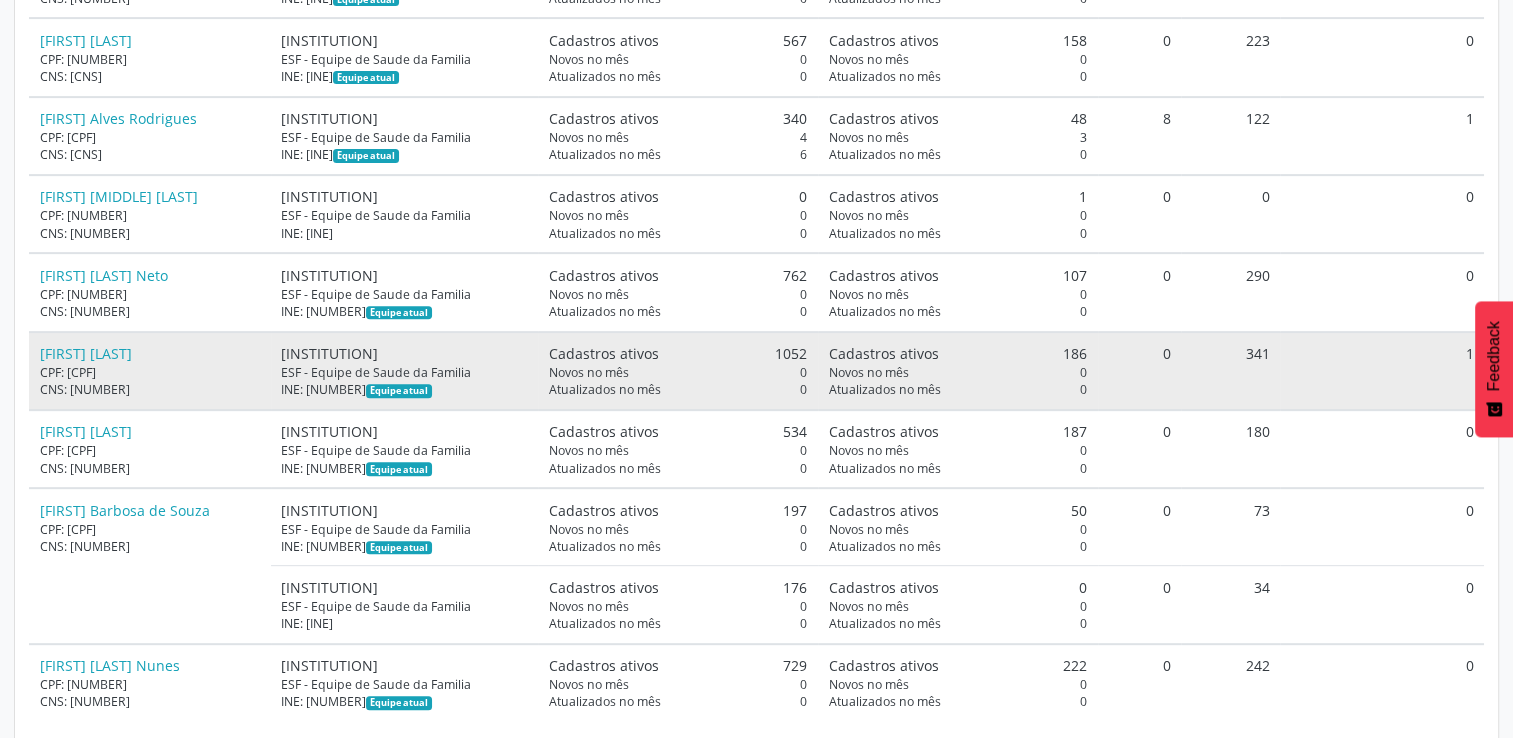 scroll, scrollTop: 720, scrollLeft: 0, axis: vertical 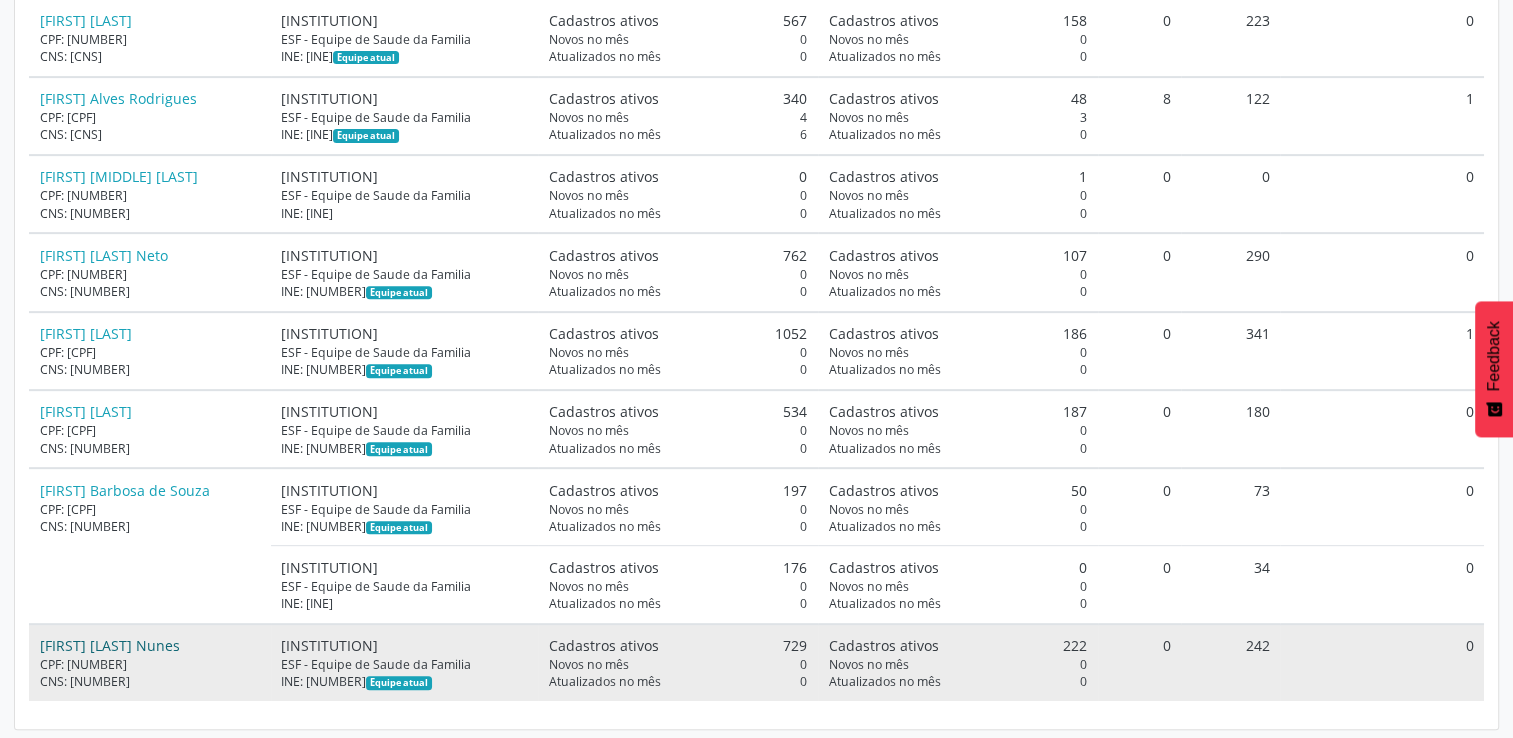click on "[FIRST] [LAST] Nunes" at bounding box center [110, 645] 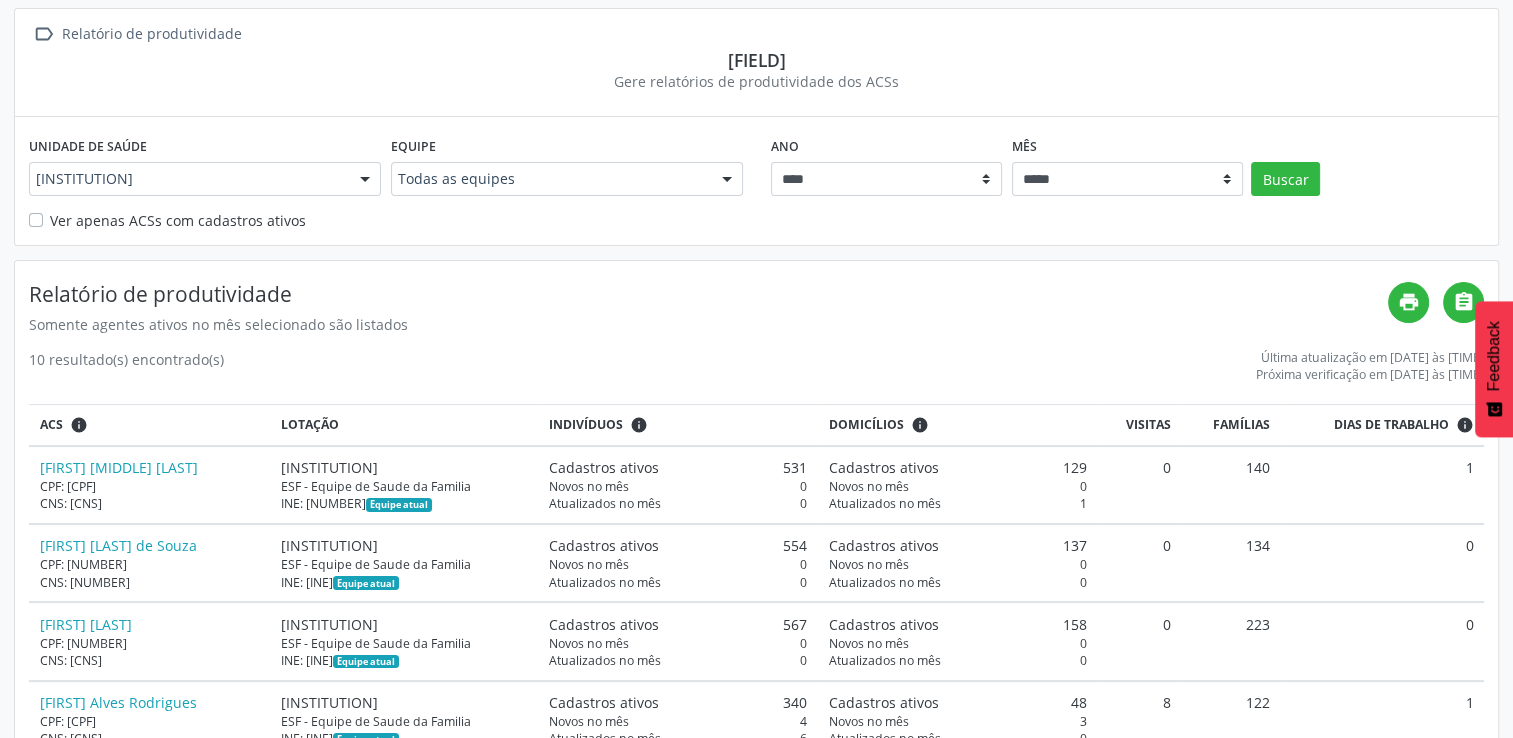 scroll, scrollTop: 20, scrollLeft: 0, axis: vertical 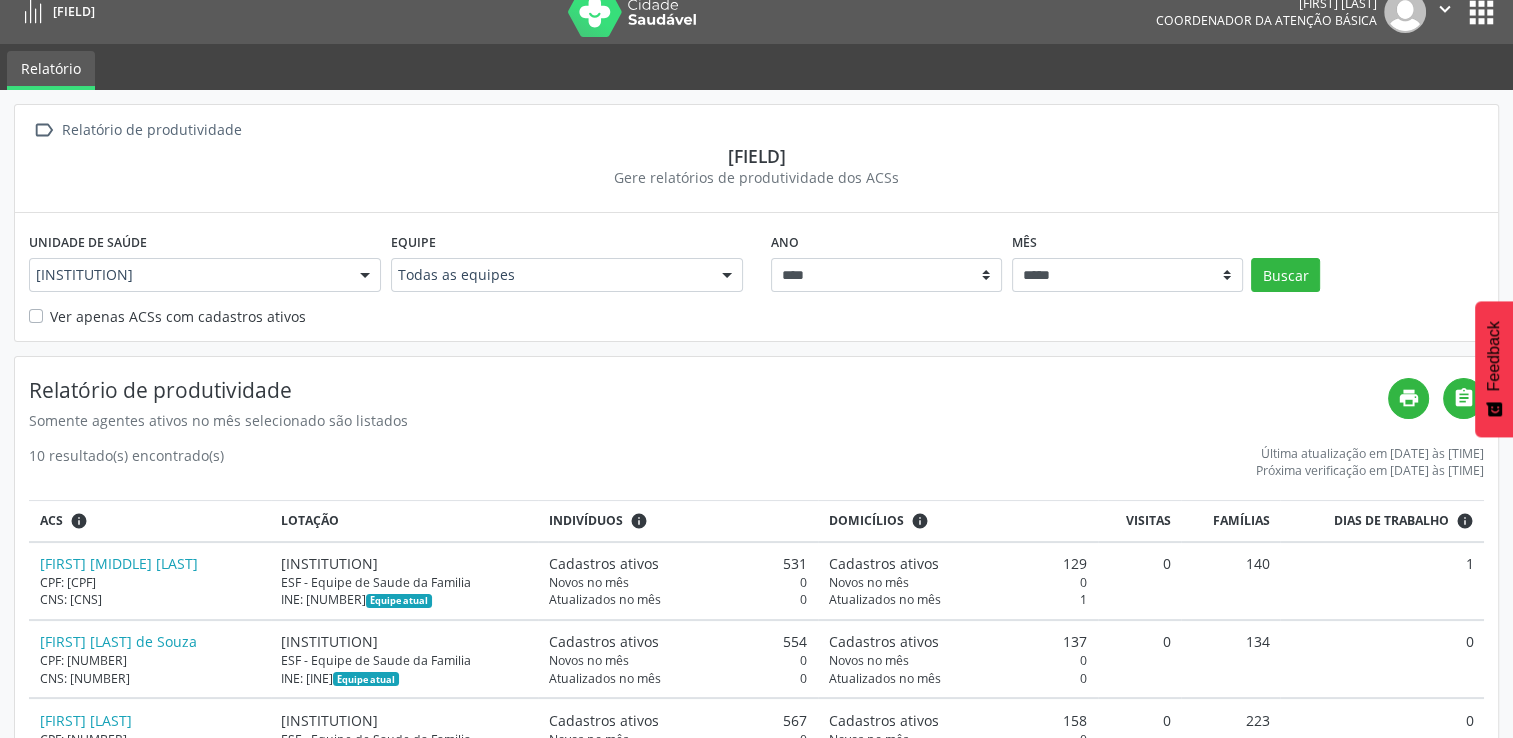 click at bounding box center [365, 276] 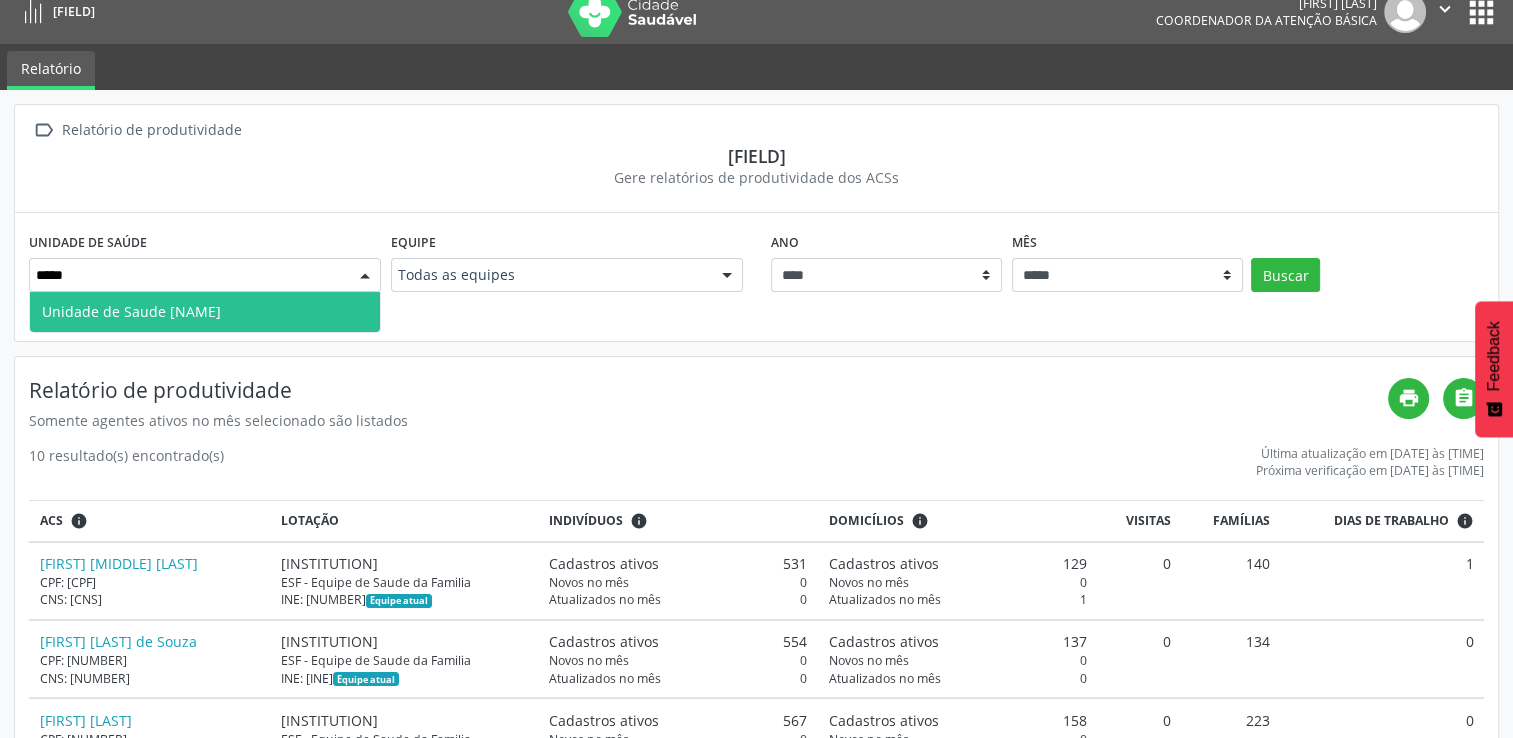 click on "Unidade de Saude [NAME]" at bounding box center [205, 312] 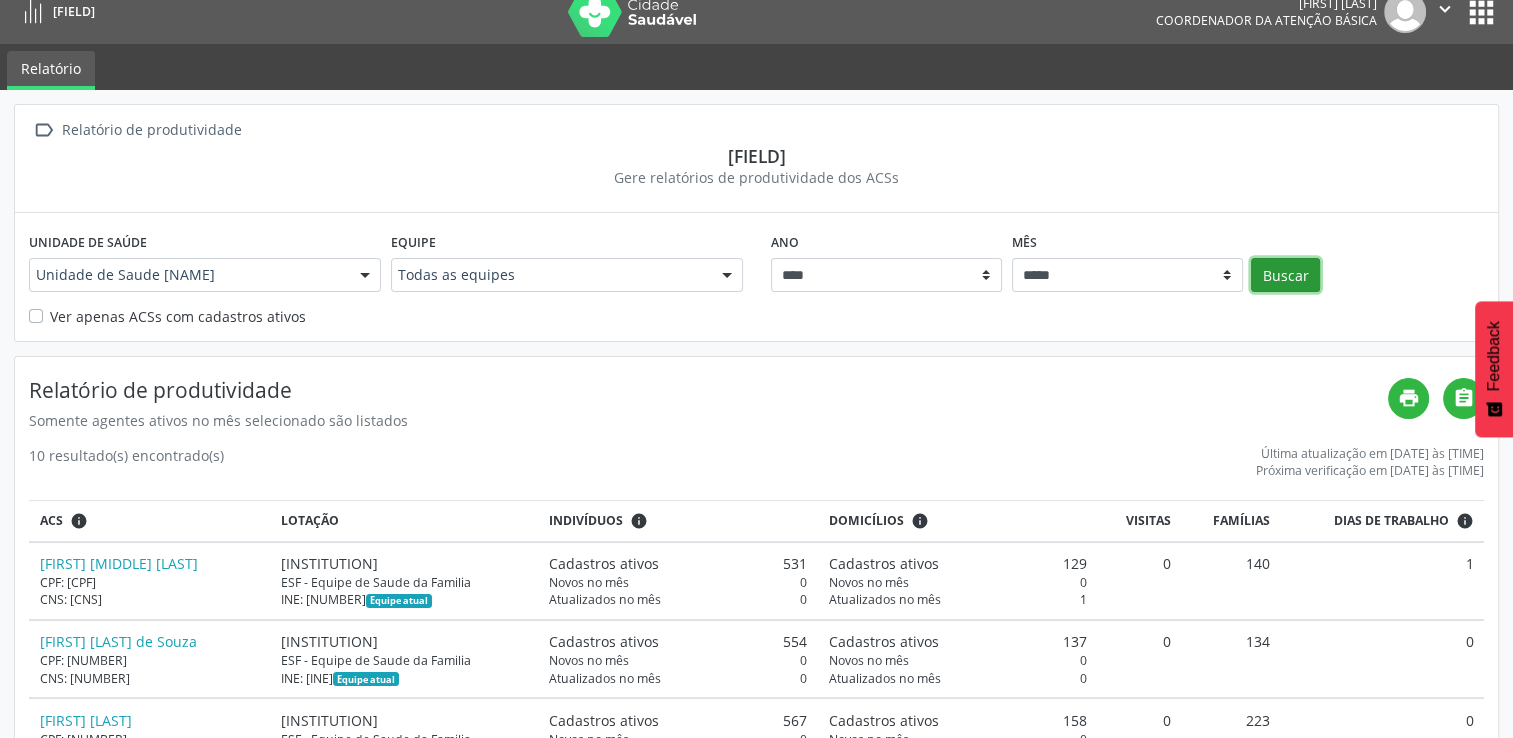 click on "Buscar" at bounding box center (1285, 275) 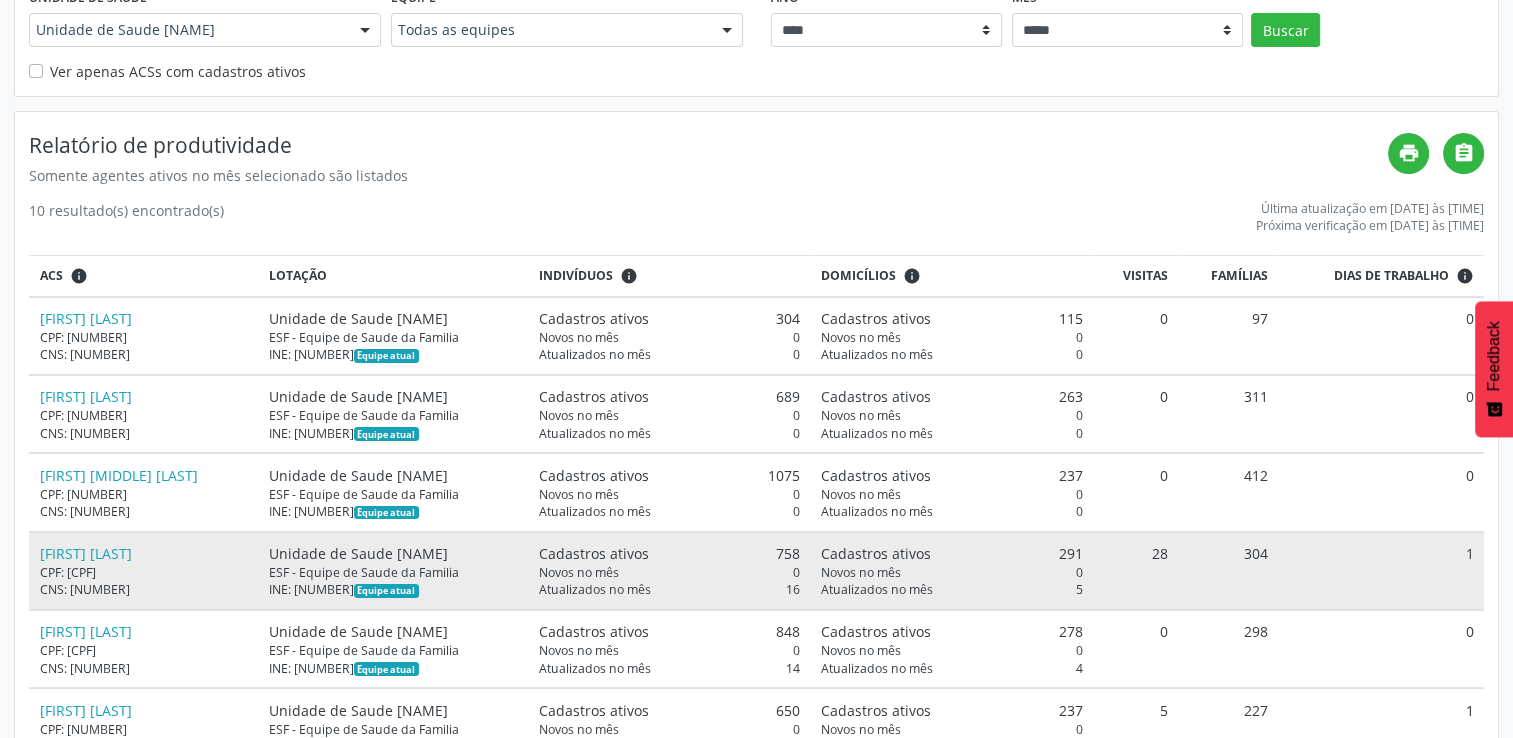 scroll, scrollTop: 300, scrollLeft: 0, axis: vertical 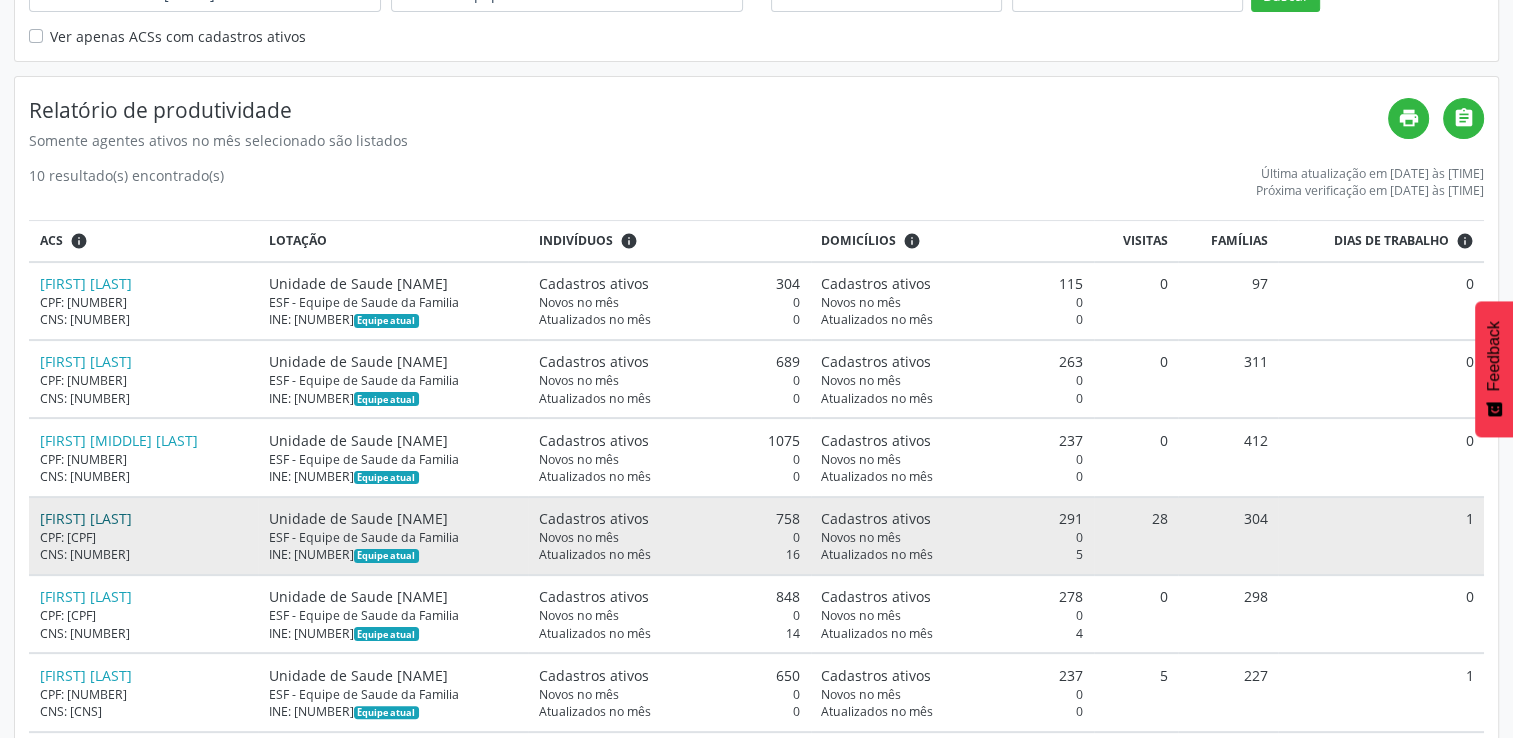 click on "[FIRST] [LAST]" at bounding box center [86, 518] 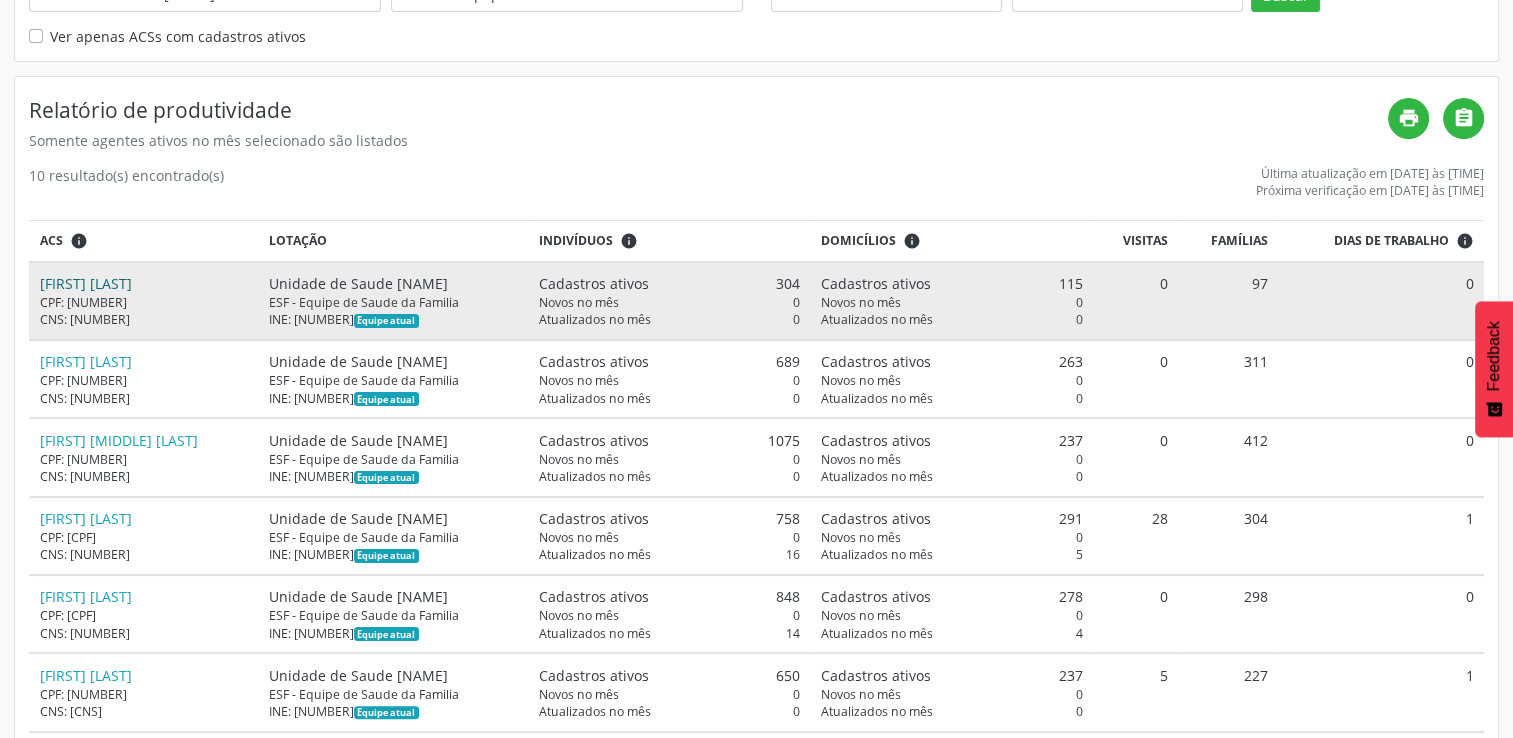 click on "[FIRST] [LAST]" at bounding box center [86, 283] 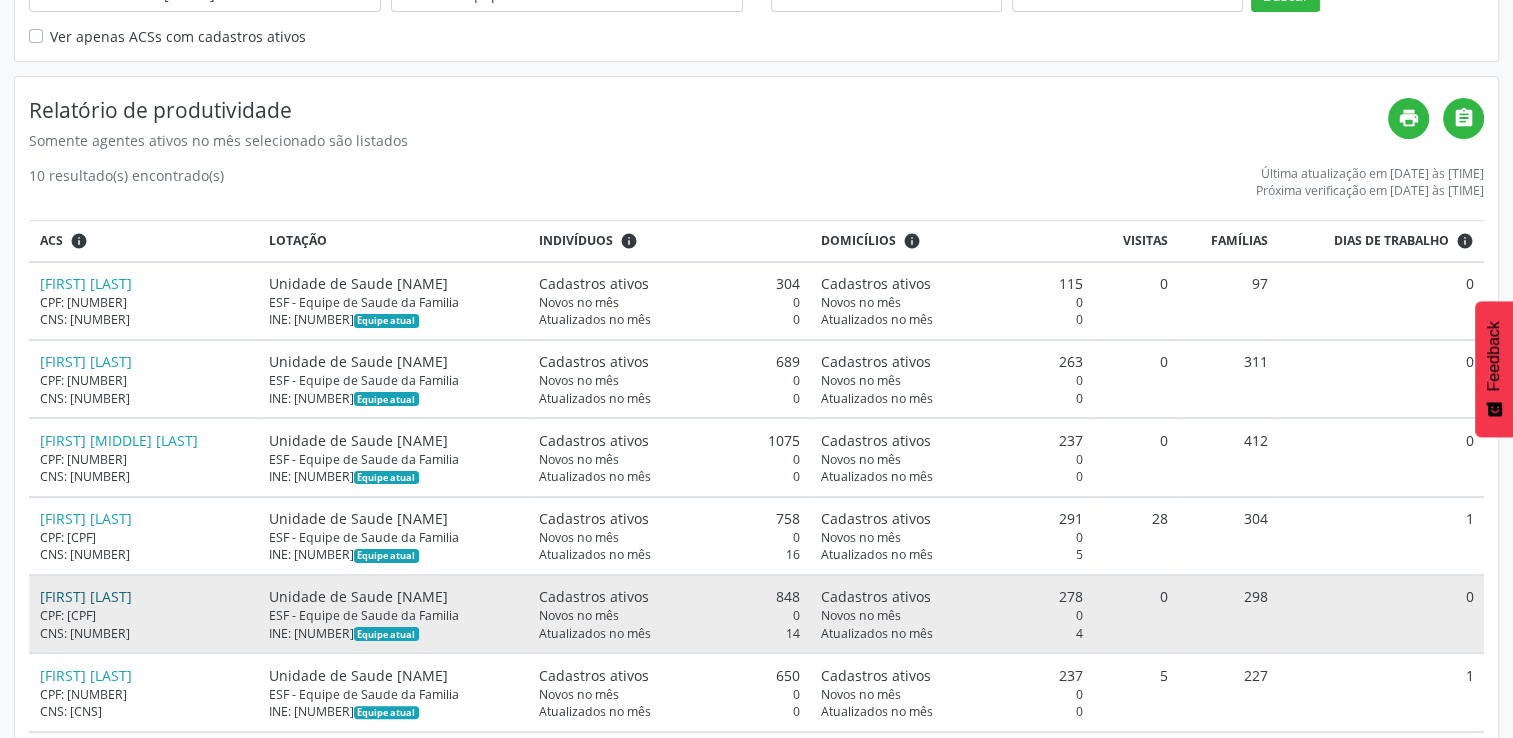 click on "[FIRST] [LAST]" at bounding box center (86, 596) 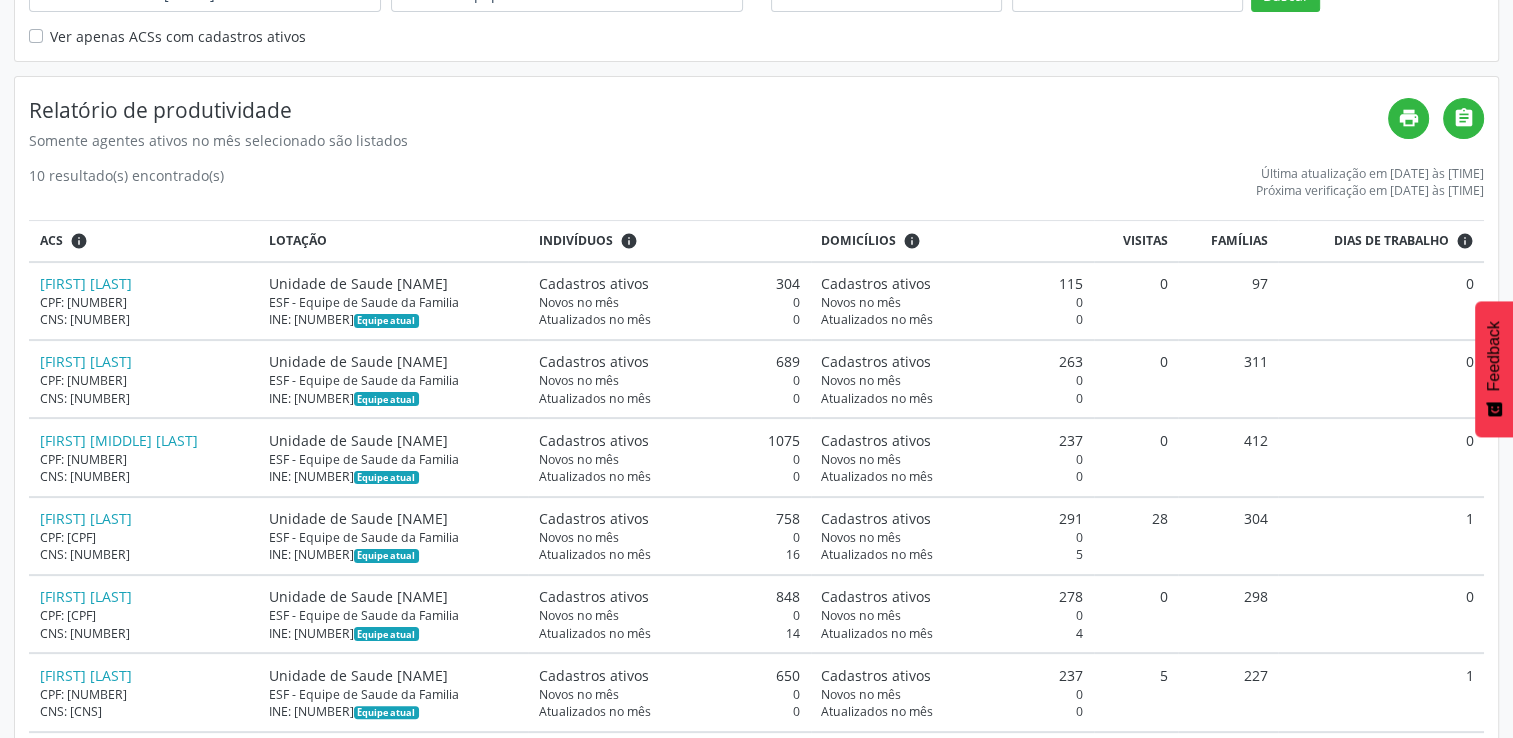 scroll, scrollTop: 0, scrollLeft: 0, axis: both 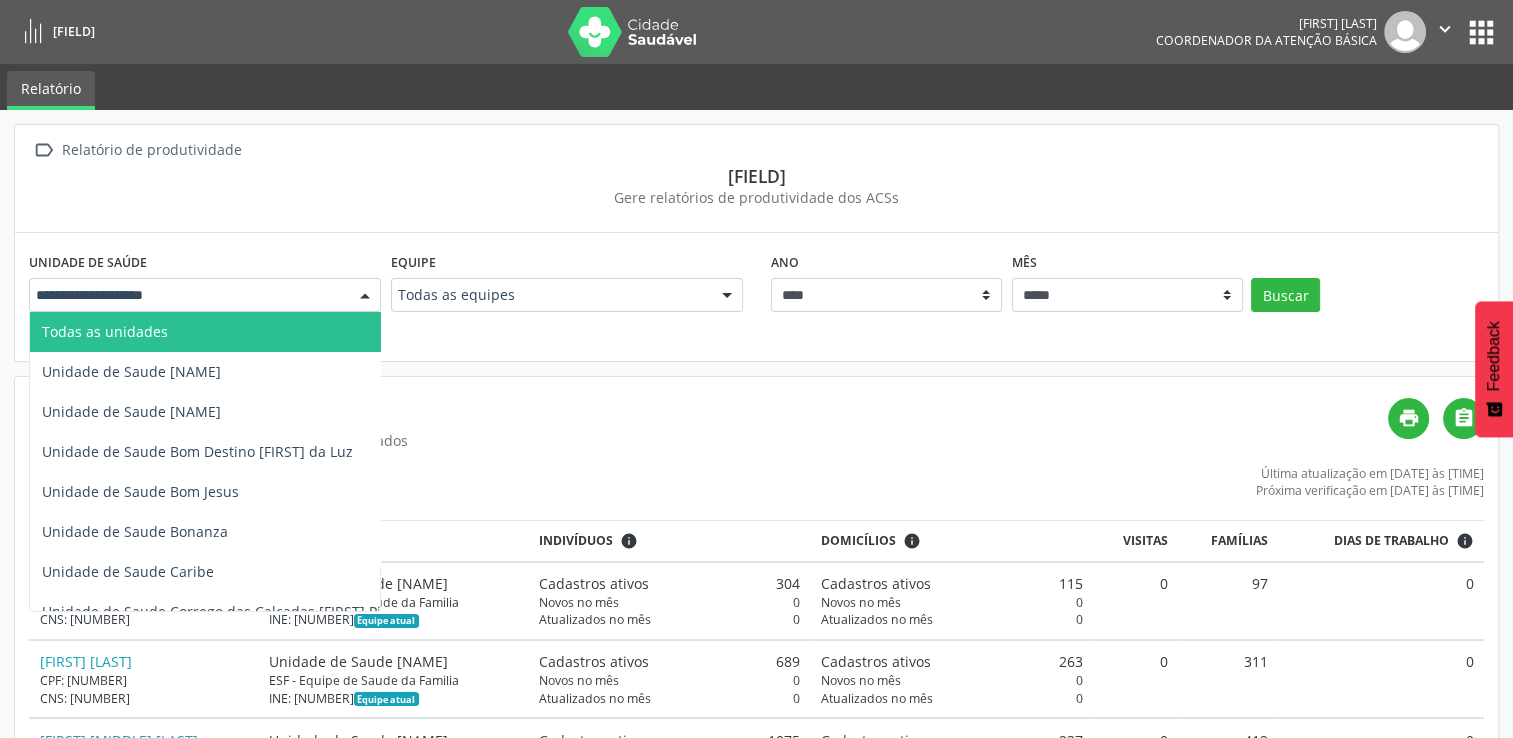 click at bounding box center (365, 296) 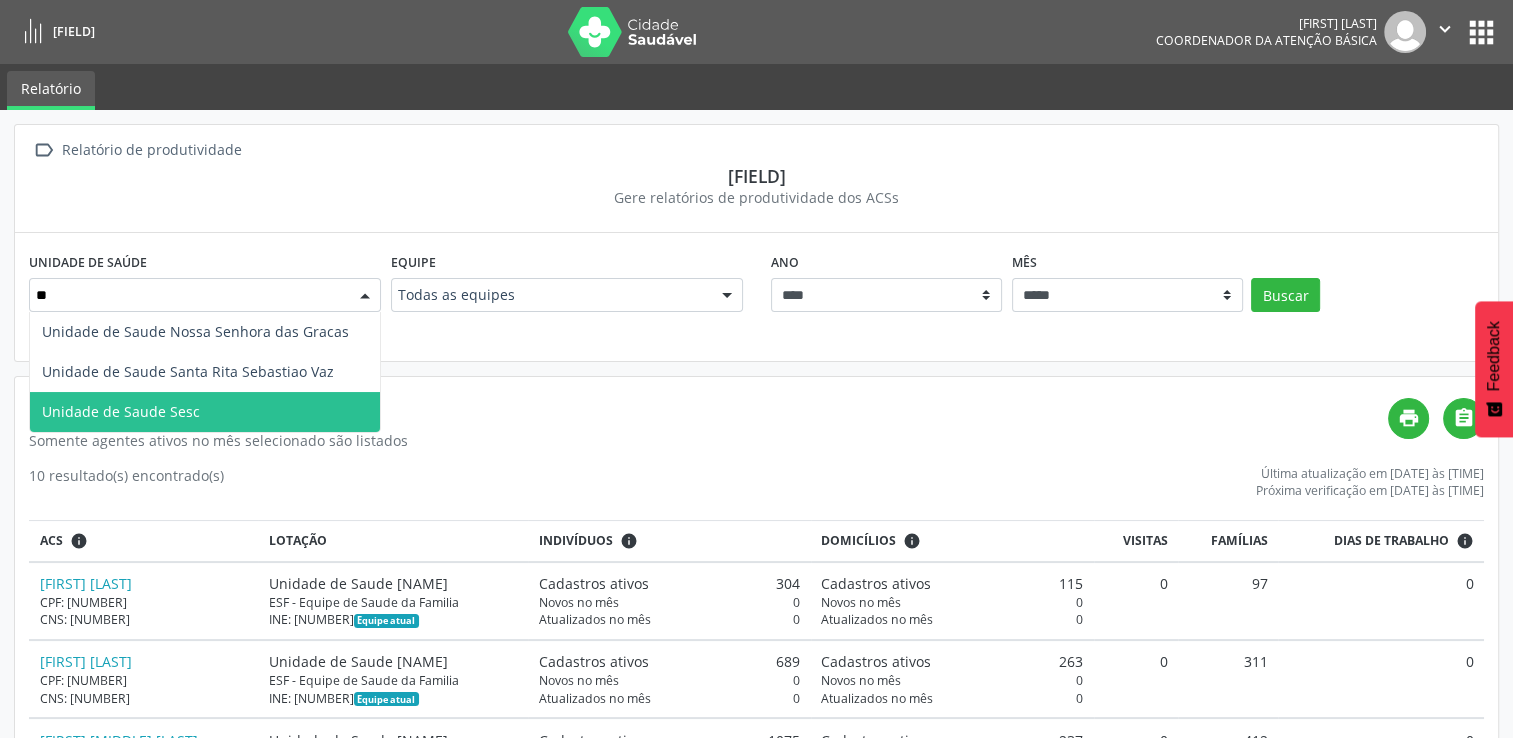 click on "Unidade de Saude Sesc" at bounding box center [205, 412] 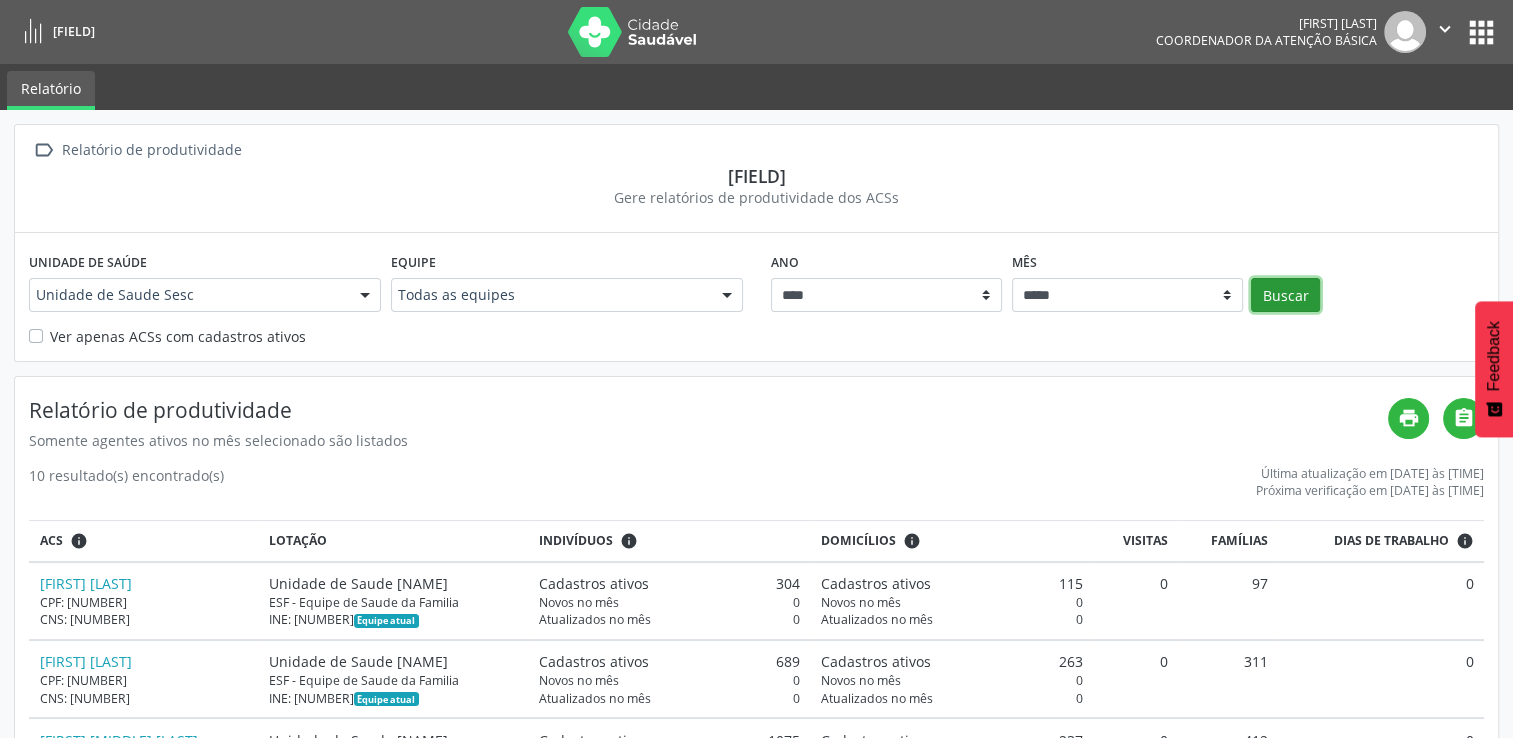 click on "Buscar" at bounding box center [1285, 295] 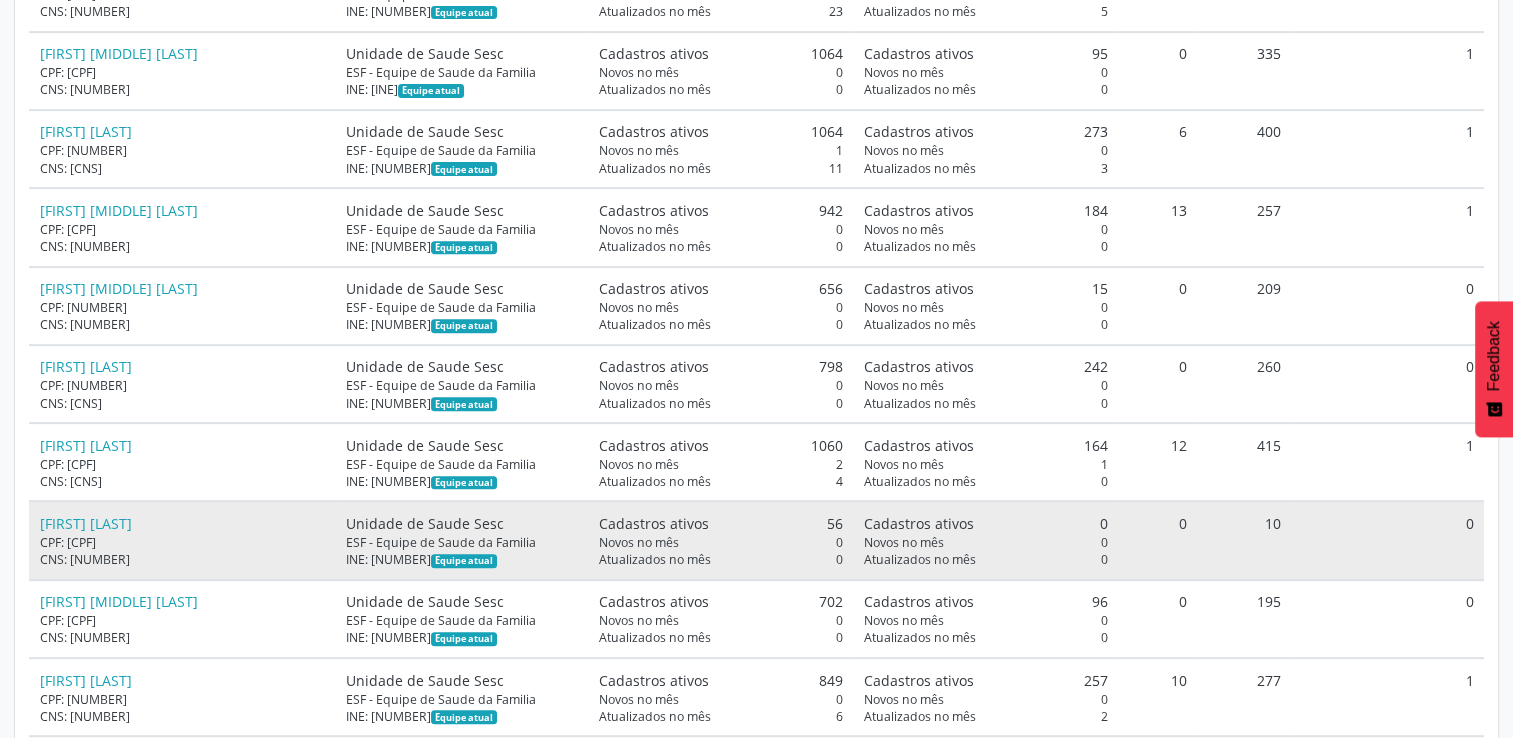 scroll, scrollTop: 800, scrollLeft: 0, axis: vertical 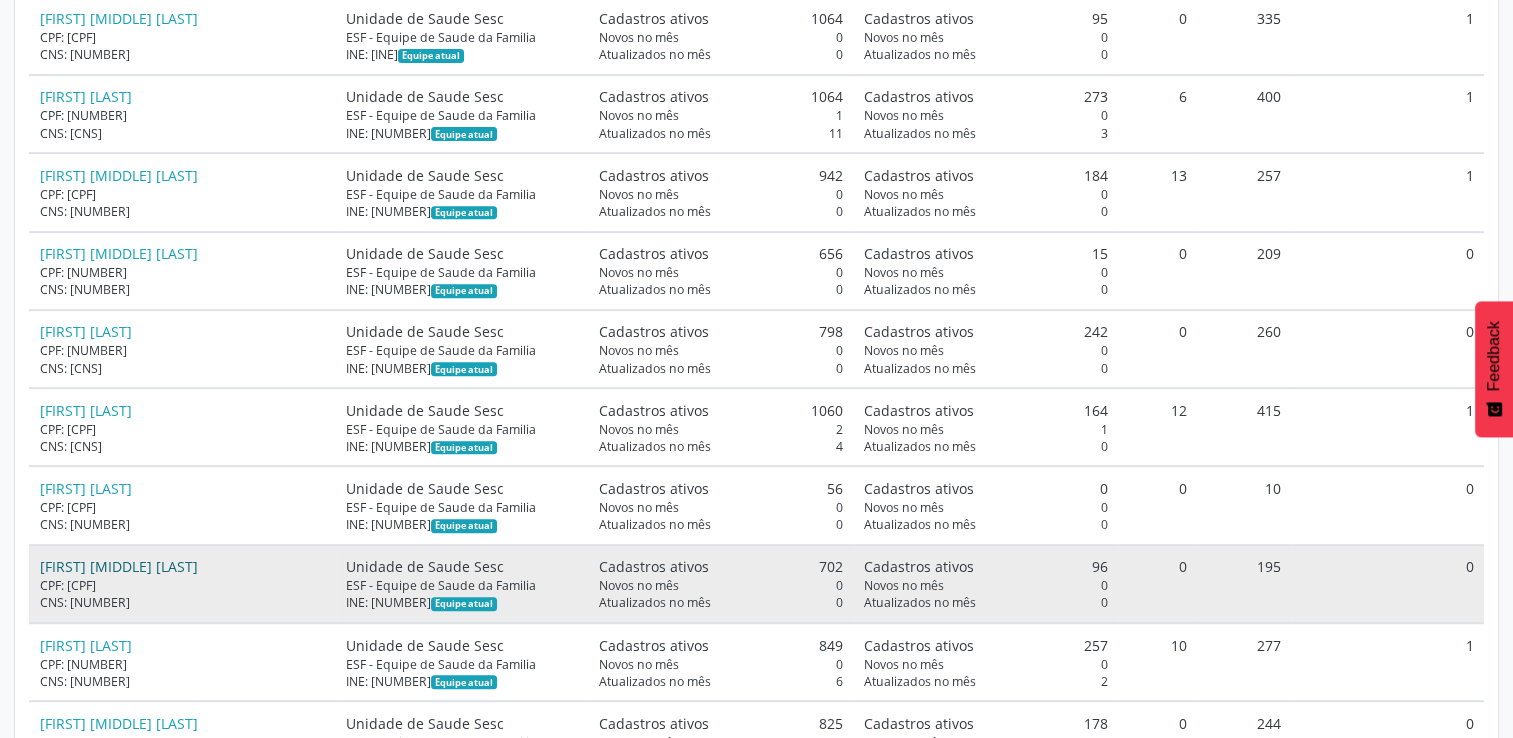 click on "[FIRST] [MIDDLE] [LAST]" at bounding box center [119, 566] 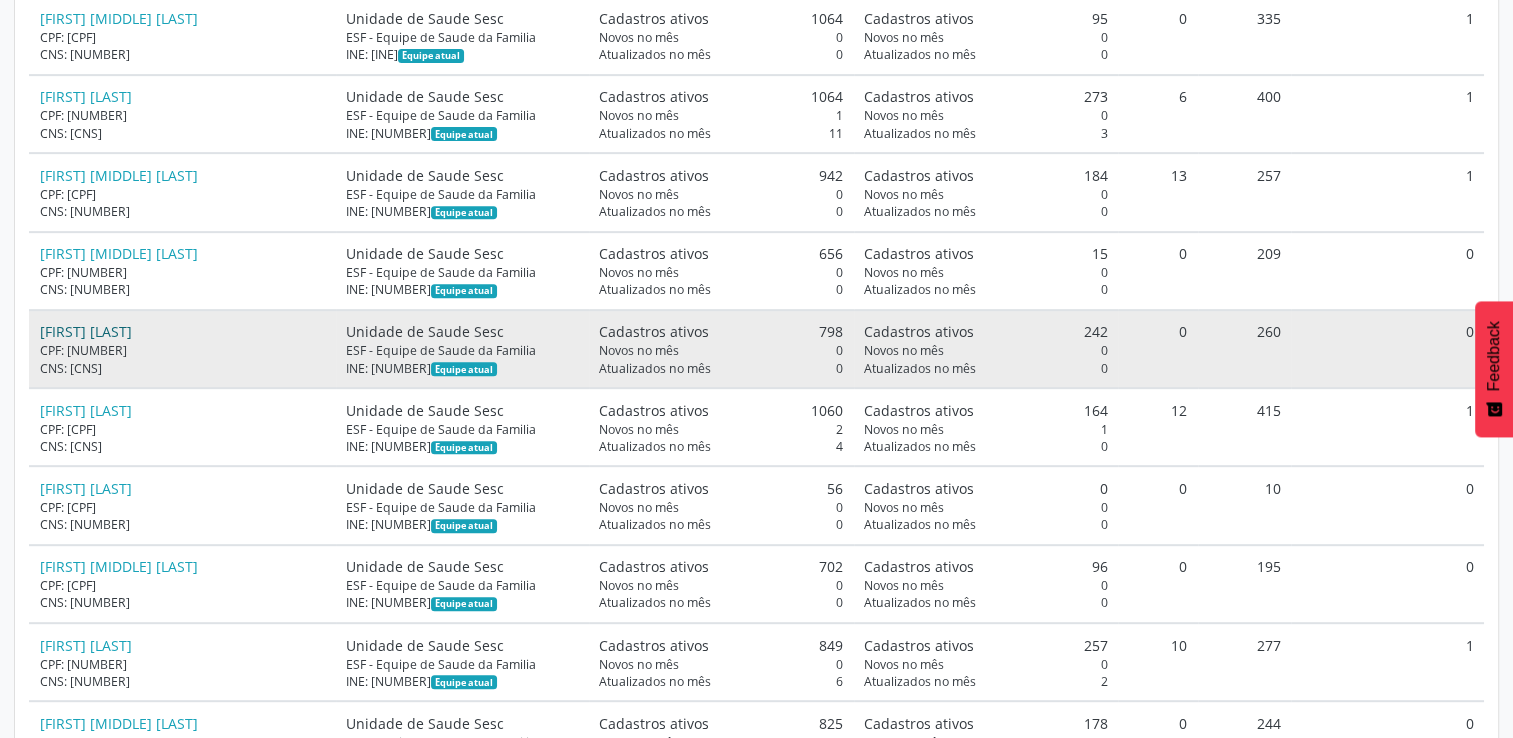 click on "[FIRST] [LAST]" at bounding box center (86, 331) 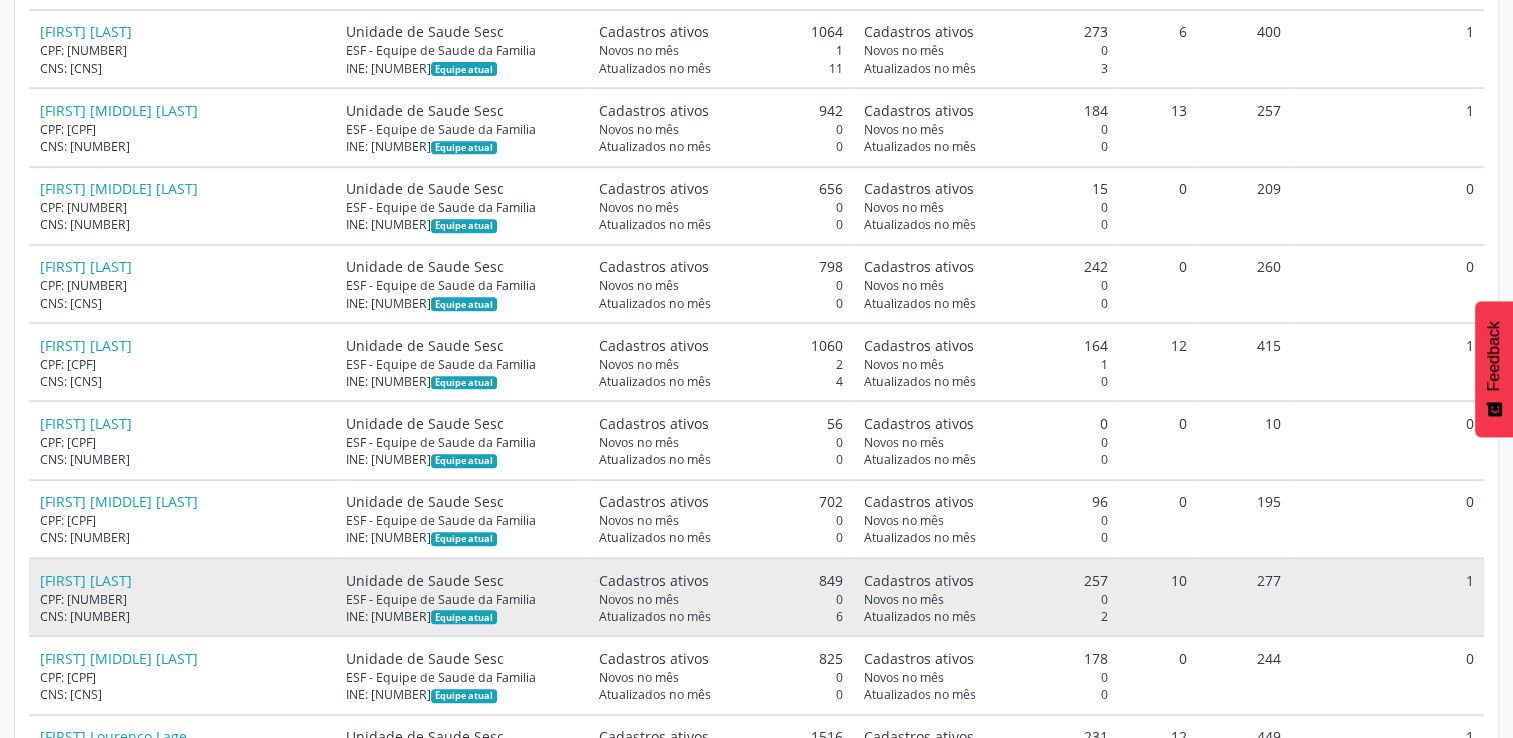 scroll, scrollTop: 900, scrollLeft: 0, axis: vertical 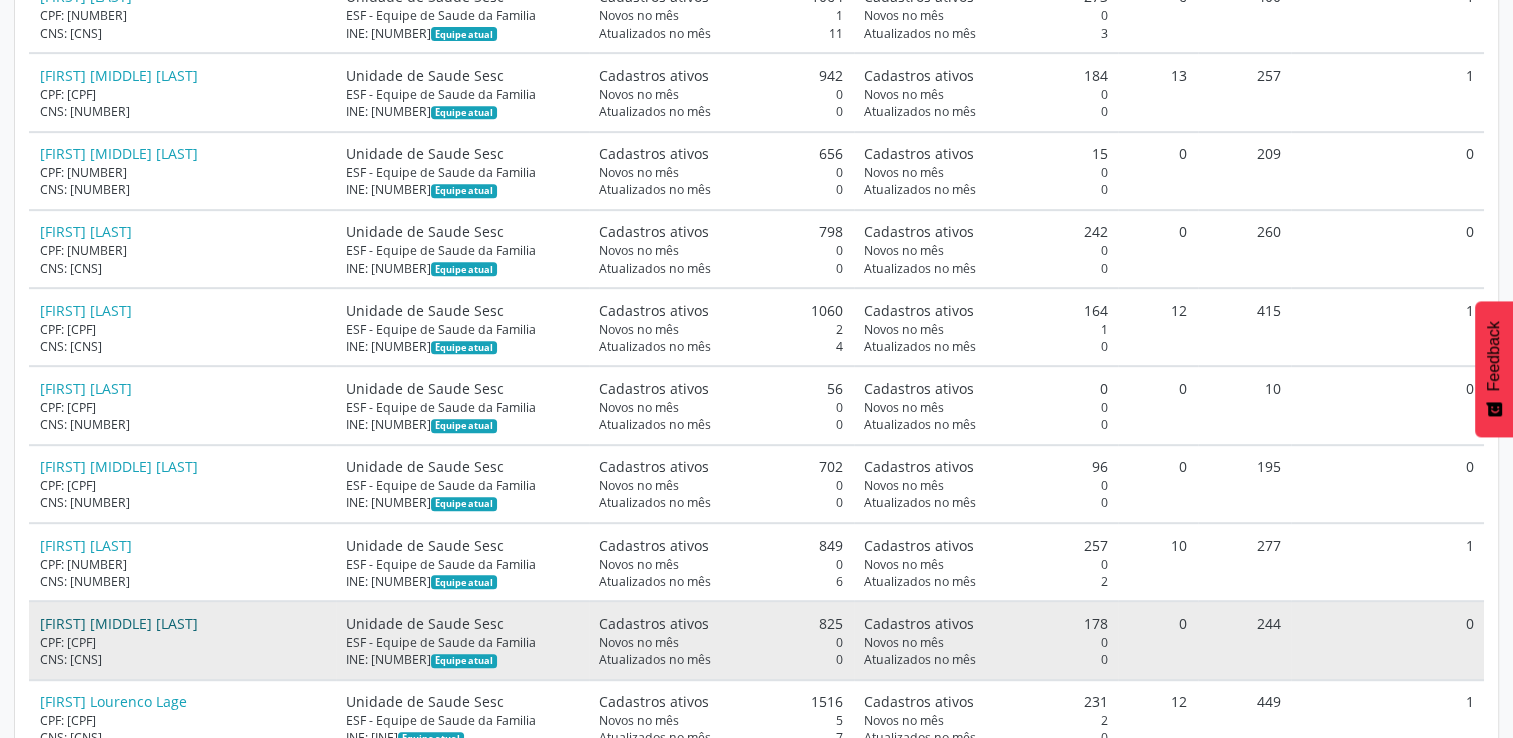 click on "[FIRST] [MIDDLE] [LAST]" at bounding box center [119, 623] 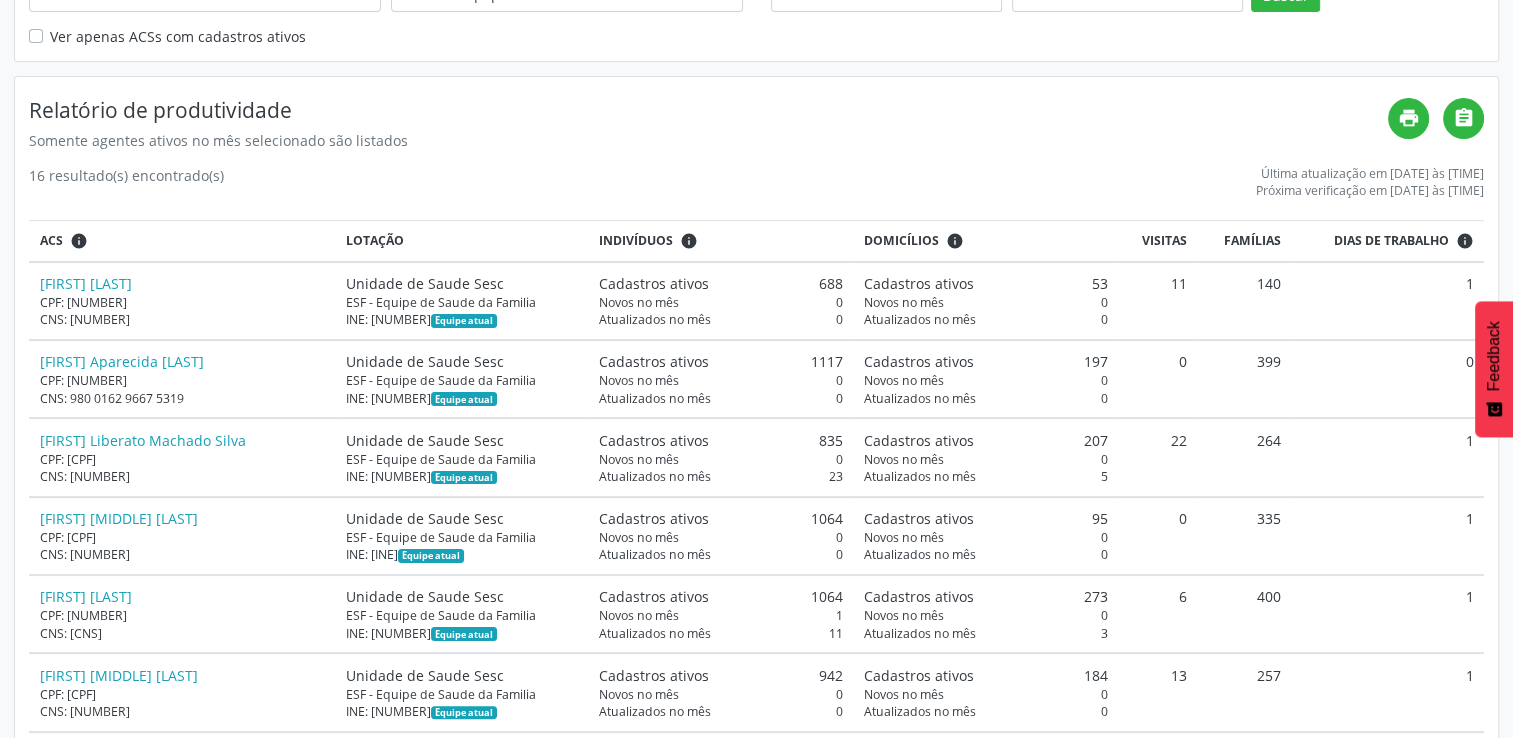 scroll, scrollTop: 100, scrollLeft: 0, axis: vertical 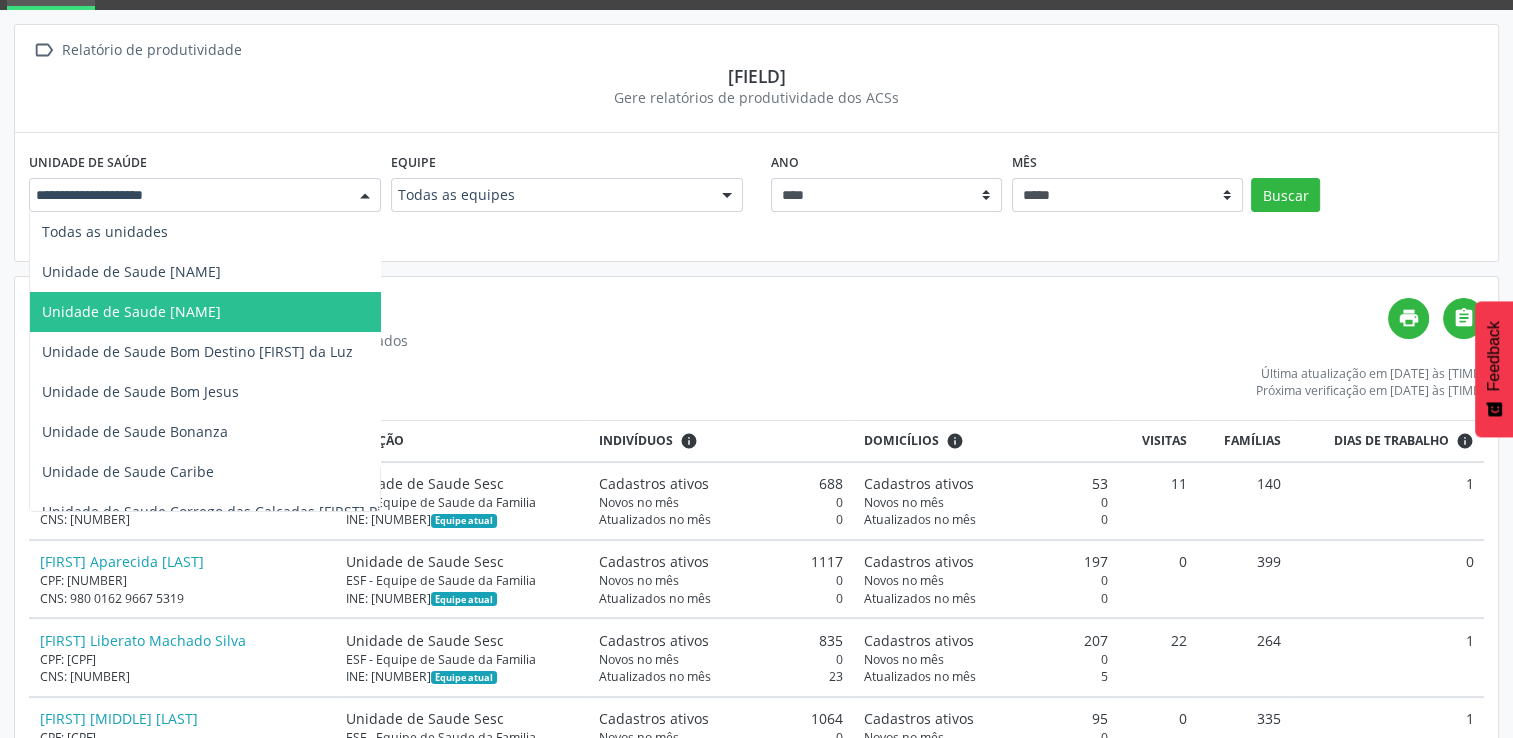 click at bounding box center [365, 196] 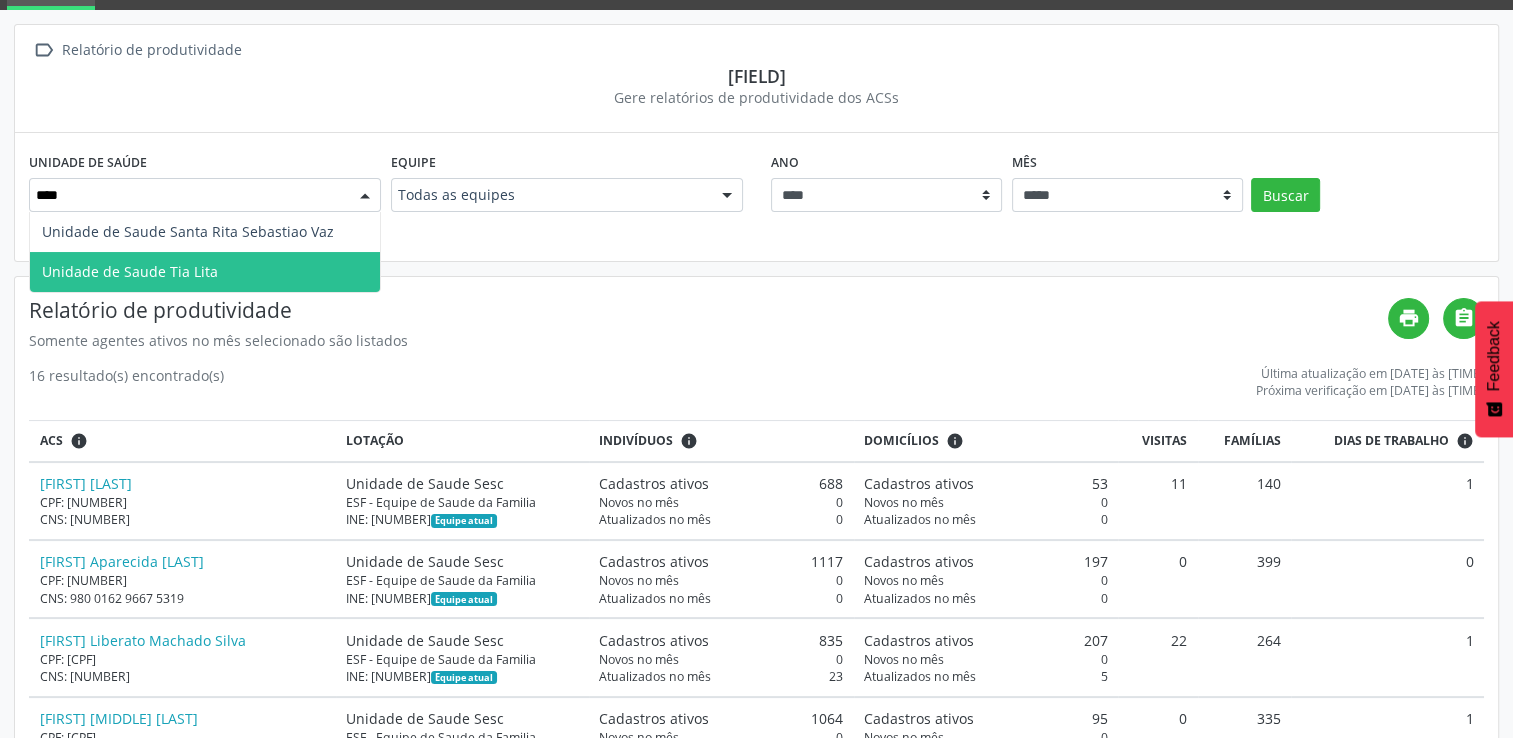 click on "Unidade de Saude Tia Lita" at bounding box center (205, 272) 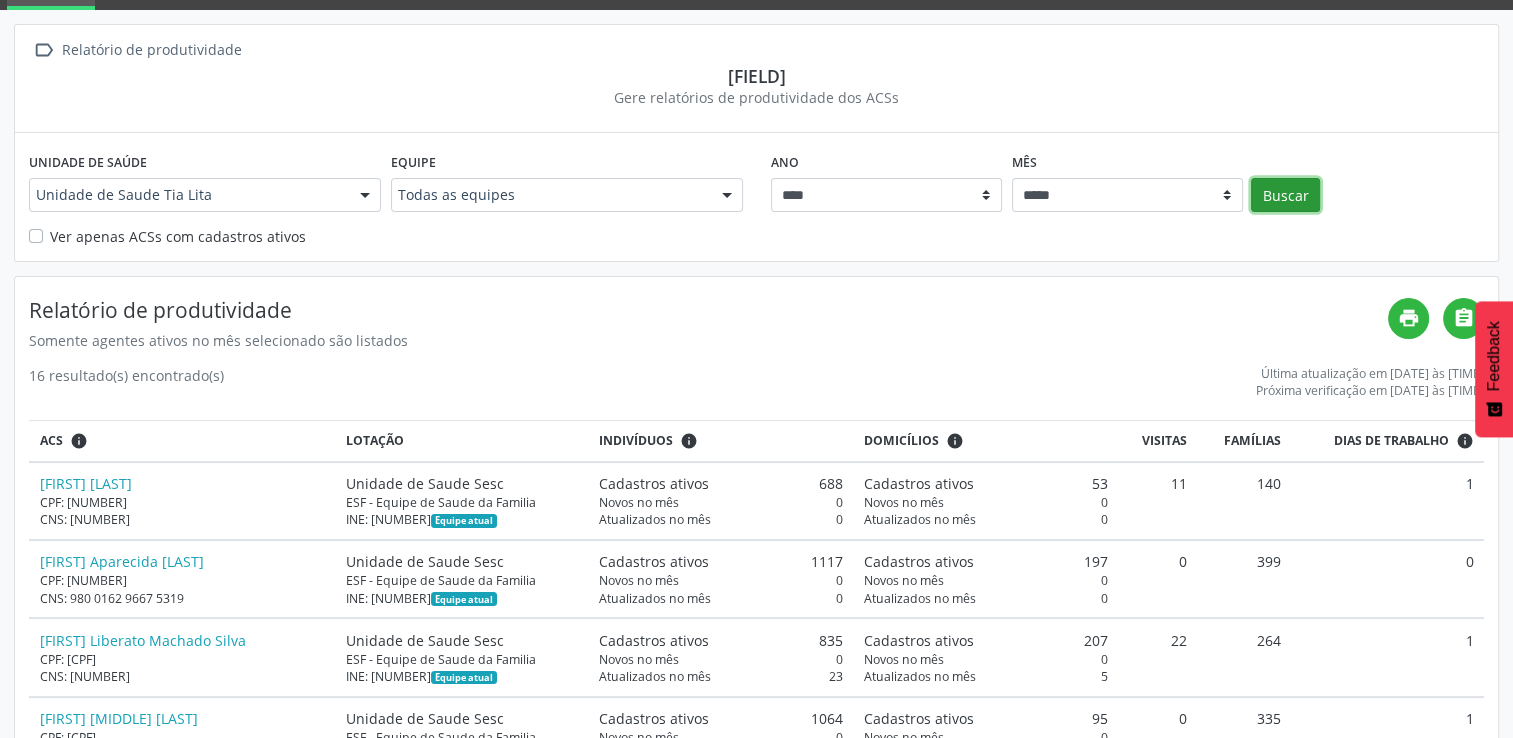 click on "Buscar" at bounding box center [1285, 195] 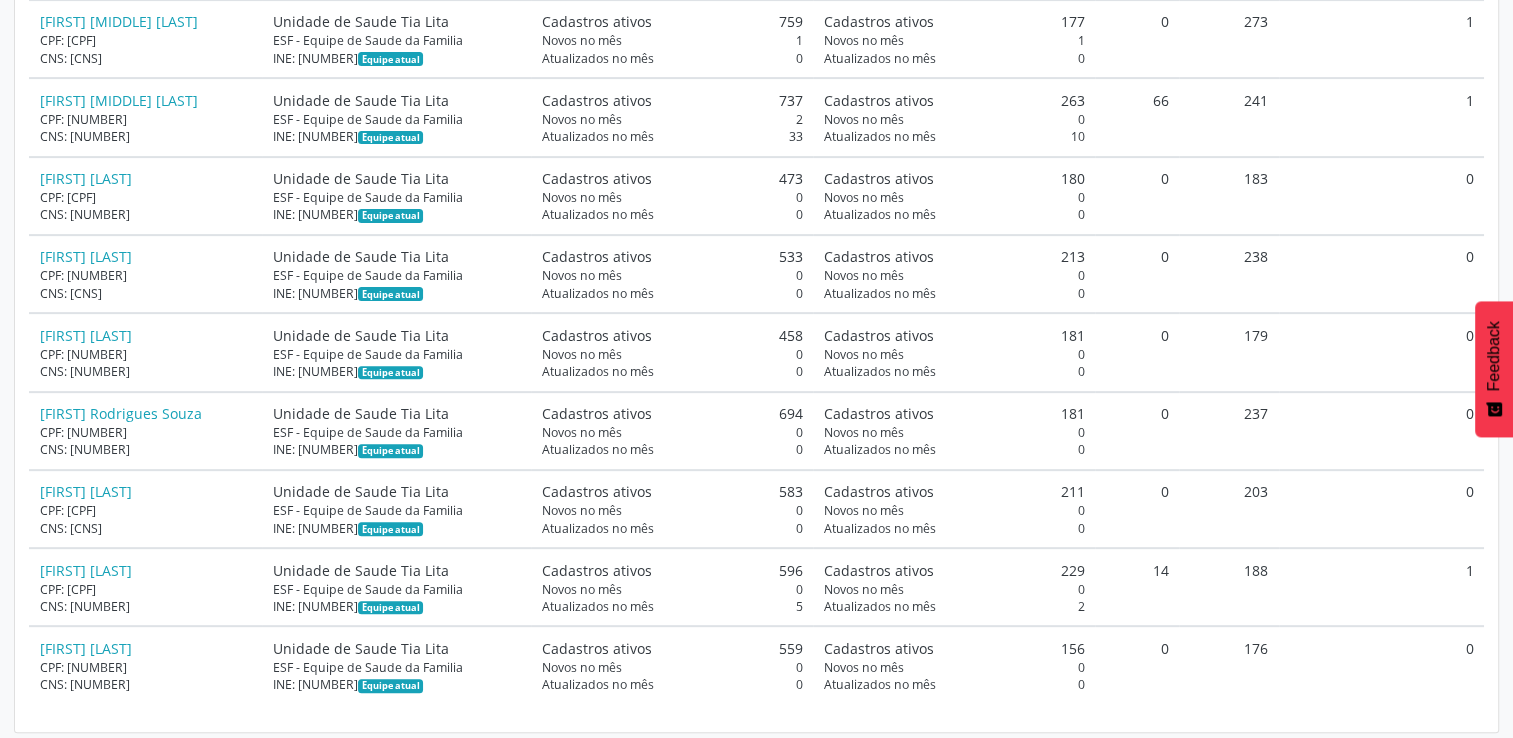 scroll, scrollTop: 643, scrollLeft: 0, axis: vertical 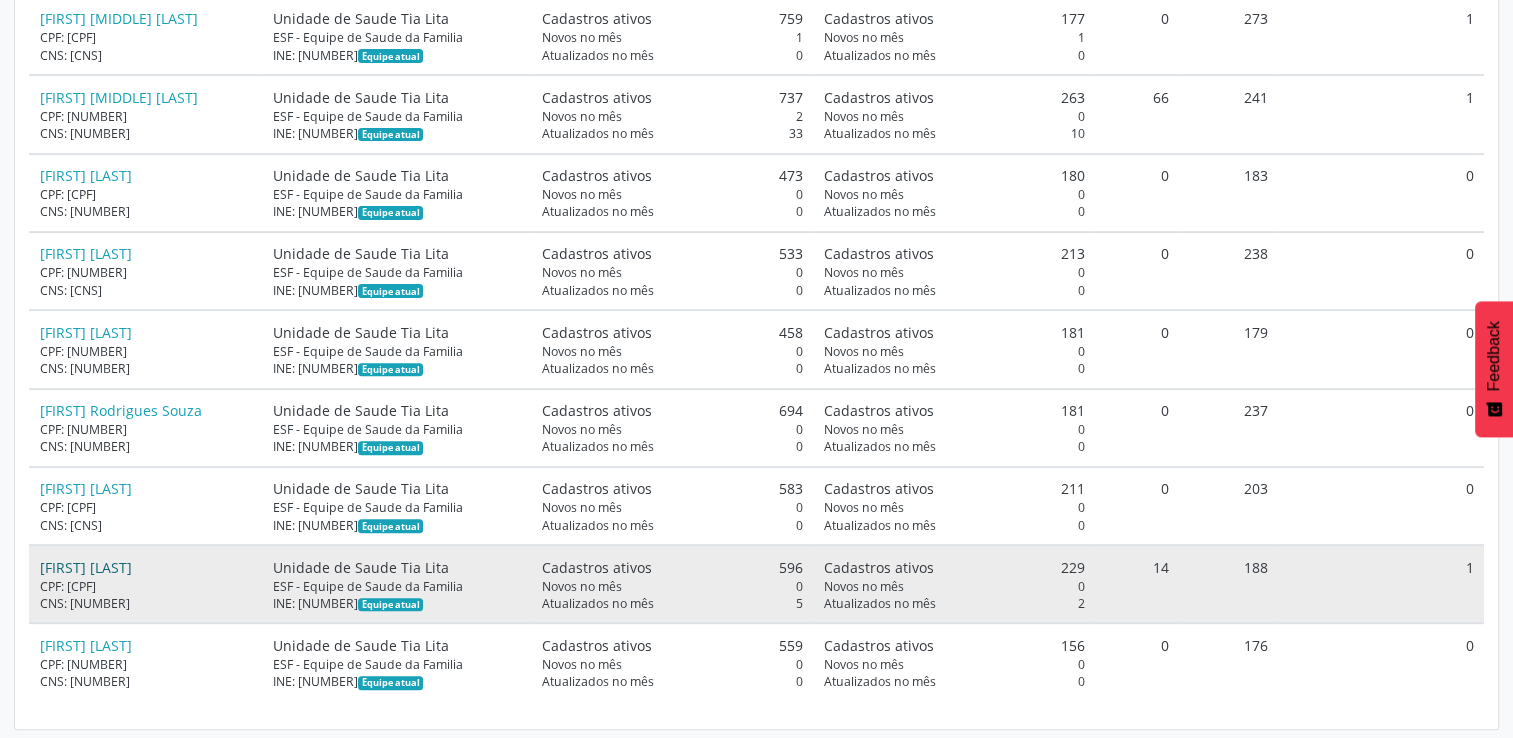 click on "[FIRST] [LAST]" at bounding box center (86, 567) 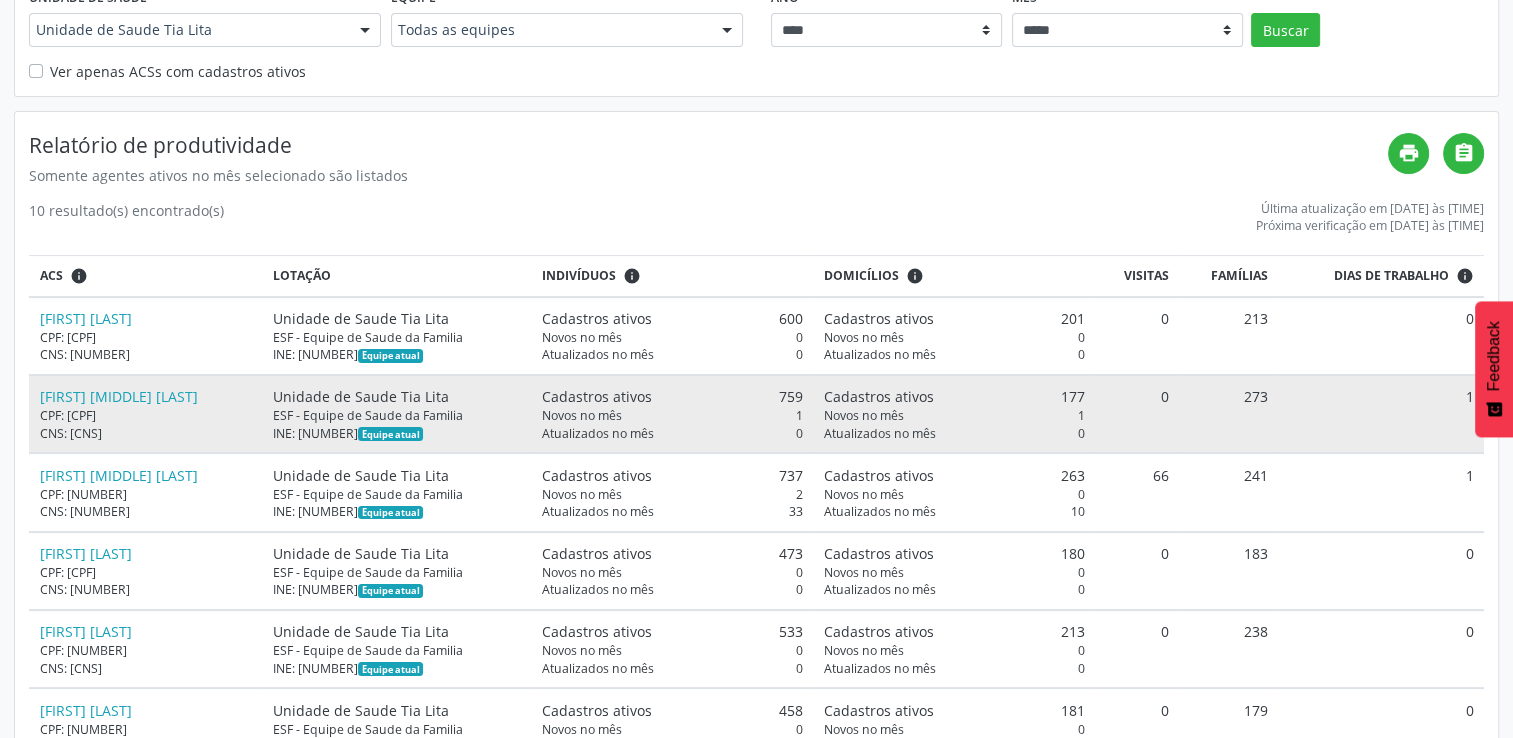 scroll, scrollTop: 300, scrollLeft: 0, axis: vertical 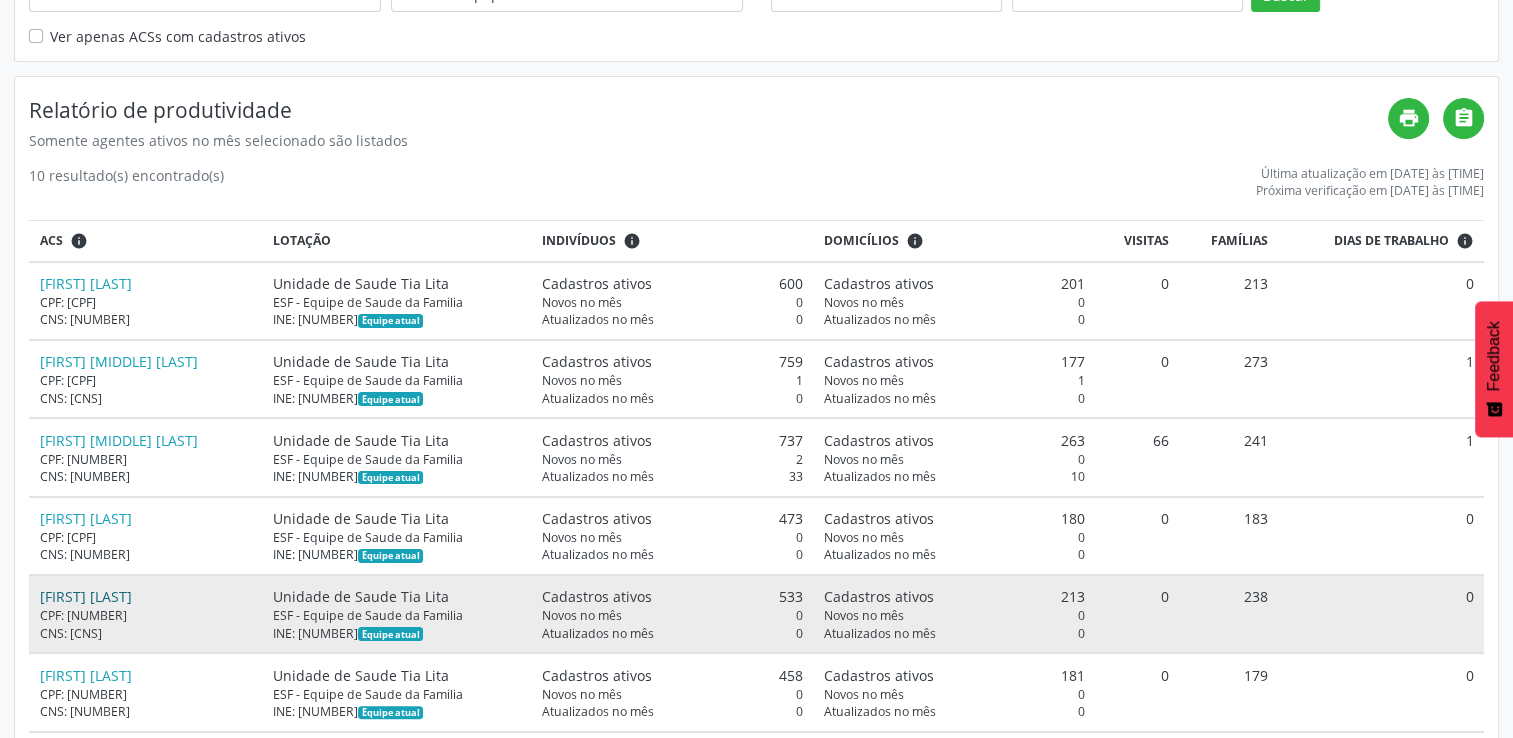 click on "[FIRST] [LAST]" at bounding box center (86, 596) 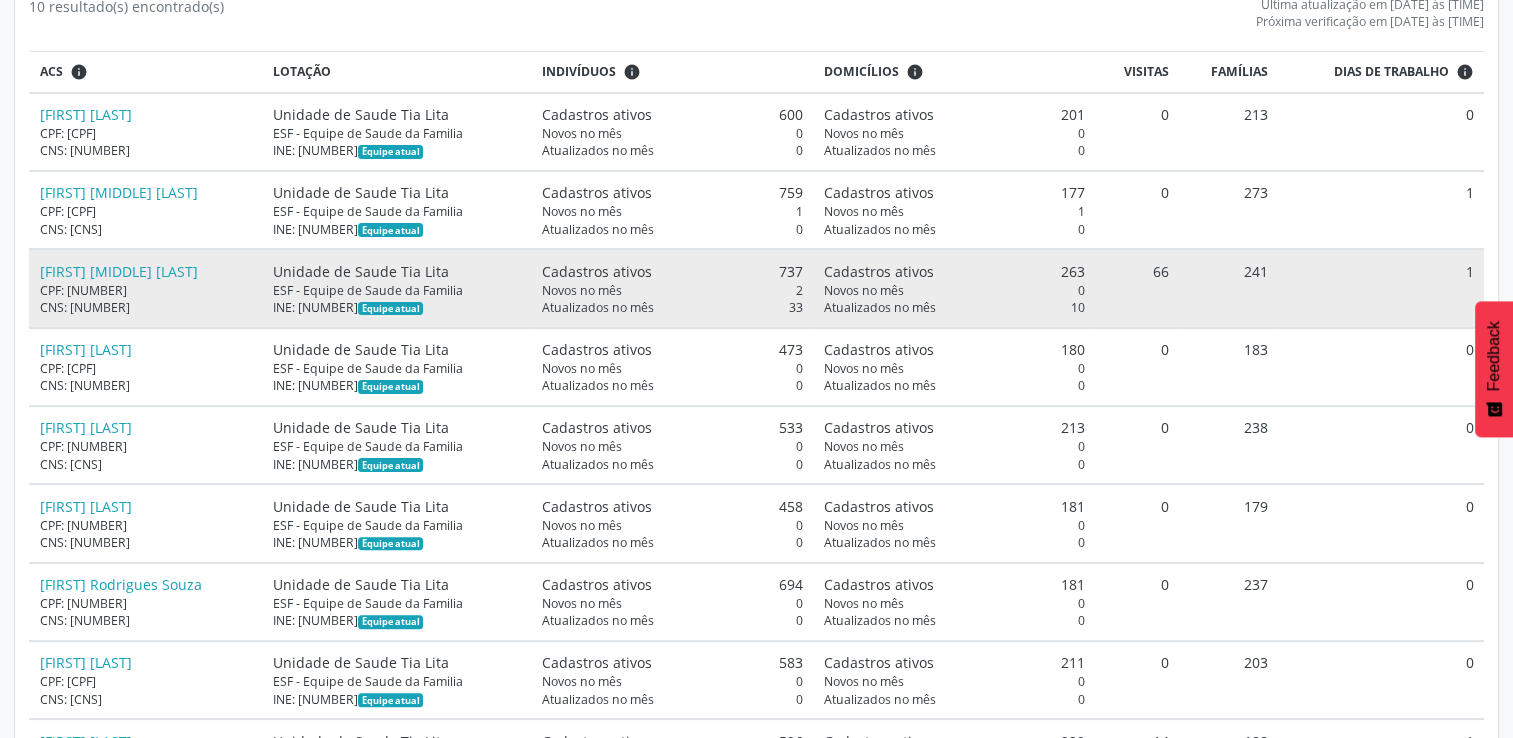 scroll, scrollTop: 500, scrollLeft: 0, axis: vertical 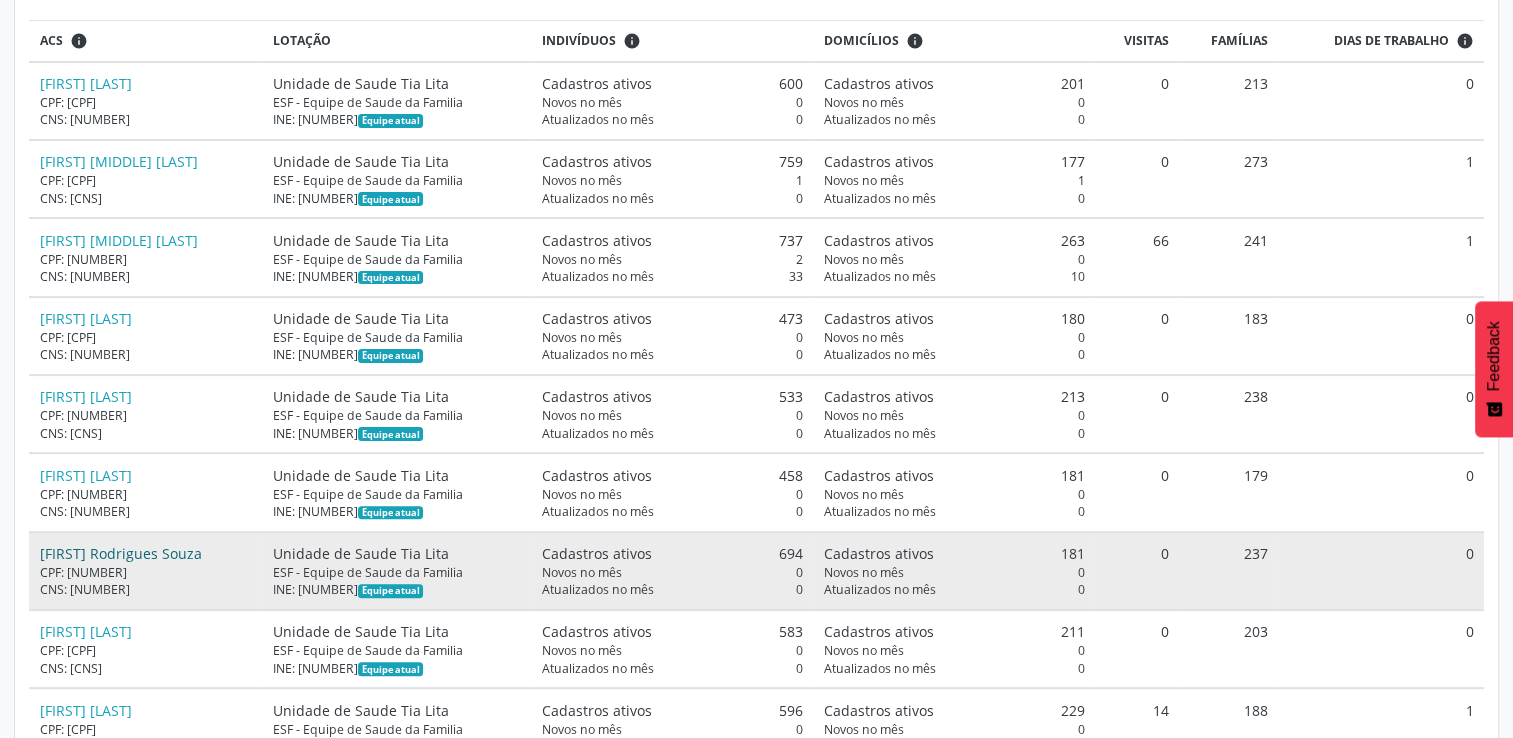 click on "[FIRST] Rodrigues Souza" at bounding box center (121, 553) 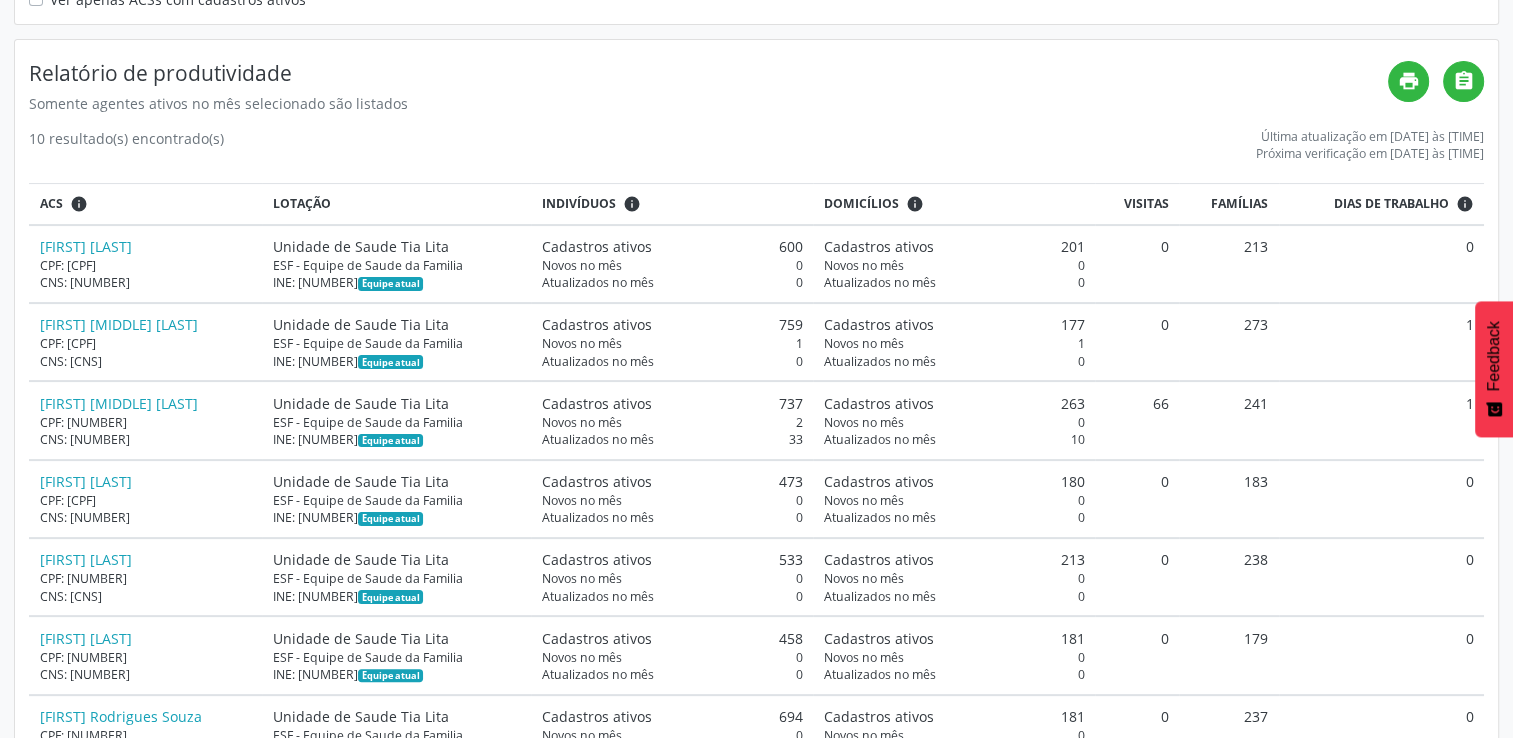 scroll, scrollTop: 200, scrollLeft: 0, axis: vertical 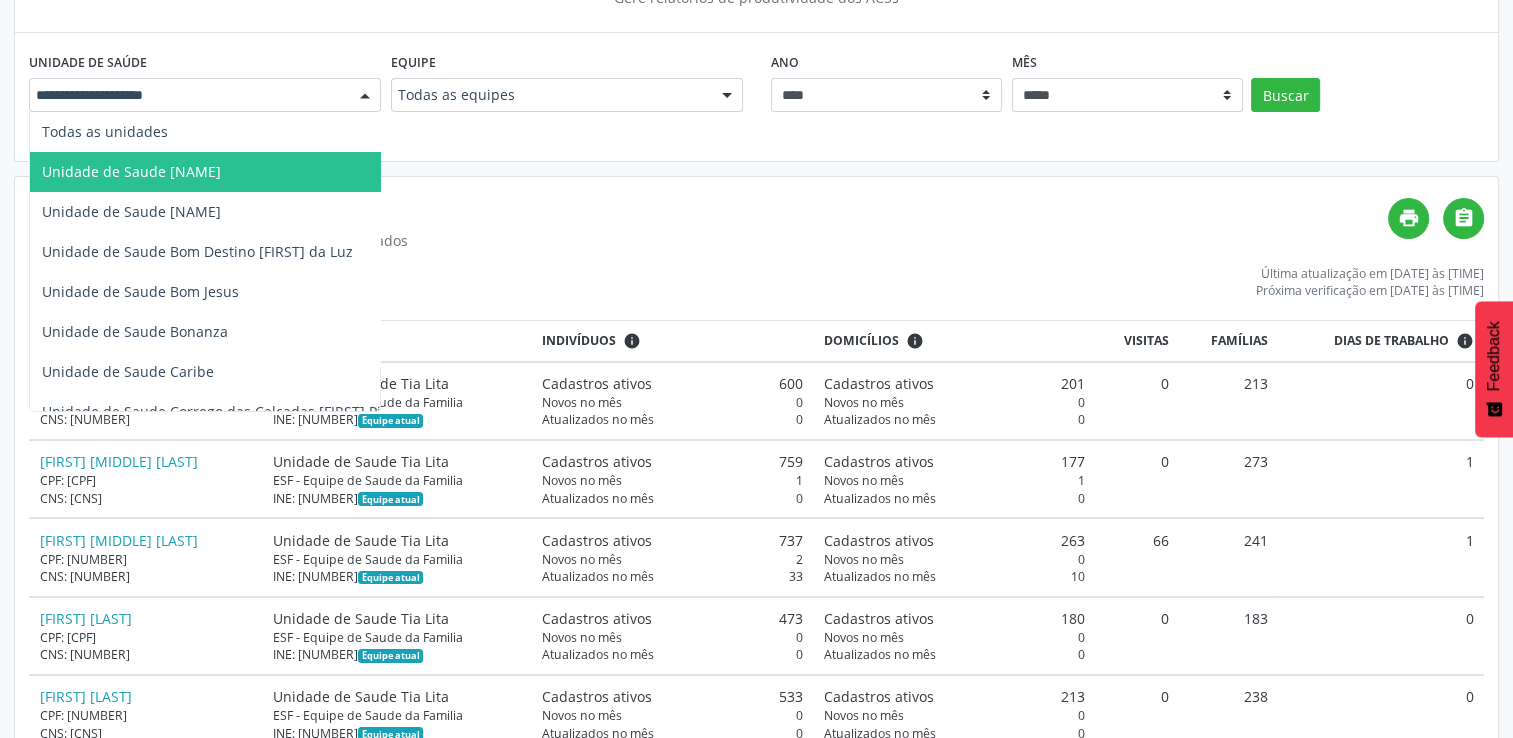 click at bounding box center [365, 96] 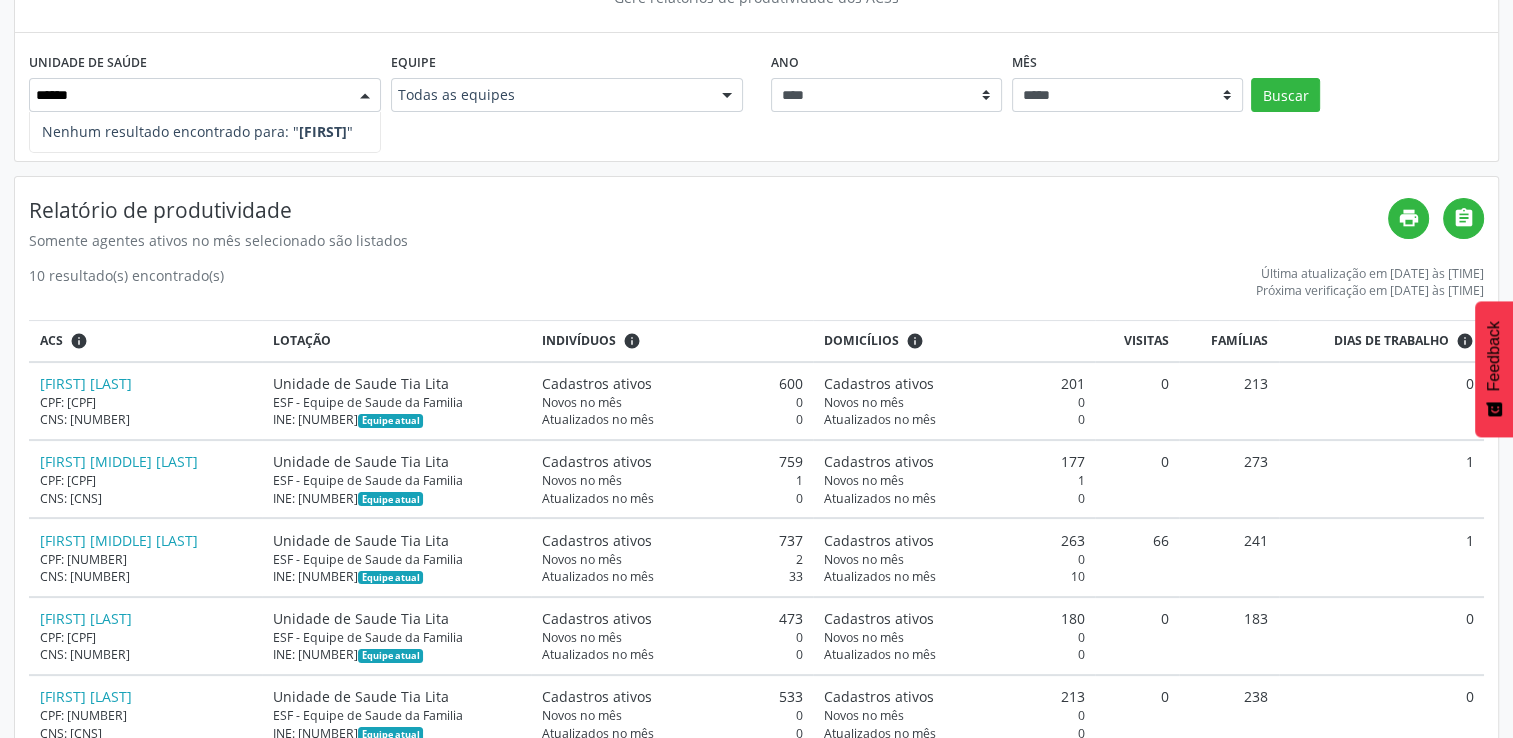 type on "*******" 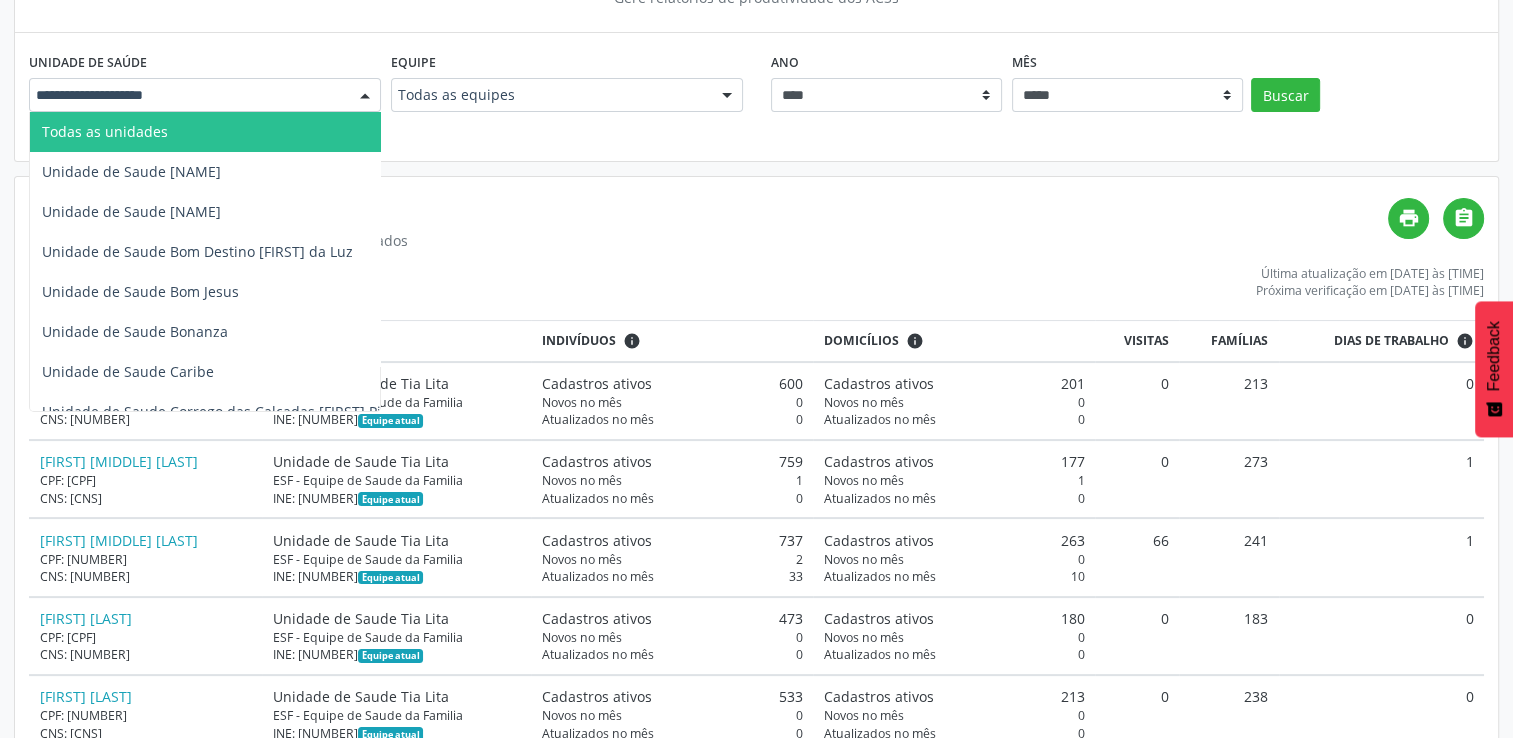 click at bounding box center [365, 96] 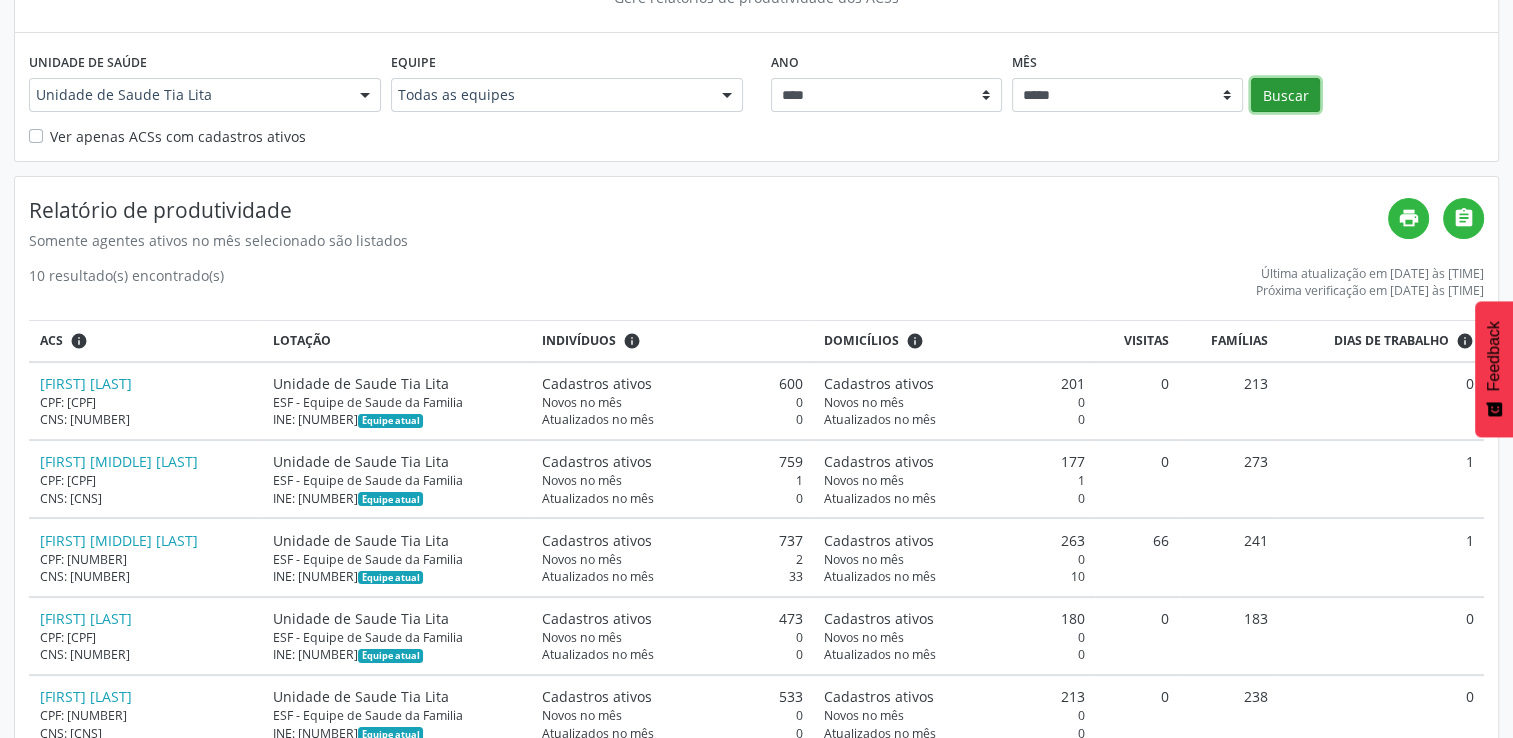 click on "Buscar" at bounding box center (1285, 95) 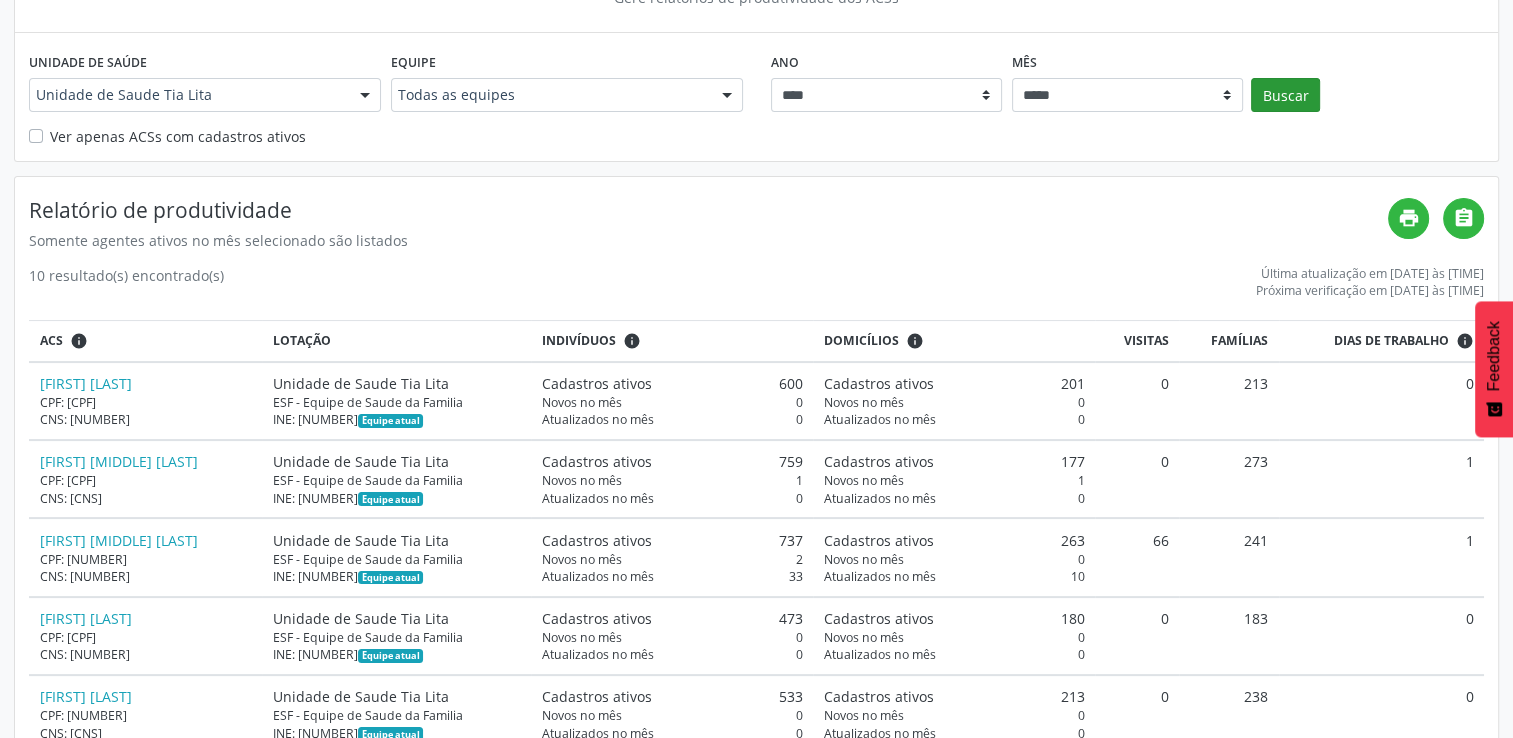 scroll, scrollTop: 0, scrollLeft: 0, axis: both 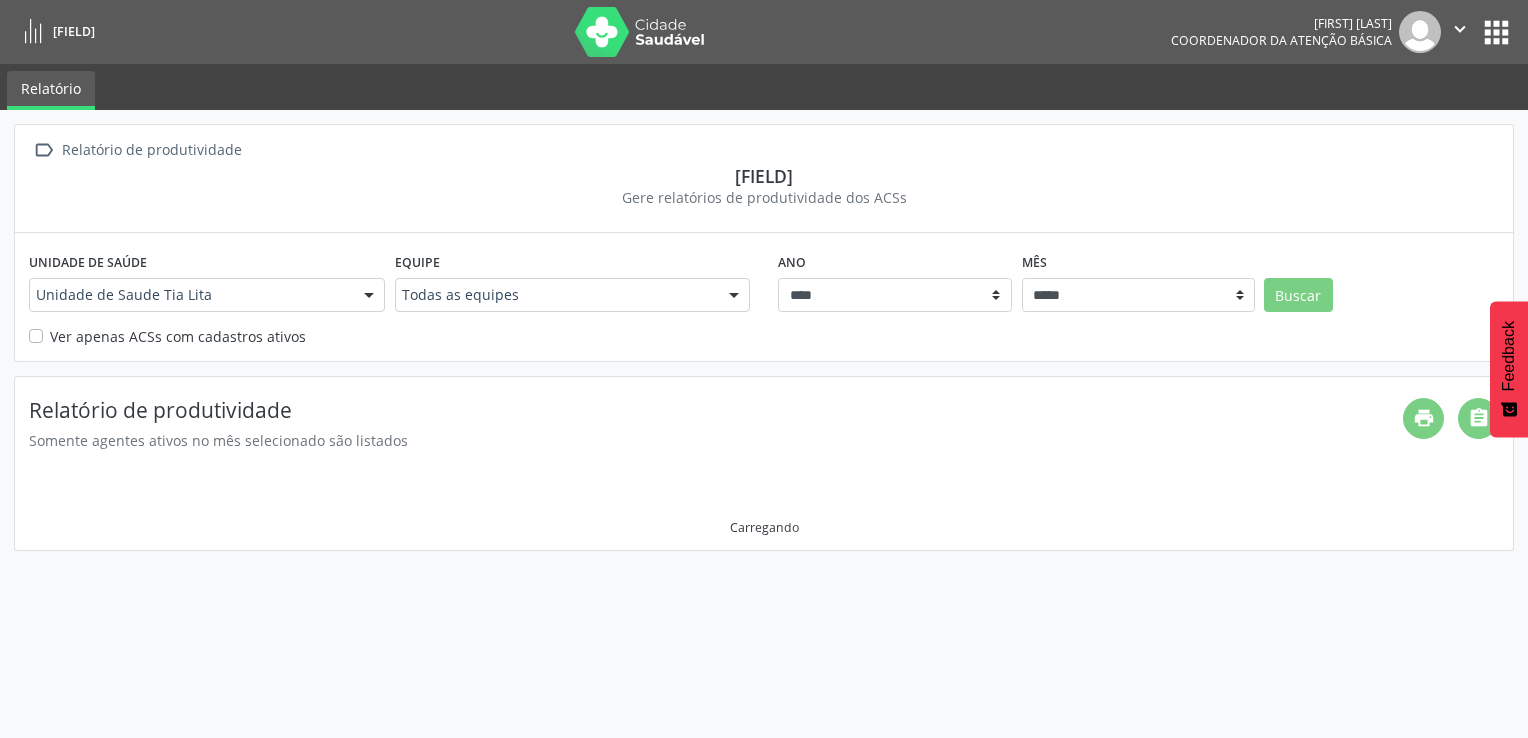click at bounding box center [369, 296] 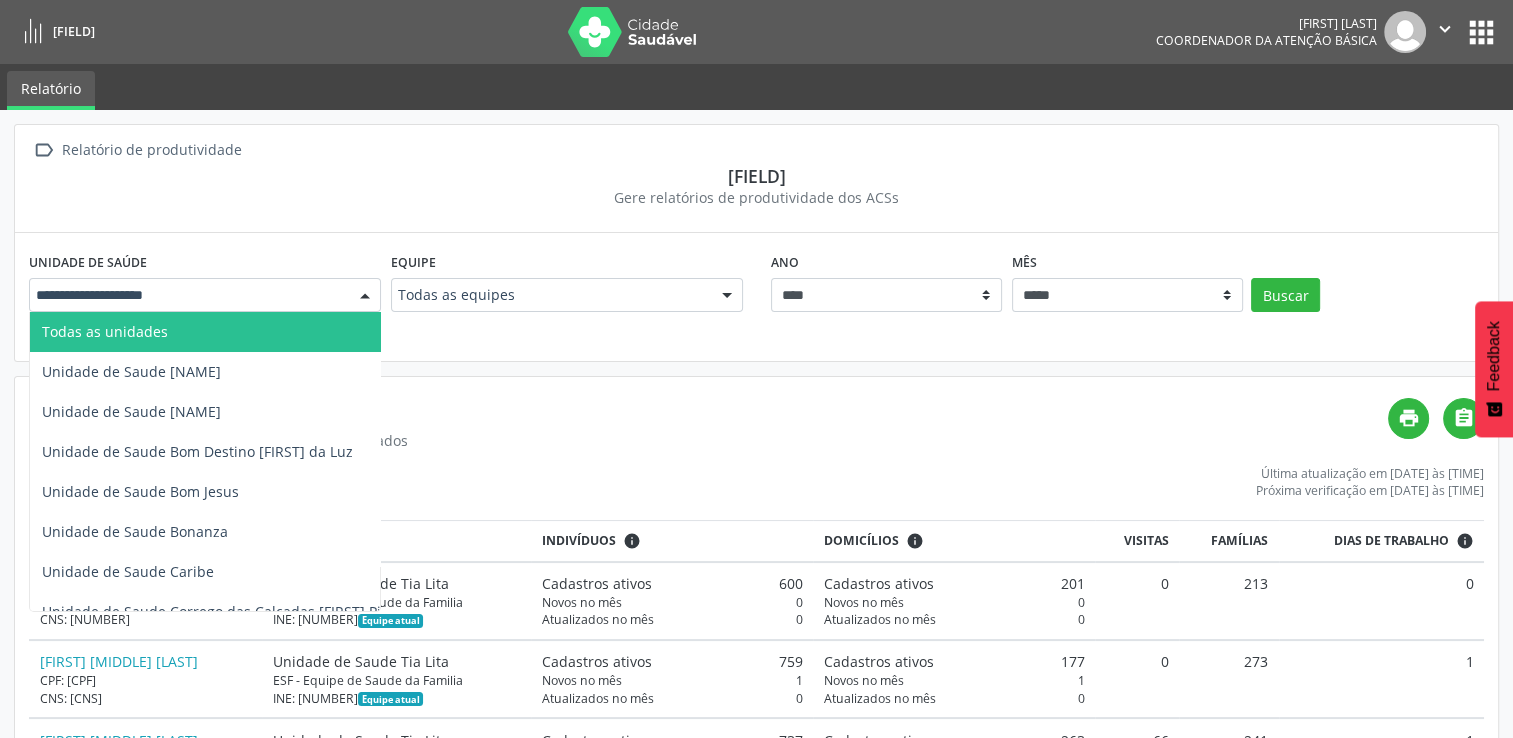 click at bounding box center [188, 295] 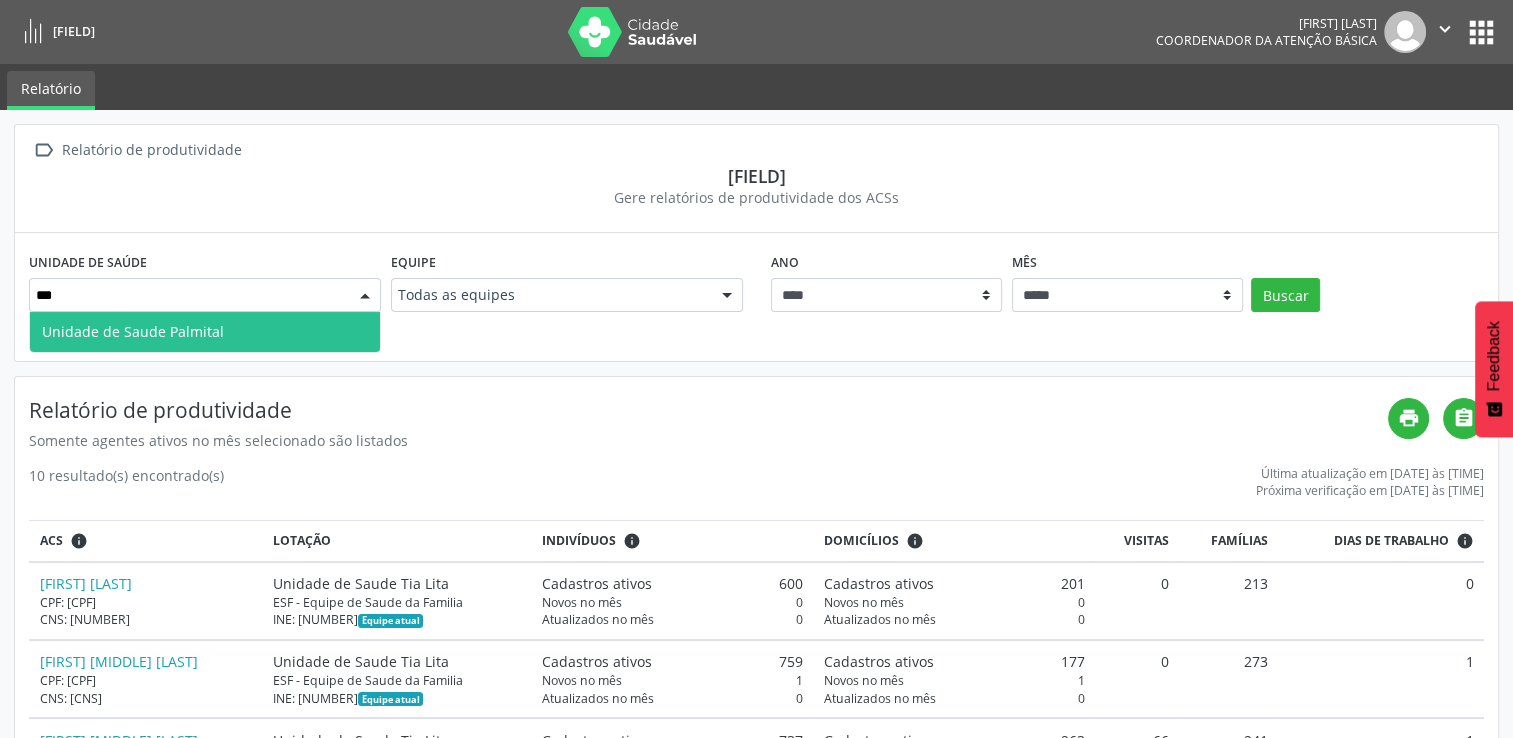 click on "Unidade de Saude Palmital" at bounding box center (205, 332) 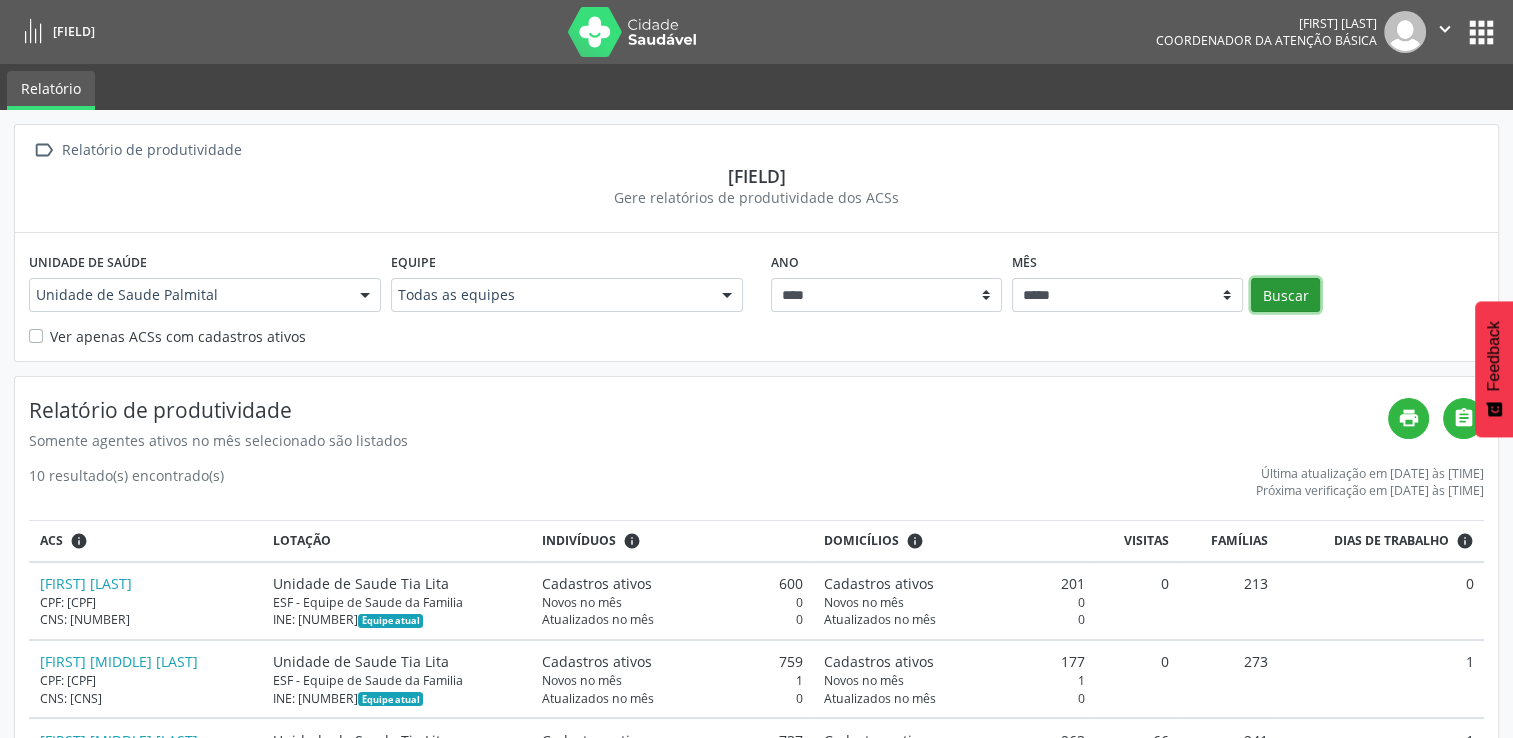click on "Buscar" at bounding box center (1285, 295) 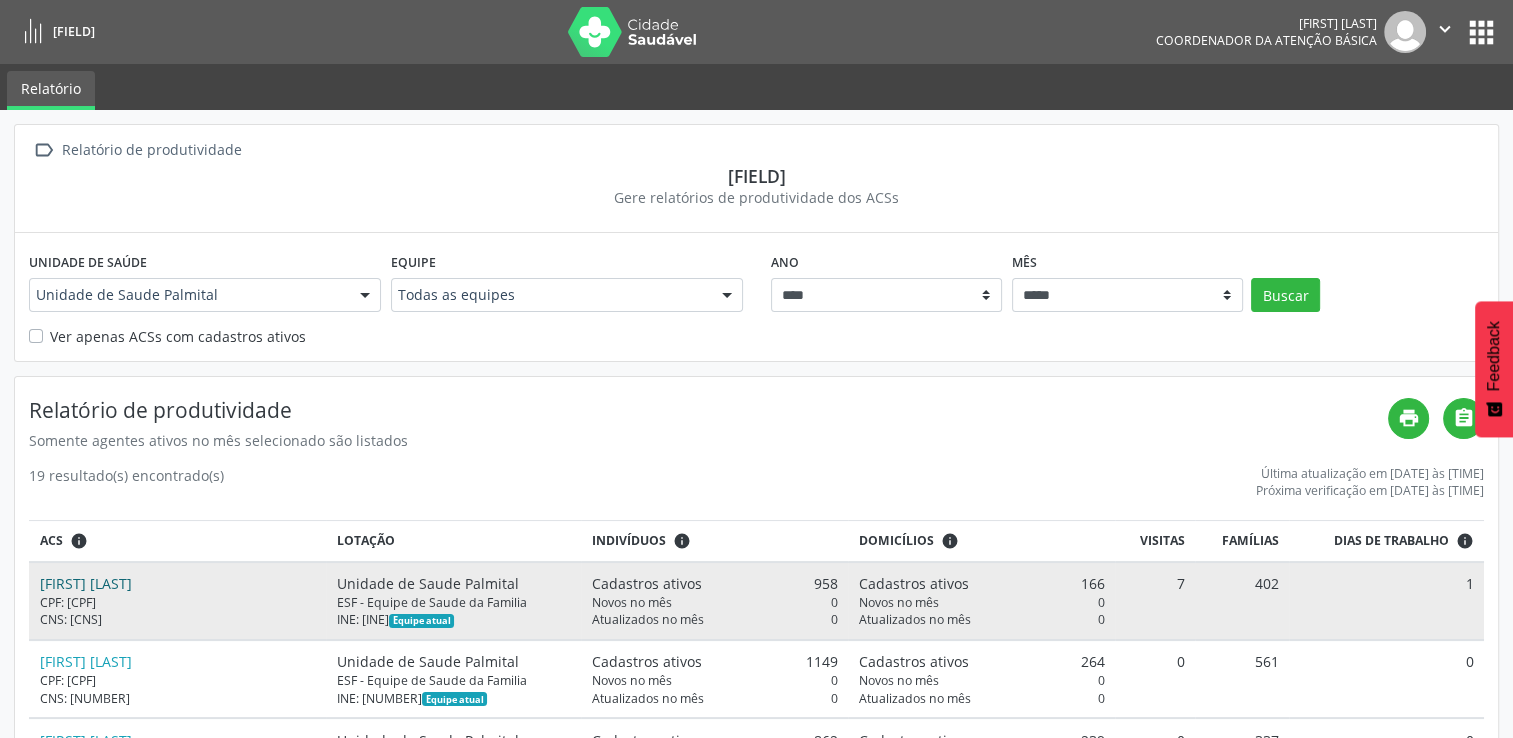 click on "[FIRST] [LAST]" at bounding box center [86, 583] 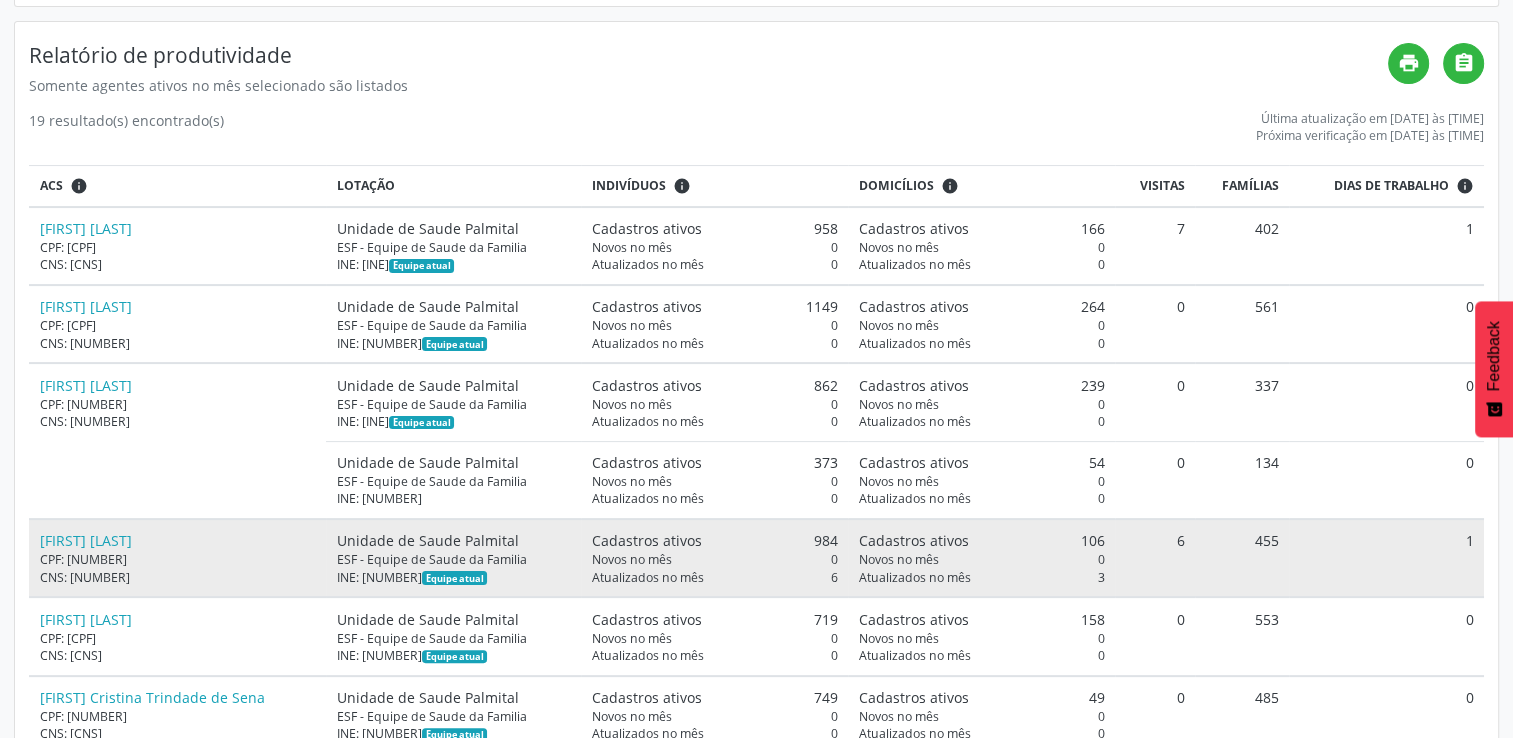 scroll, scrollTop: 400, scrollLeft: 0, axis: vertical 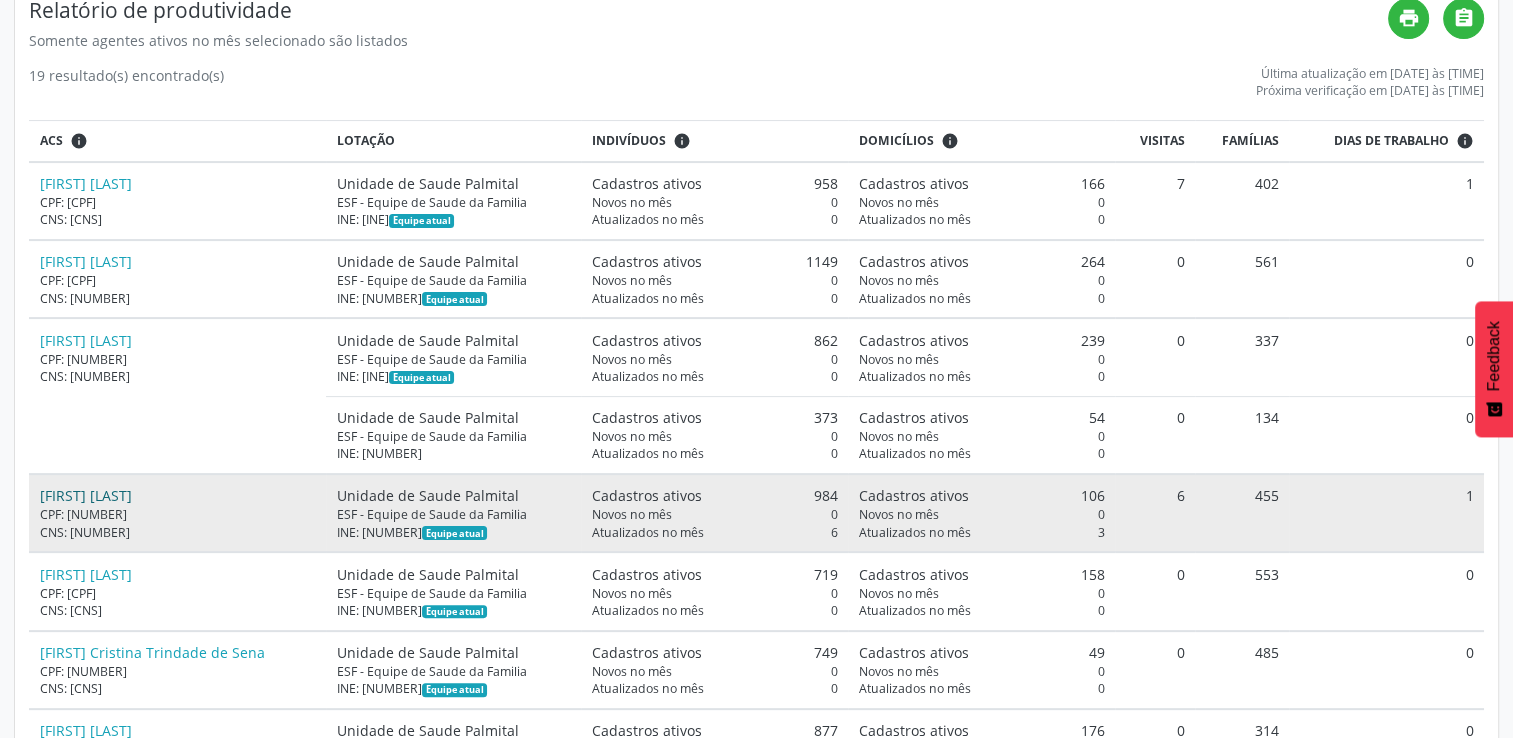 click on "[FIRST] [LAST]" at bounding box center (86, 495) 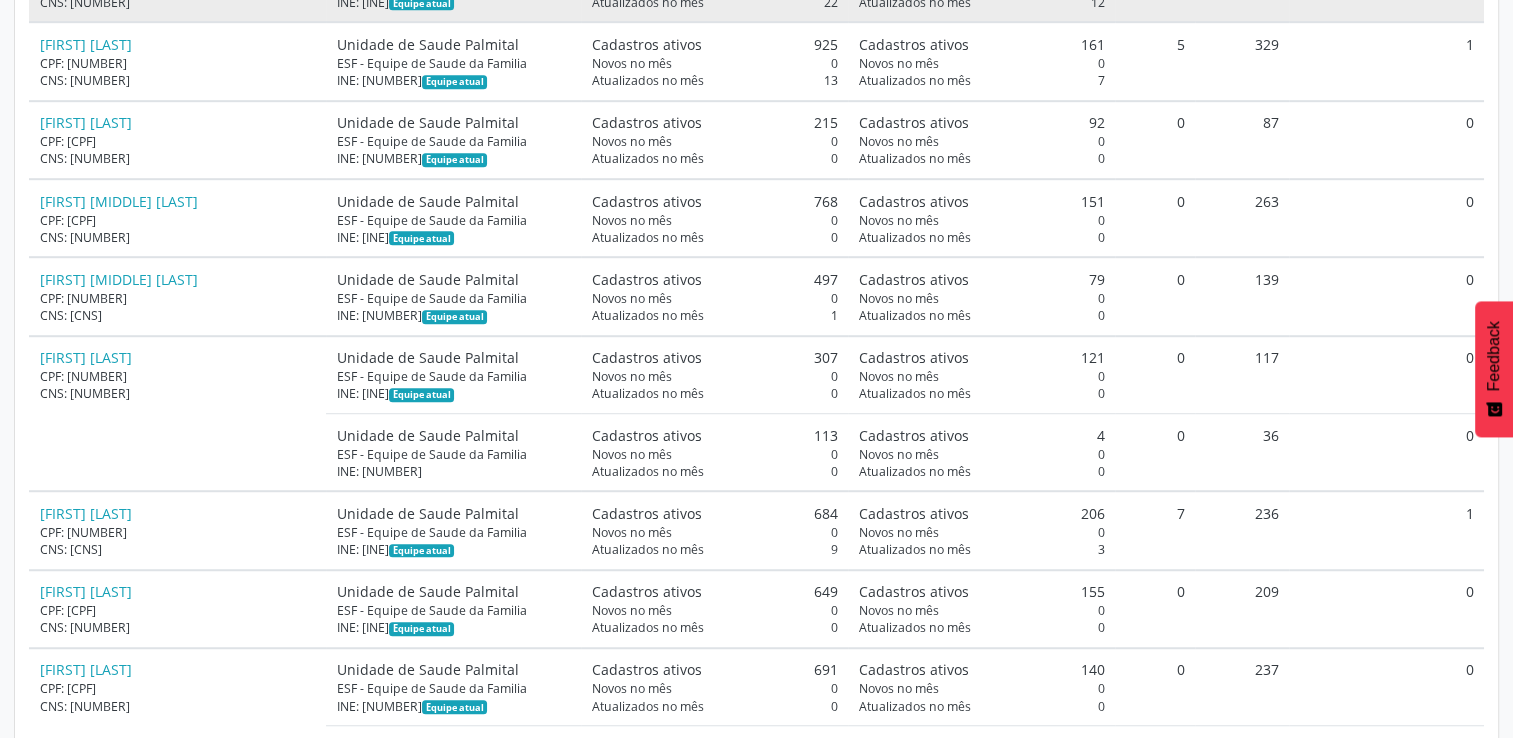 scroll, scrollTop: 1300, scrollLeft: 0, axis: vertical 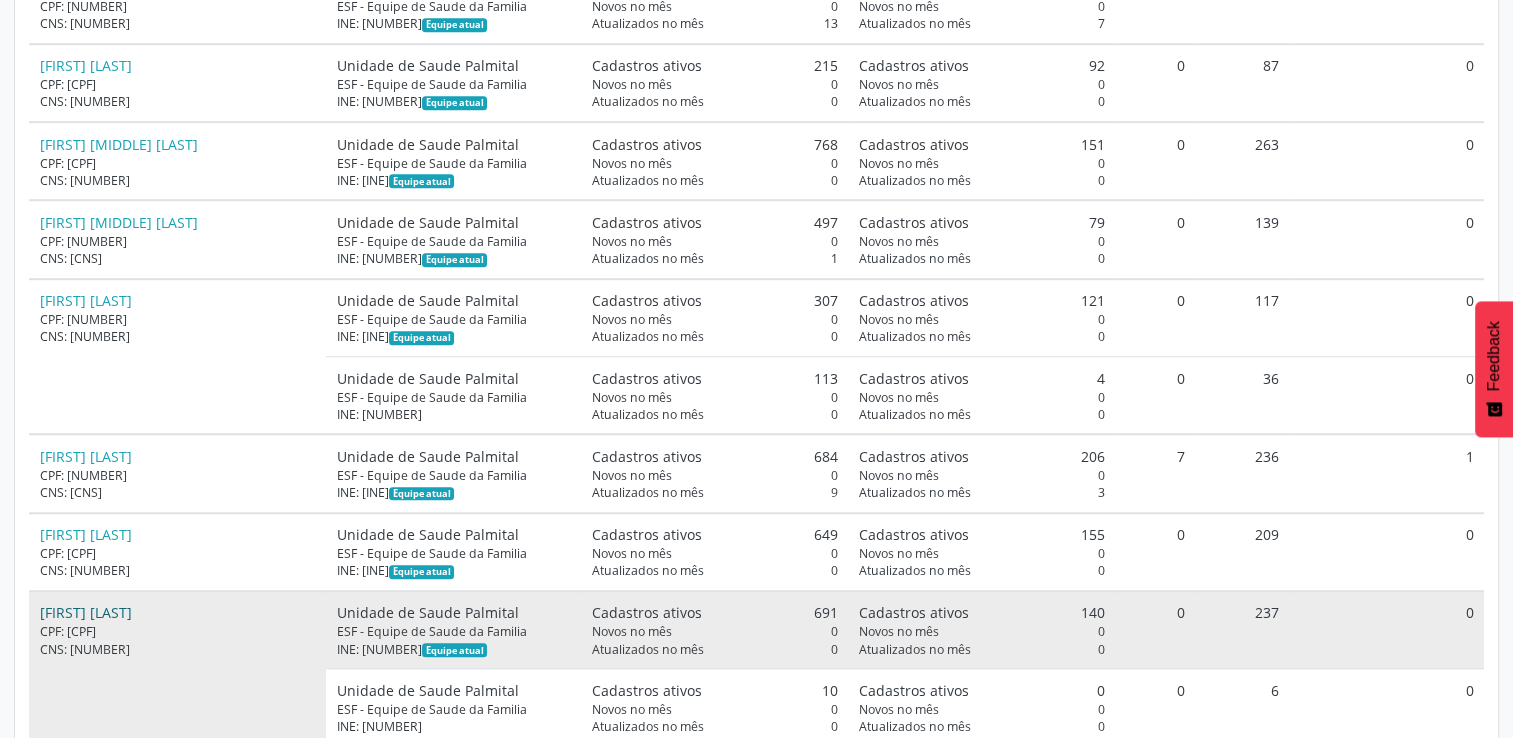 click on "[FIRST] [LAST]" at bounding box center [86, 612] 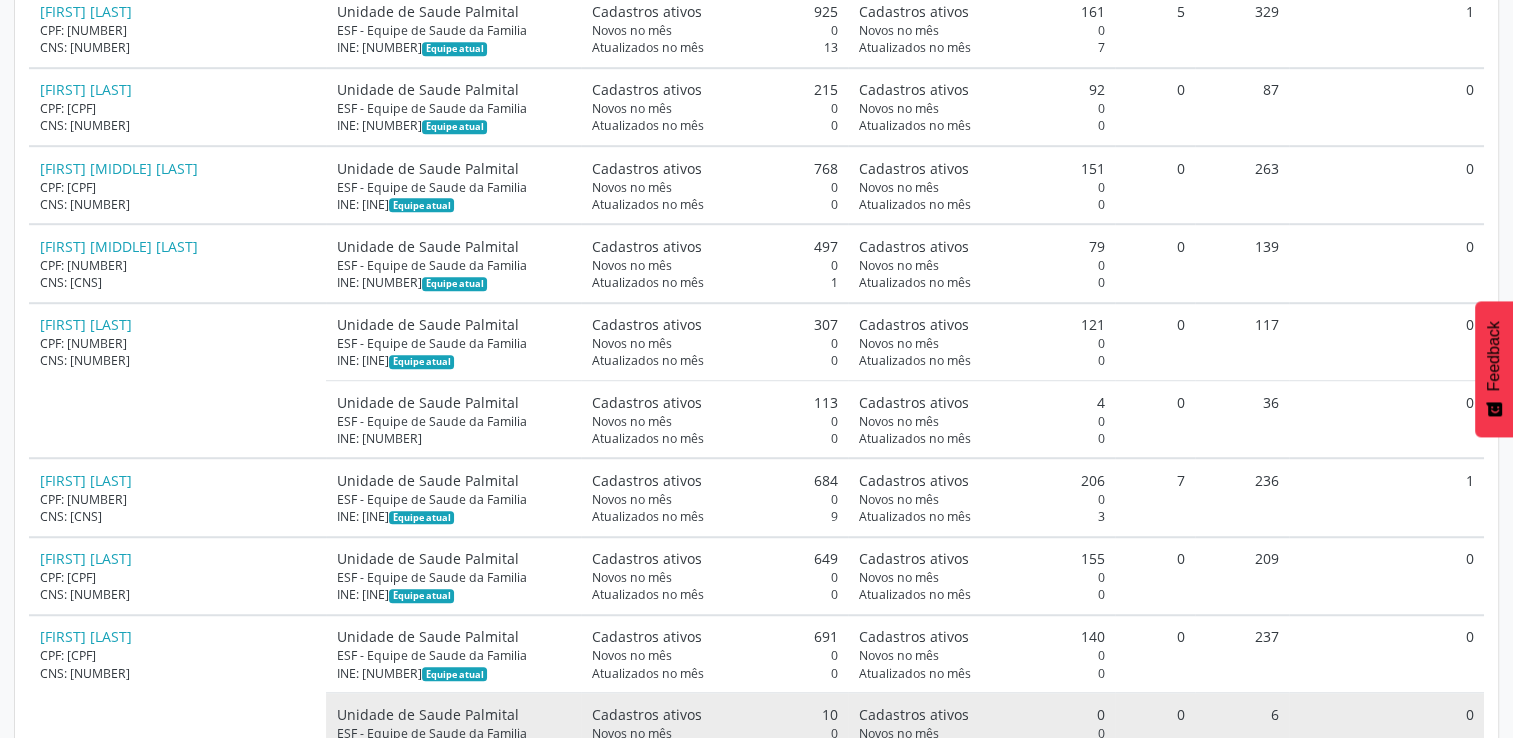 scroll, scrollTop: 1275, scrollLeft: 0, axis: vertical 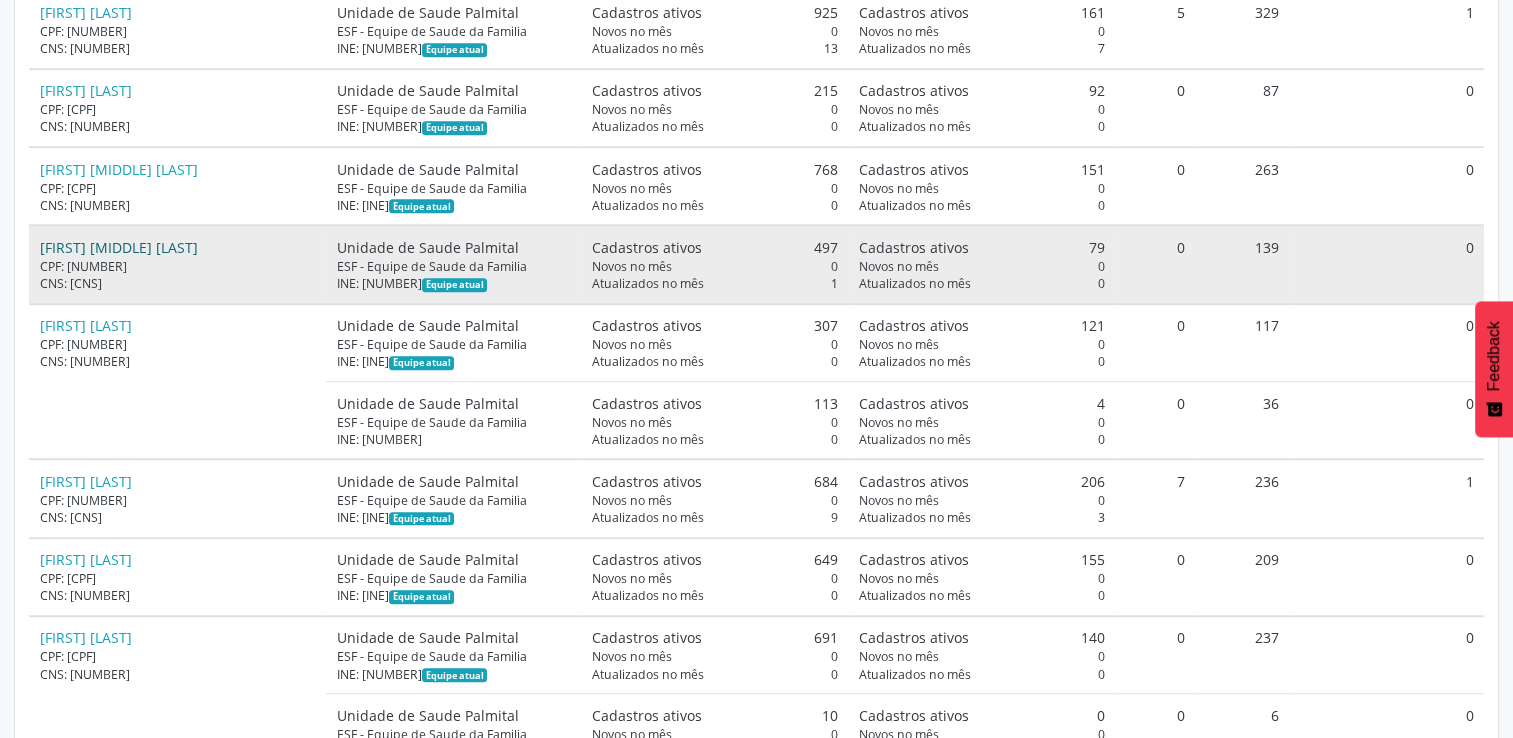 click on "[FIRST] [MIDDLE] [LAST]" at bounding box center (119, 247) 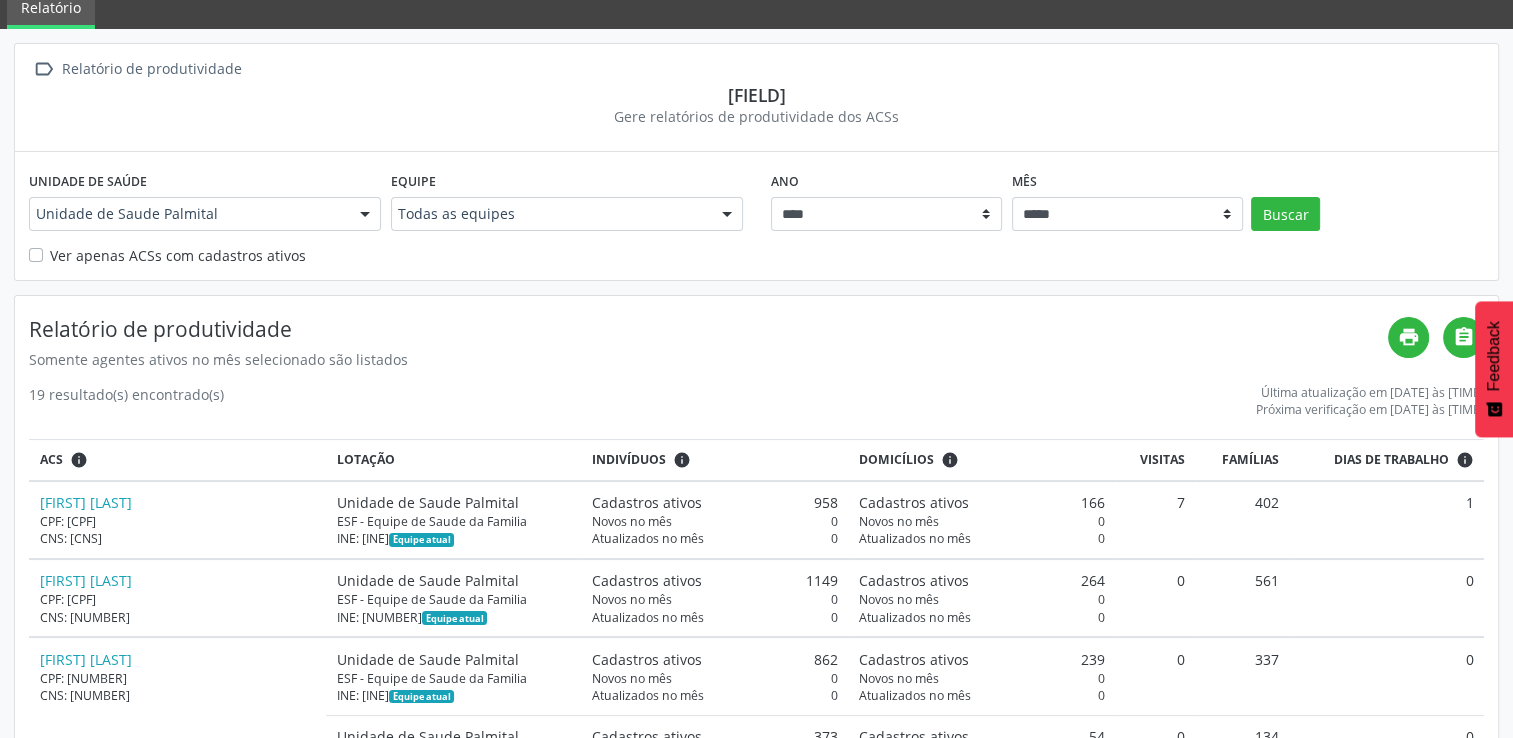 scroll, scrollTop: 75, scrollLeft: 0, axis: vertical 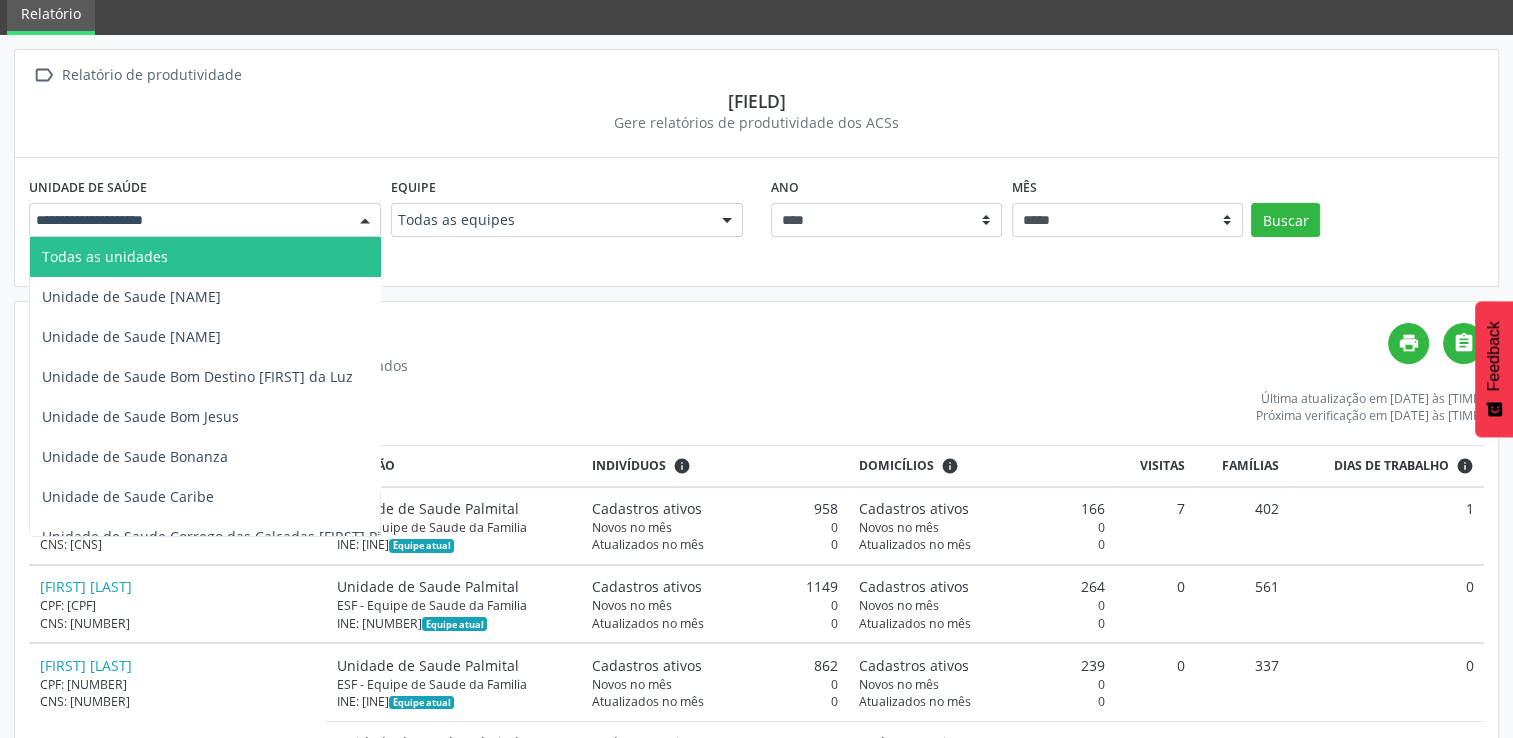 click at bounding box center (365, 221) 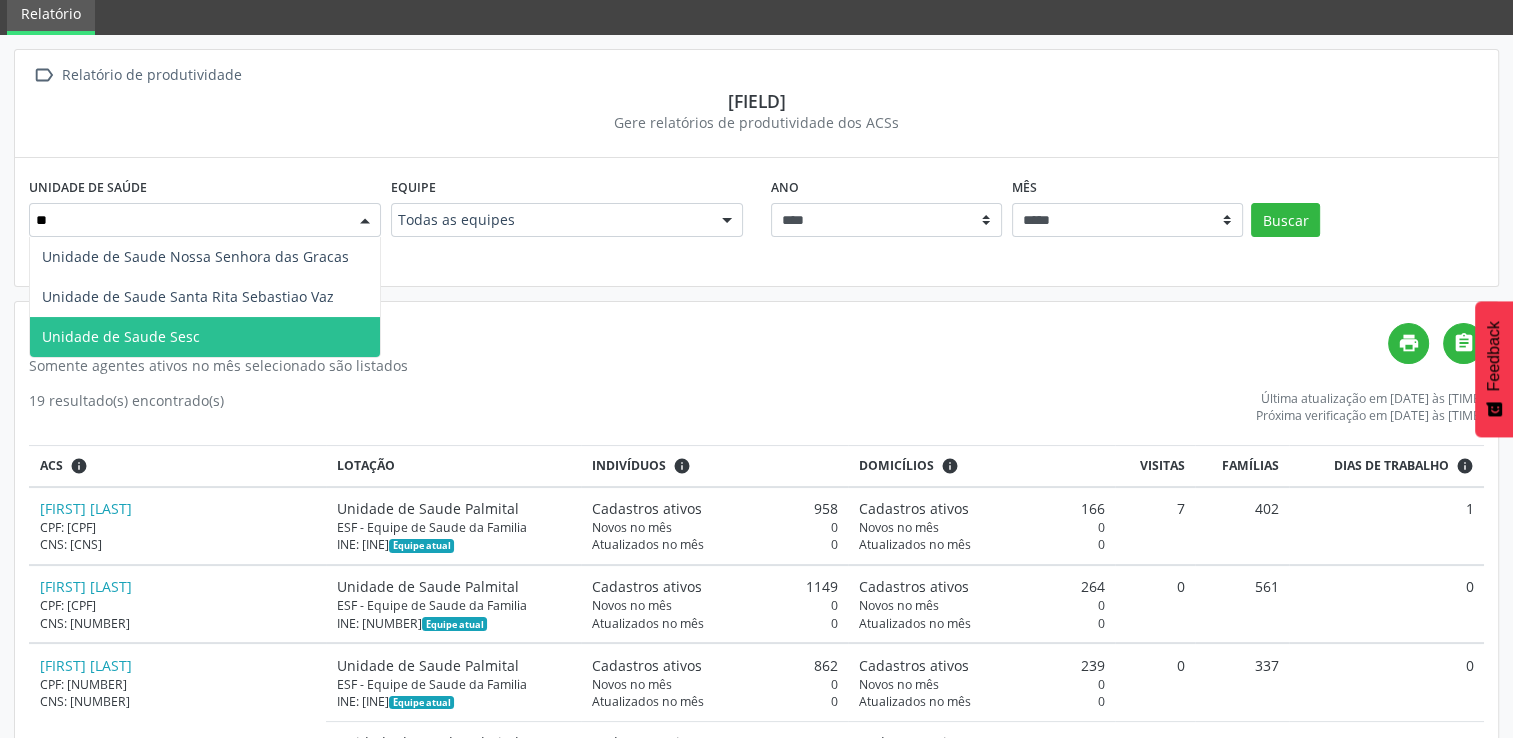 click on "Unidade de Saude Sesc" at bounding box center (205, 337) 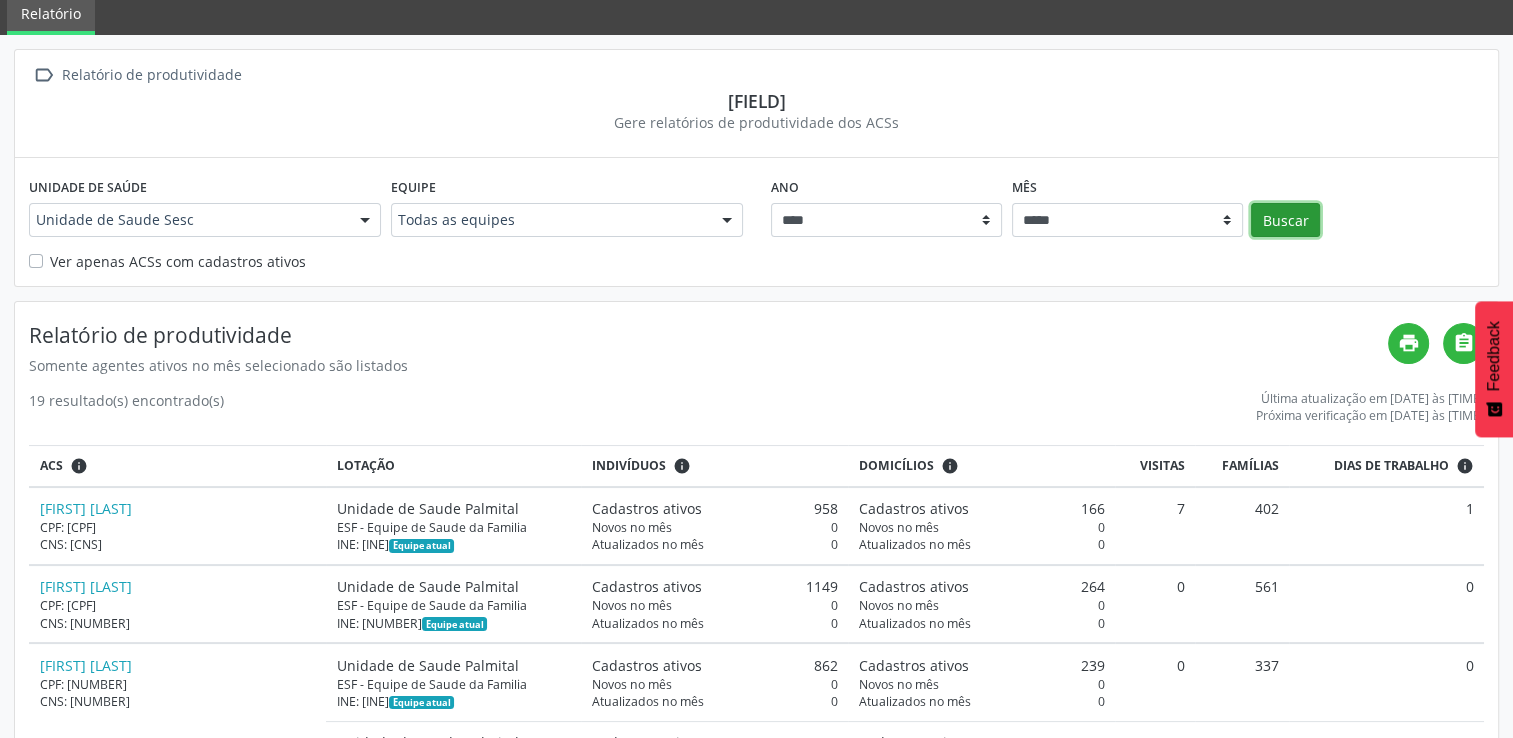 click on "Buscar" at bounding box center (1285, 220) 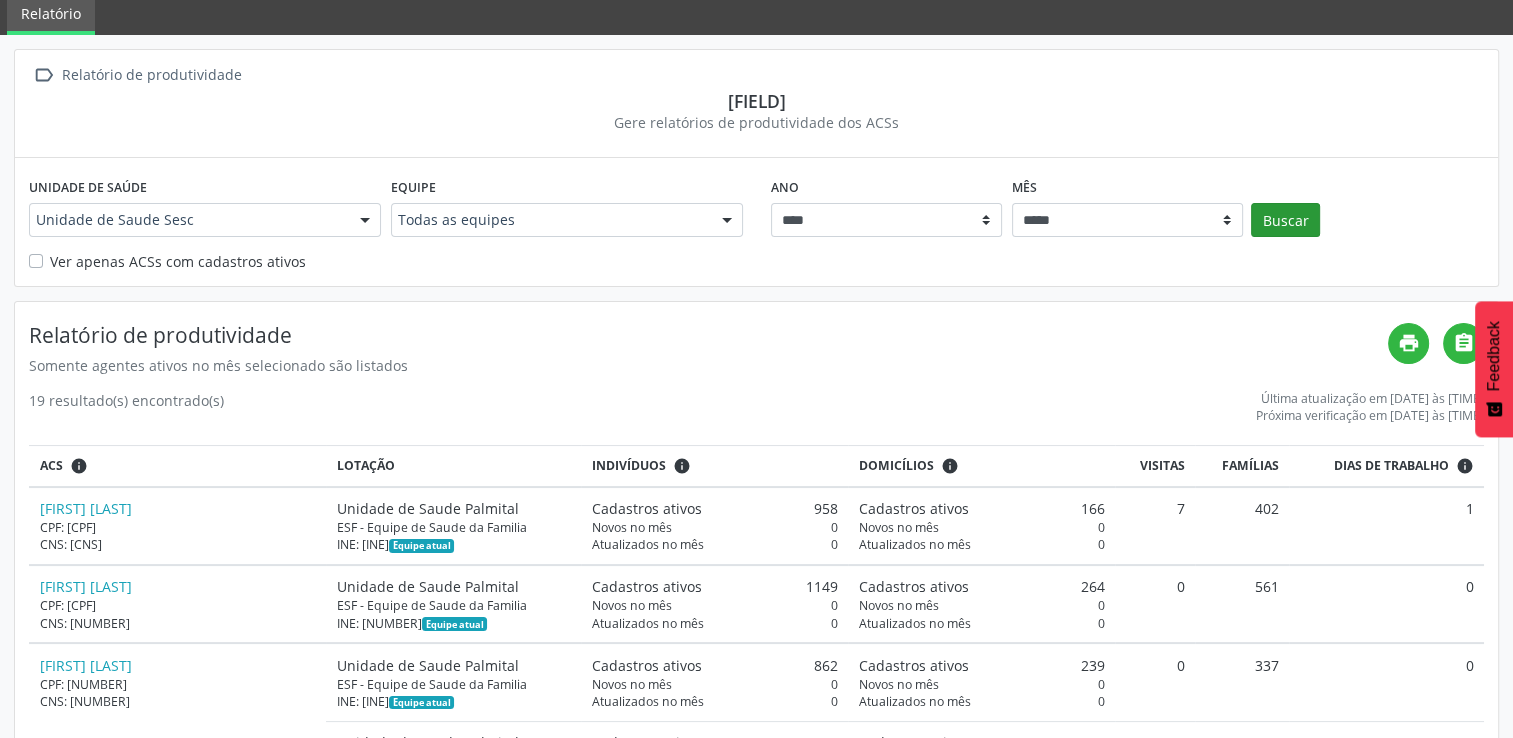 scroll, scrollTop: 0, scrollLeft: 0, axis: both 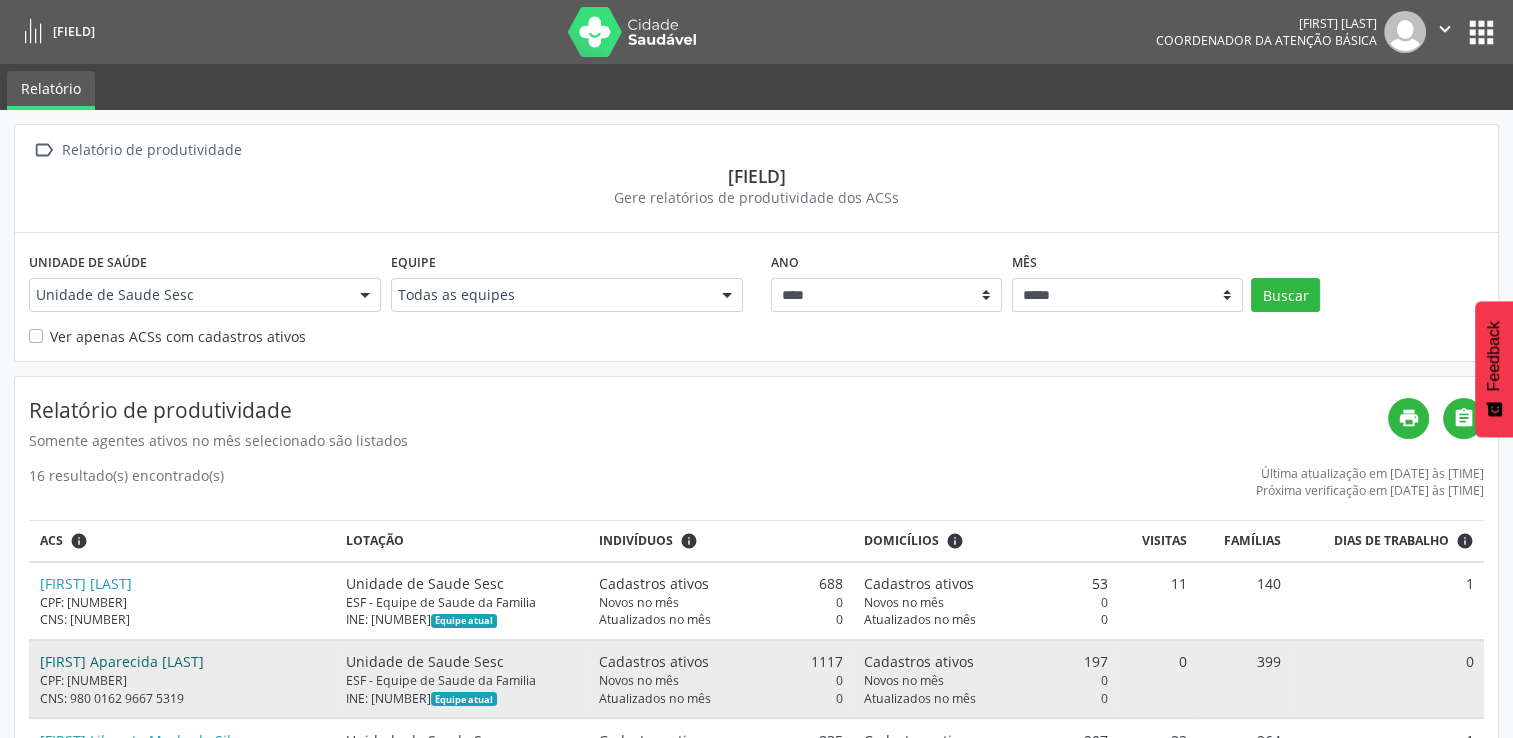 click on "[FIRST] Aparecida [LAST]" at bounding box center [122, 661] 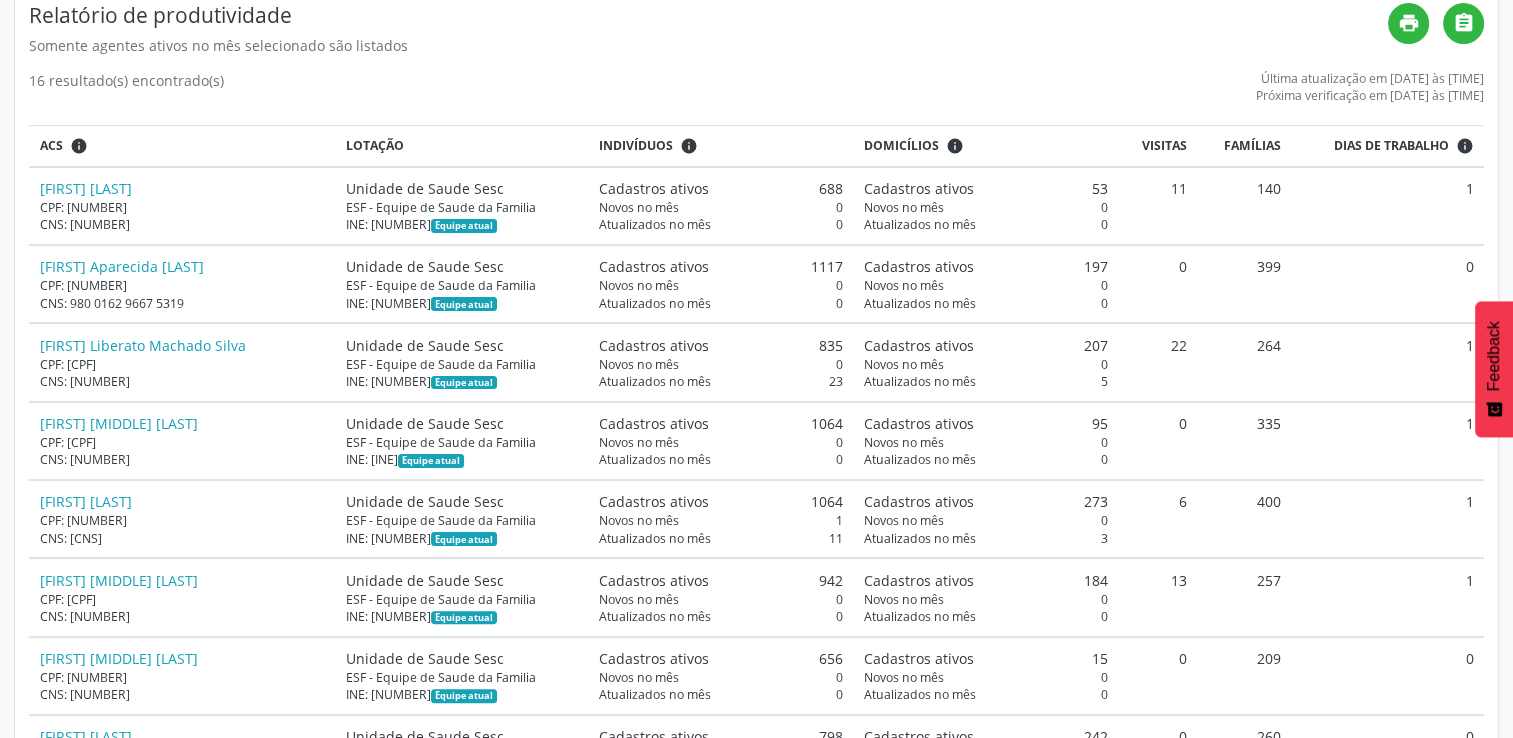 scroll, scrollTop: 400, scrollLeft: 0, axis: vertical 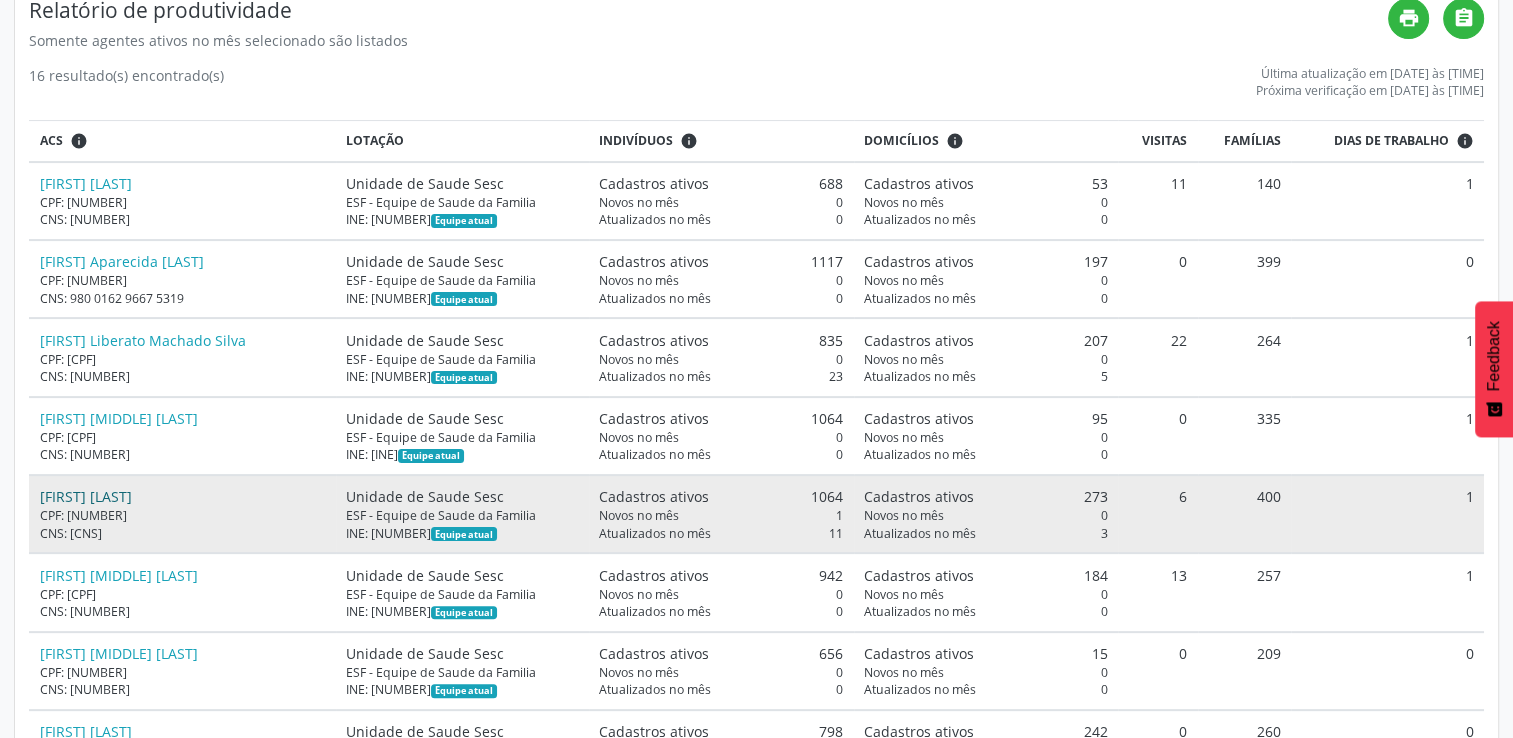 click on "[FIRST] [LAST]" at bounding box center (86, 496) 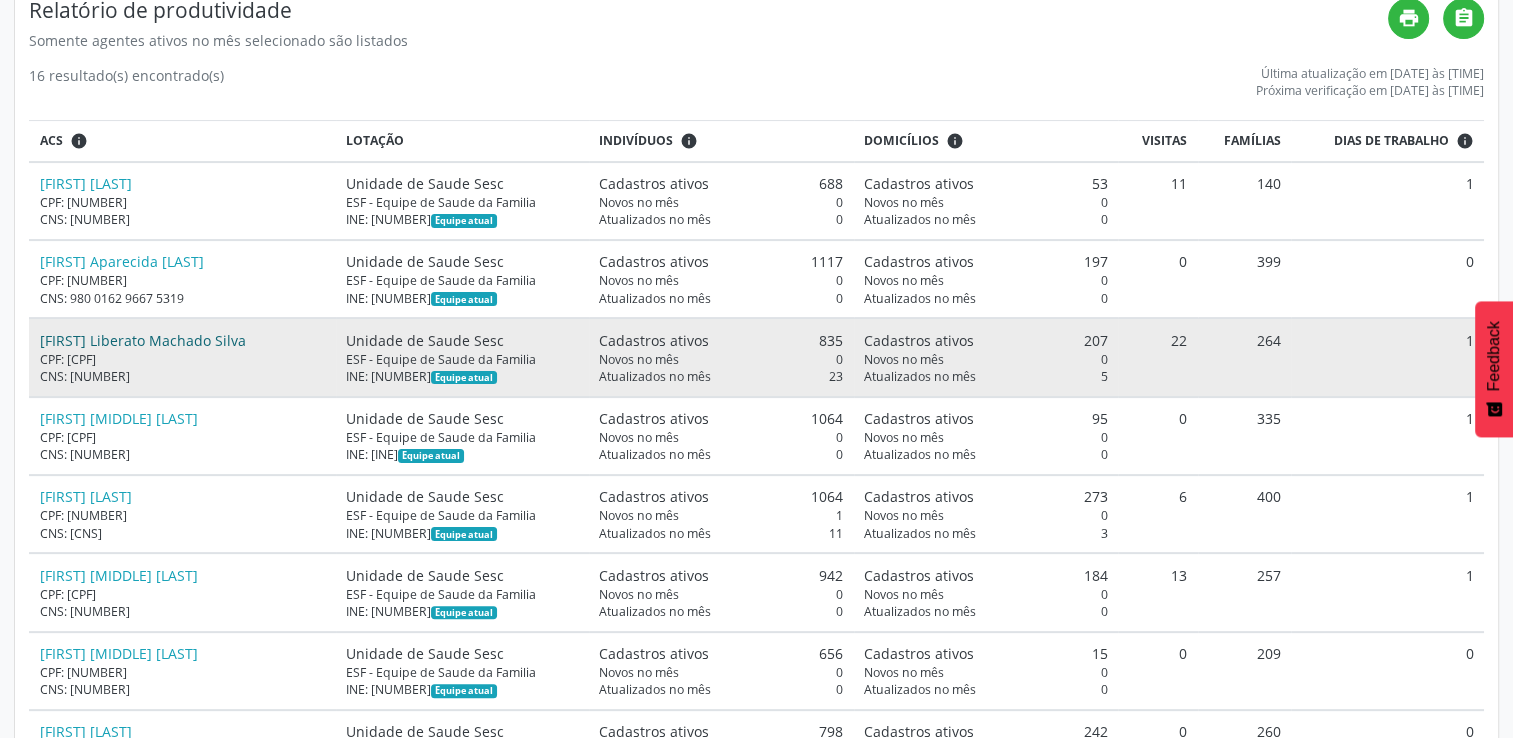 click on "[FIRST] Liberato Machado Silva" at bounding box center [143, 340] 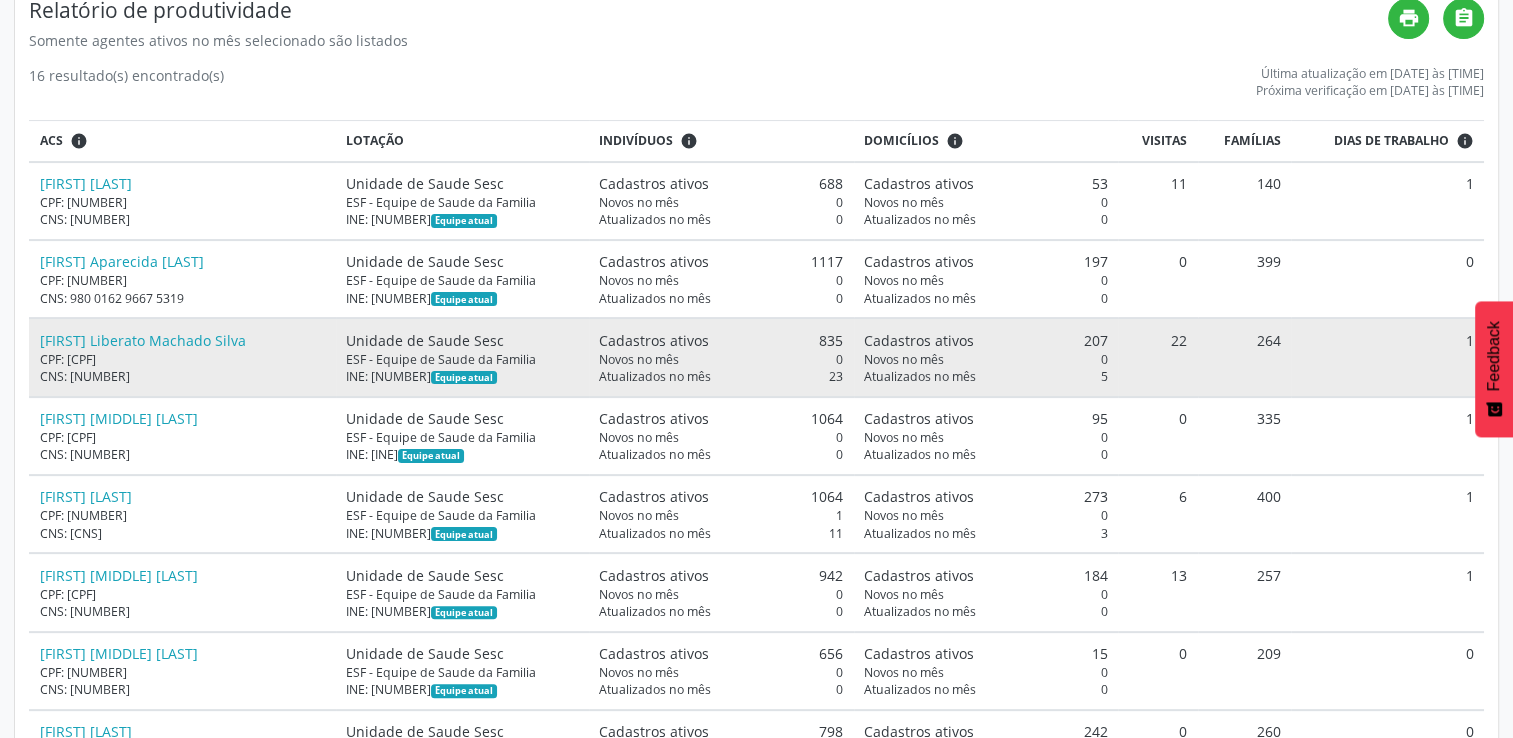 scroll, scrollTop: 0, scrollLeft: 0, axis: both 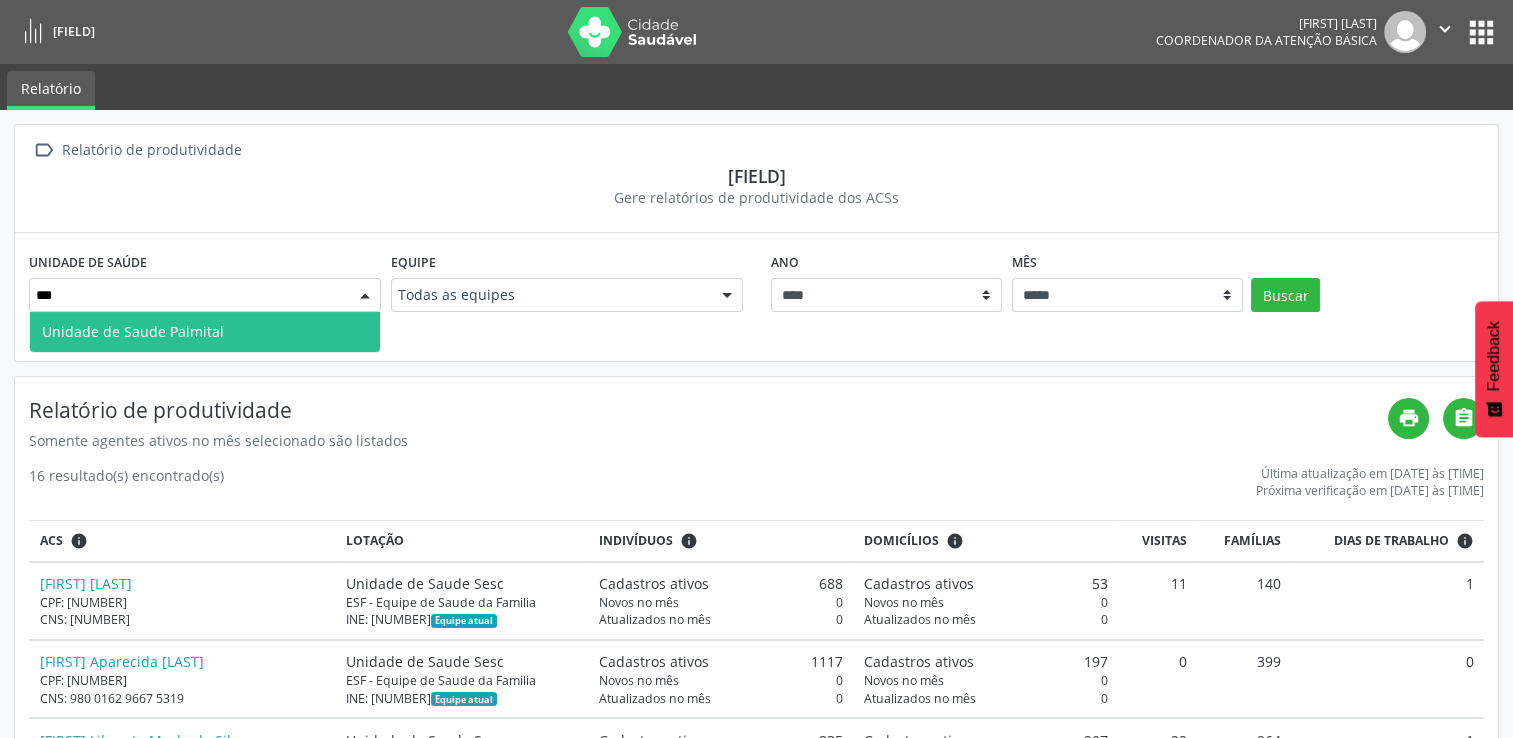 click on "Unidade de Saude Palmital" at bounding box center (205, 332) 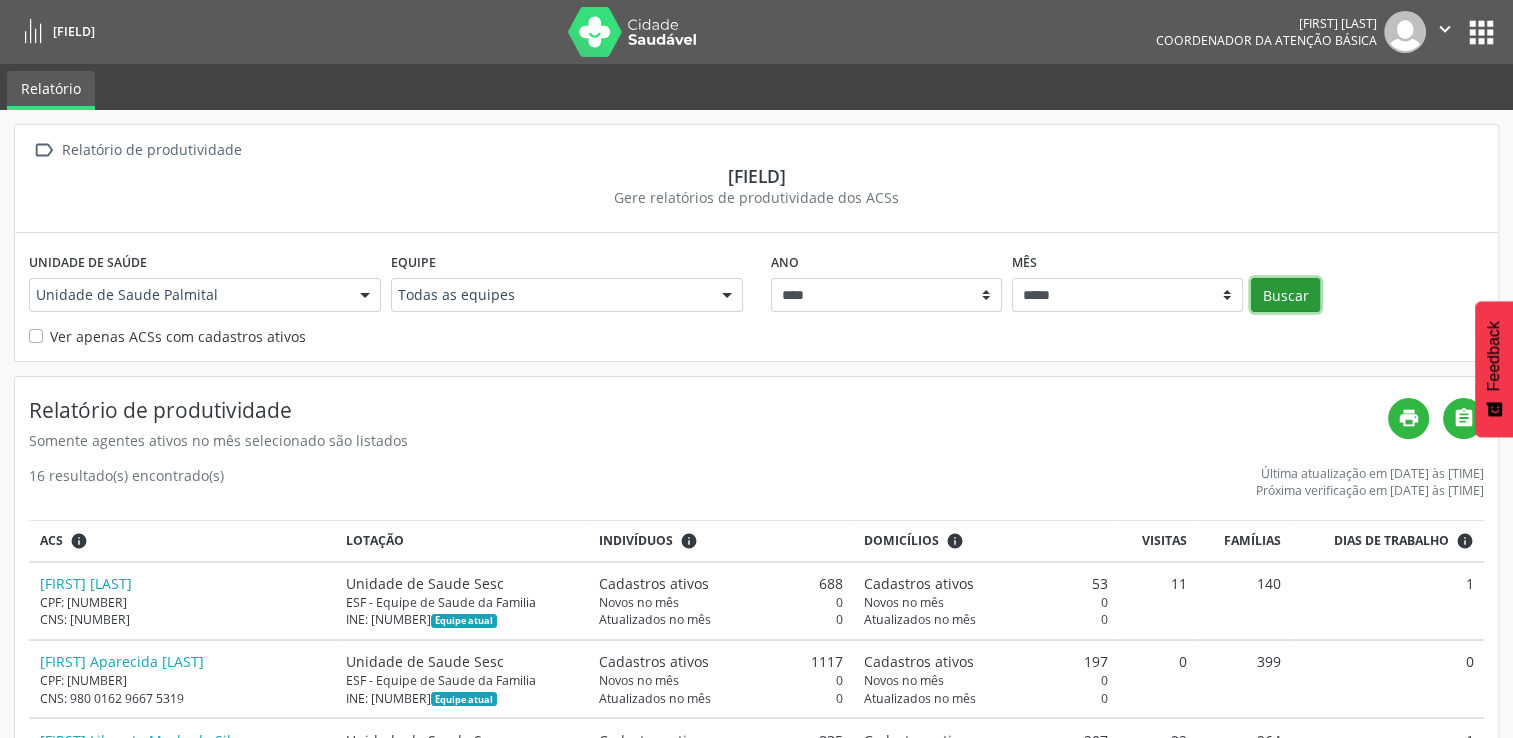 click on "Buscar" at bounding box center [1285, 295] 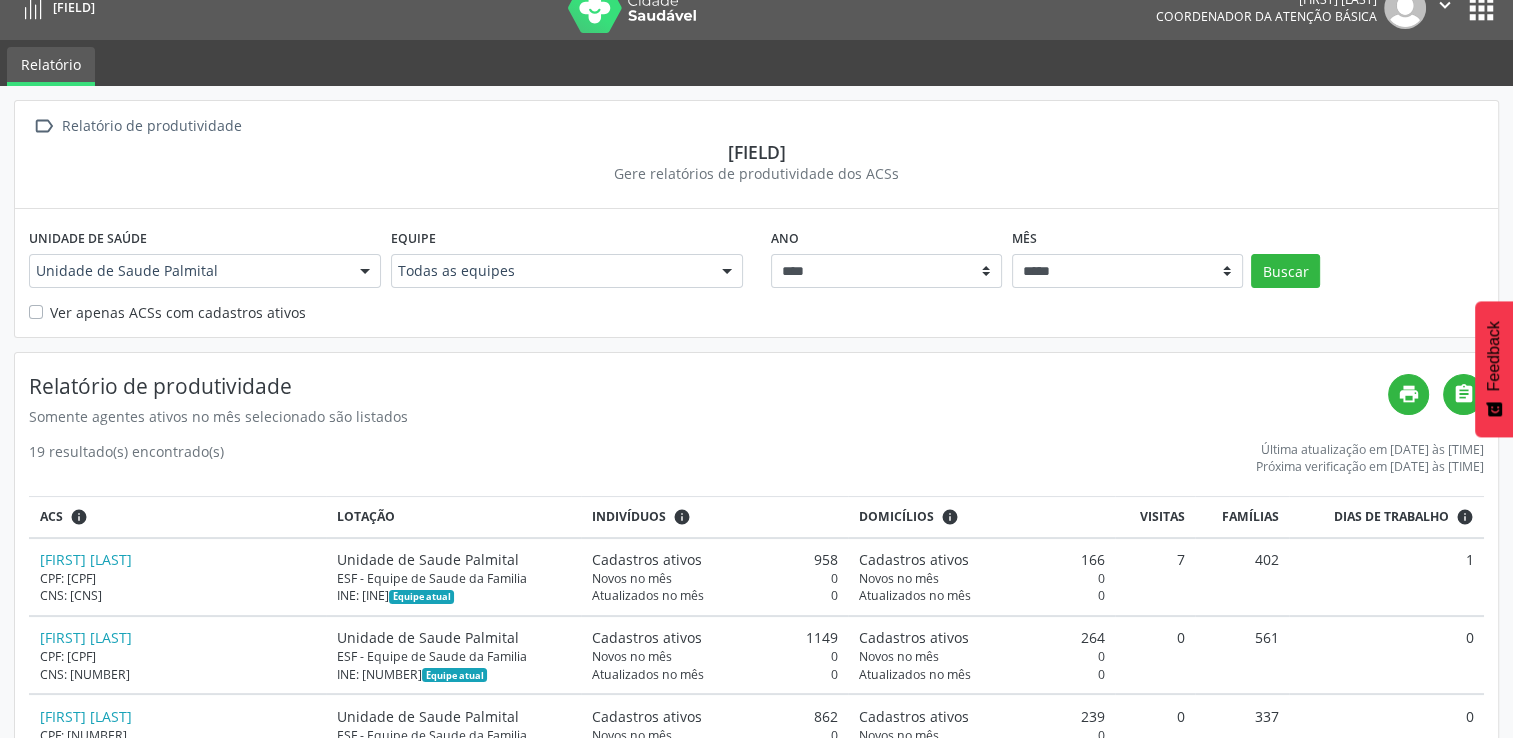 scroll, scrollTop: 0, scrollLeft: 0, axis: both 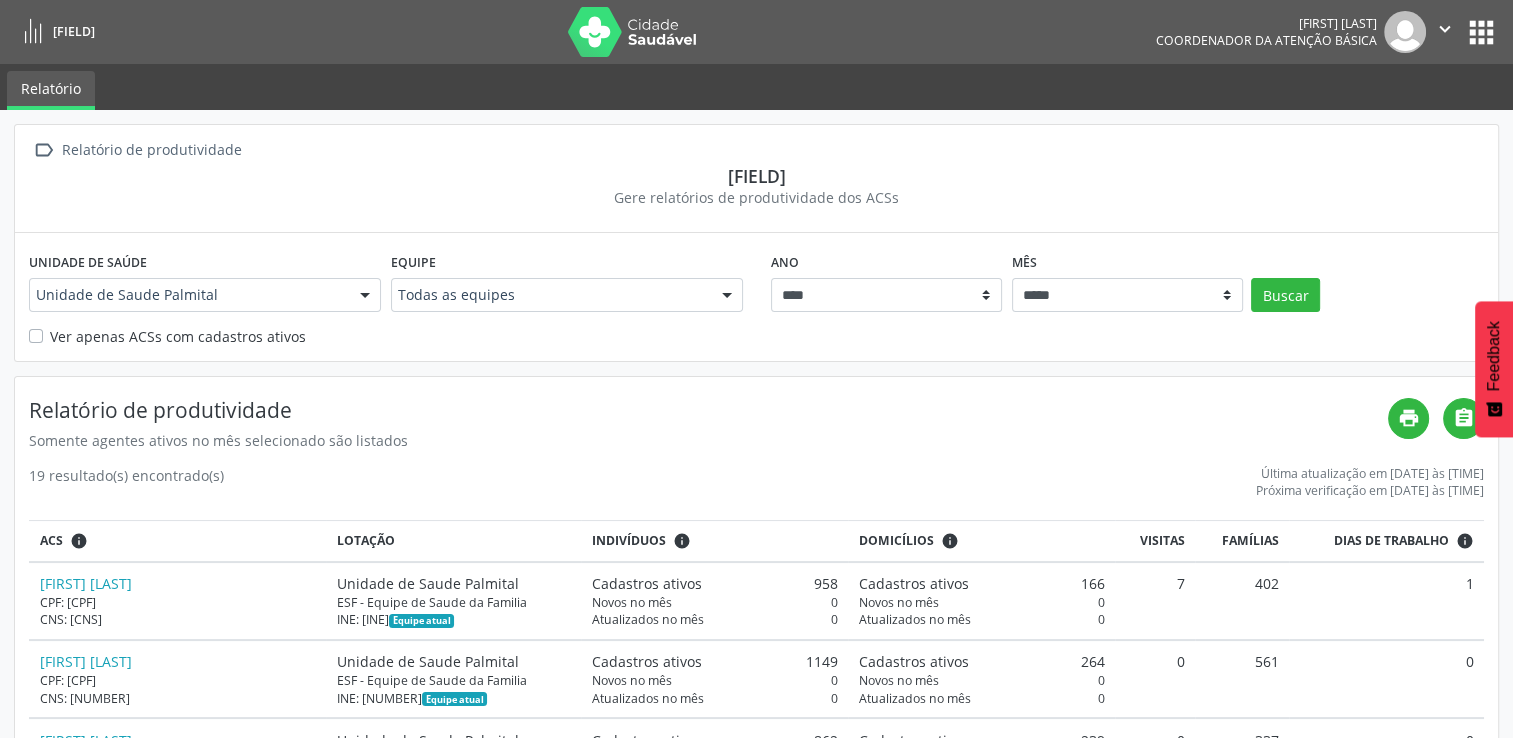 click on "apps" at bounding box center [1481, 32] 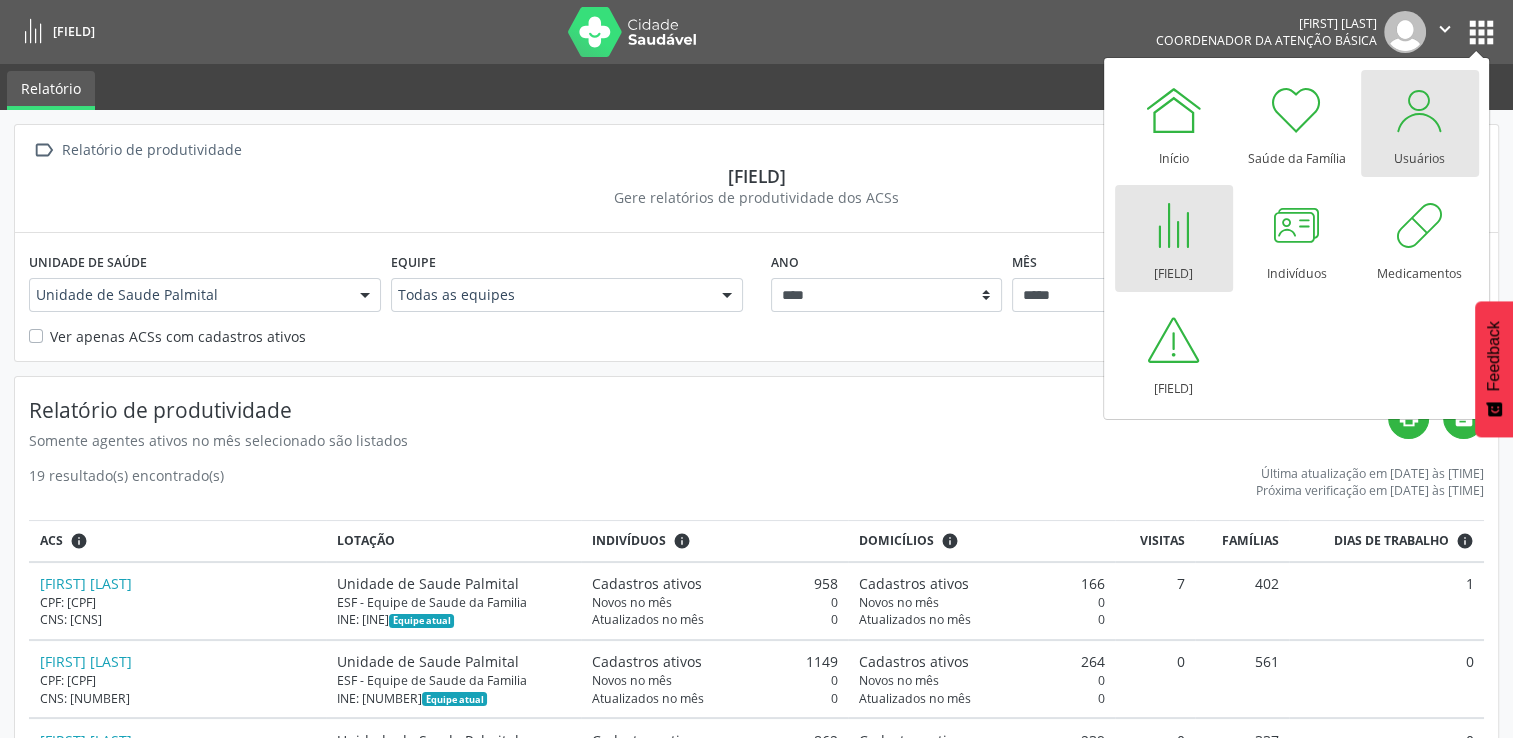 click at bounding box center [1420, 110] 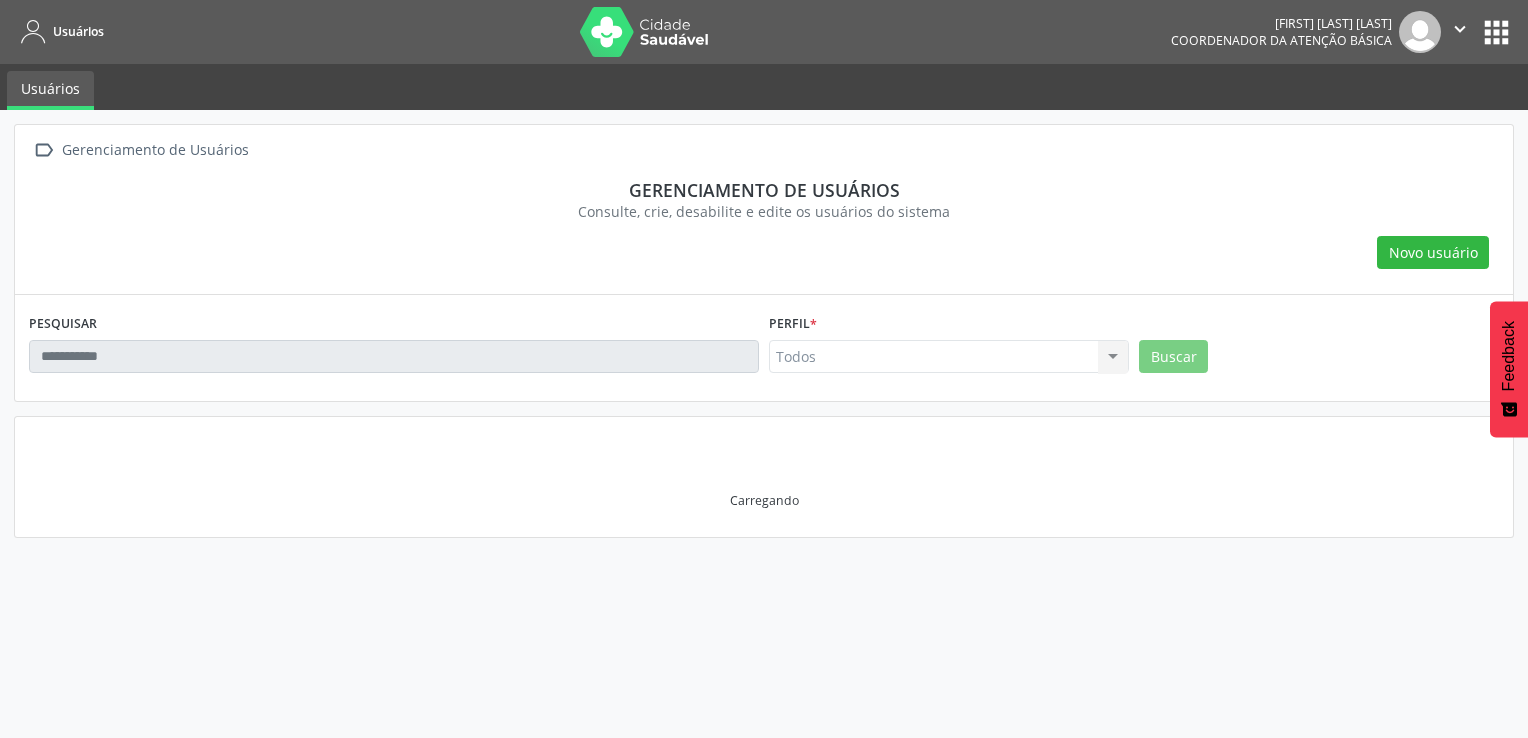 scroll, scrollTop: 0, scrollLeft: 0, axis: both 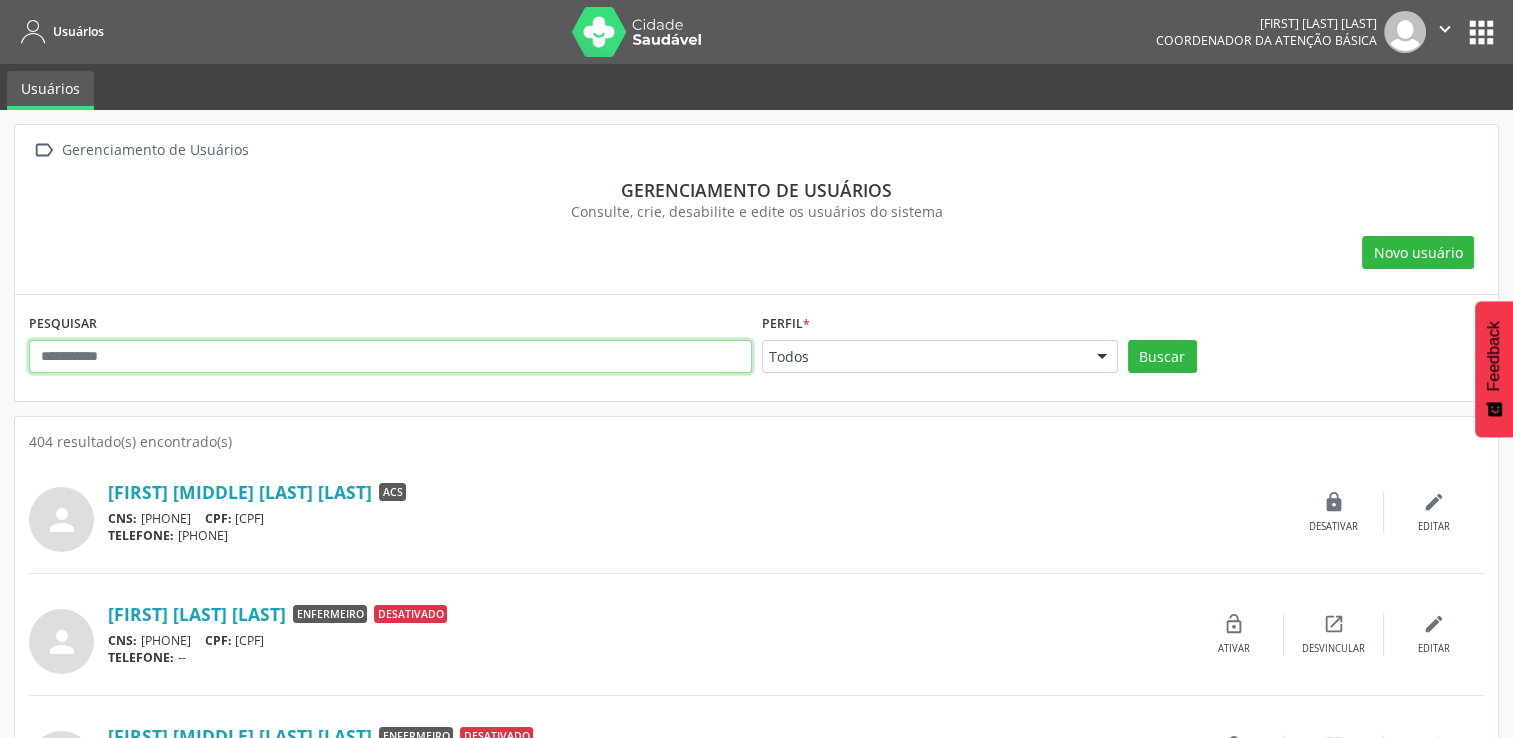 click at bounding box center (390, 357) 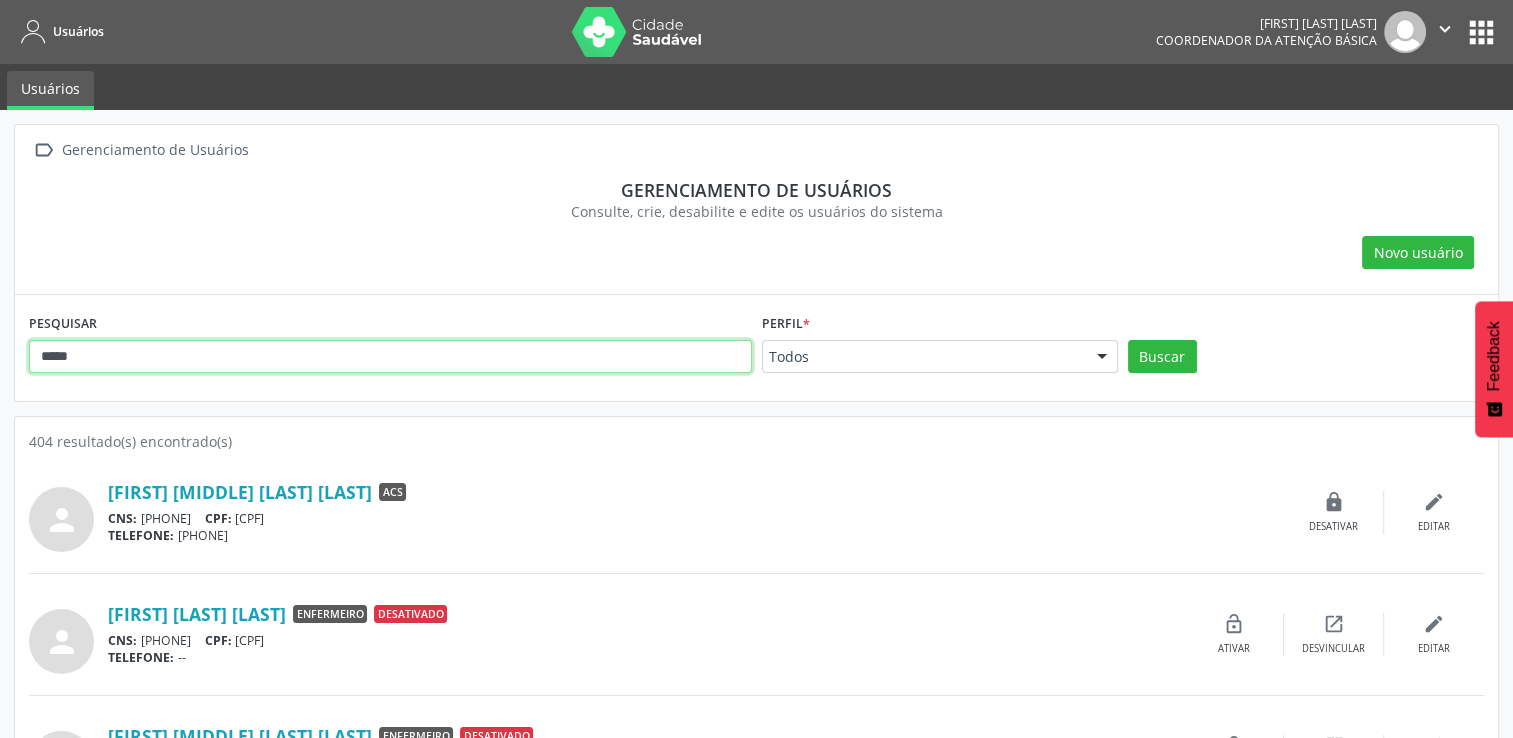 type on "*****" 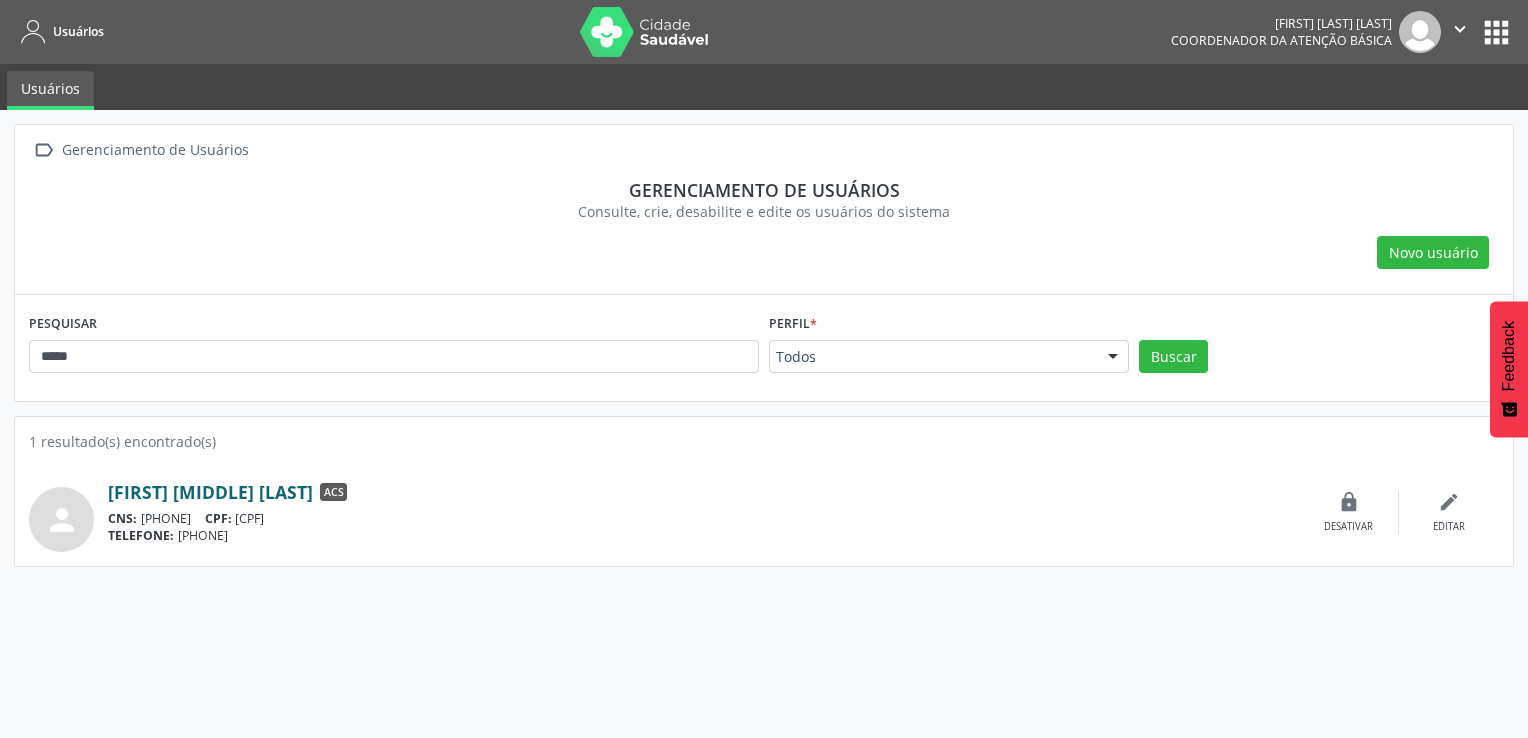 click on "[FIRST] [MIDDLE] [LAST]" at bounding box center [210, 492] 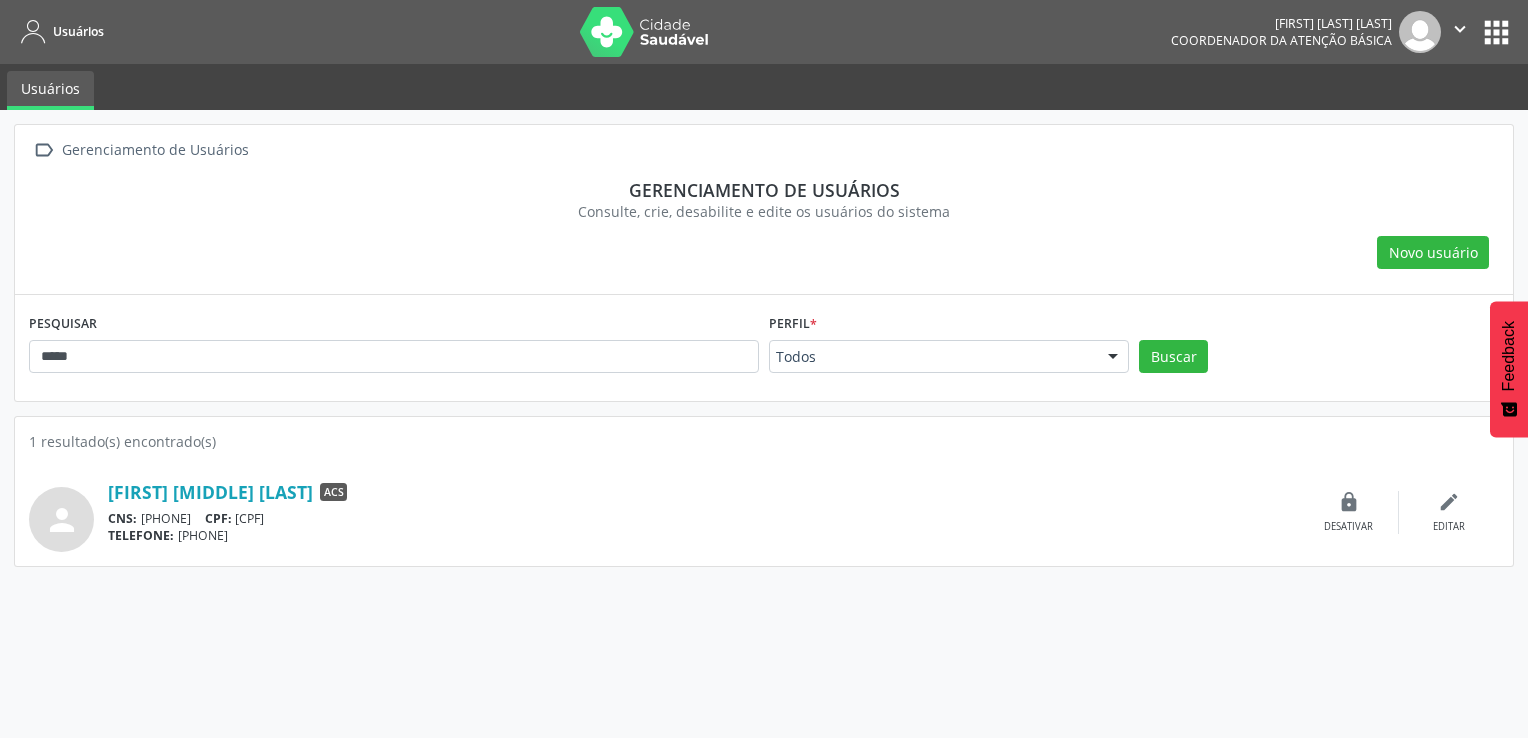 click on "apps" at bounding box center [1496, 32] 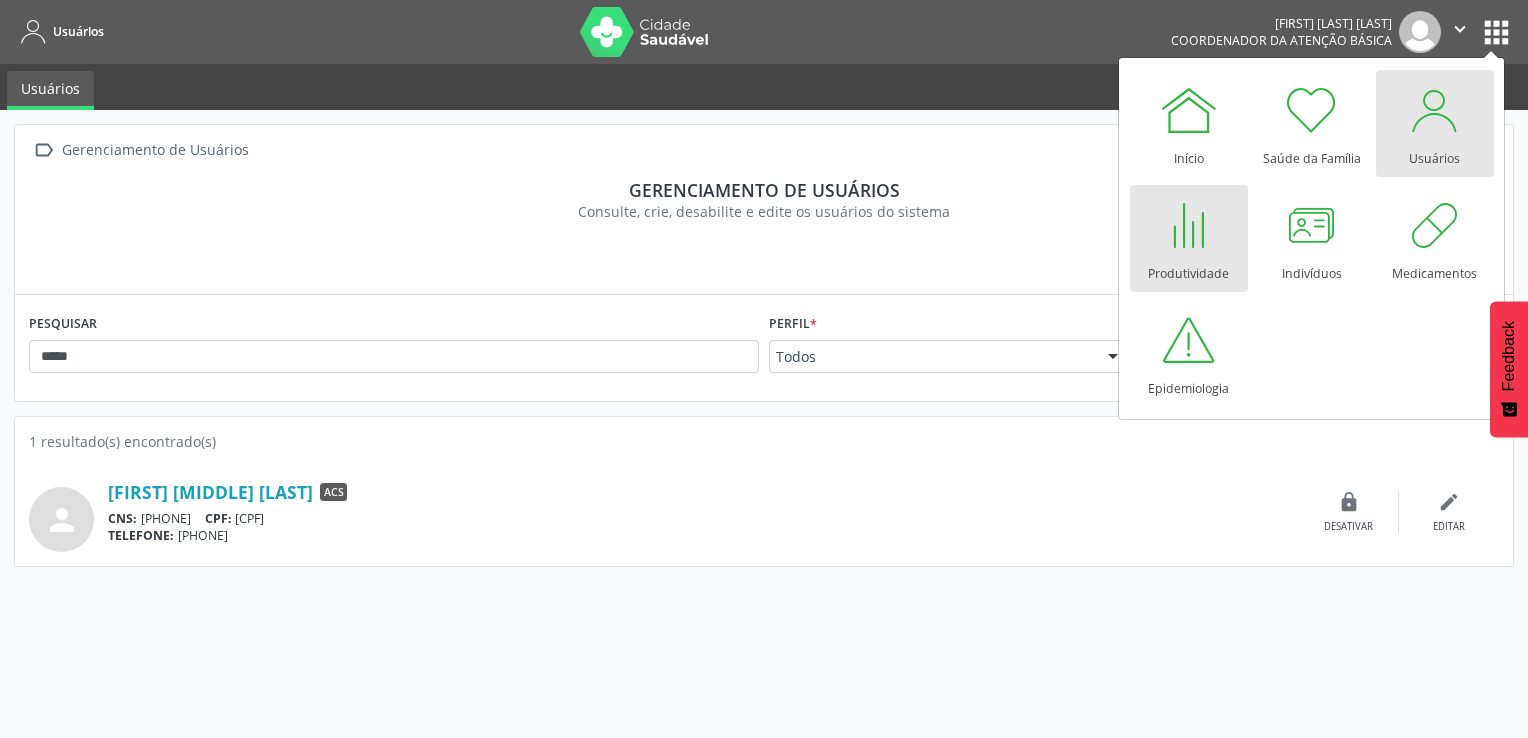 click on "Produtividade" at bounding box center (1188, 268) 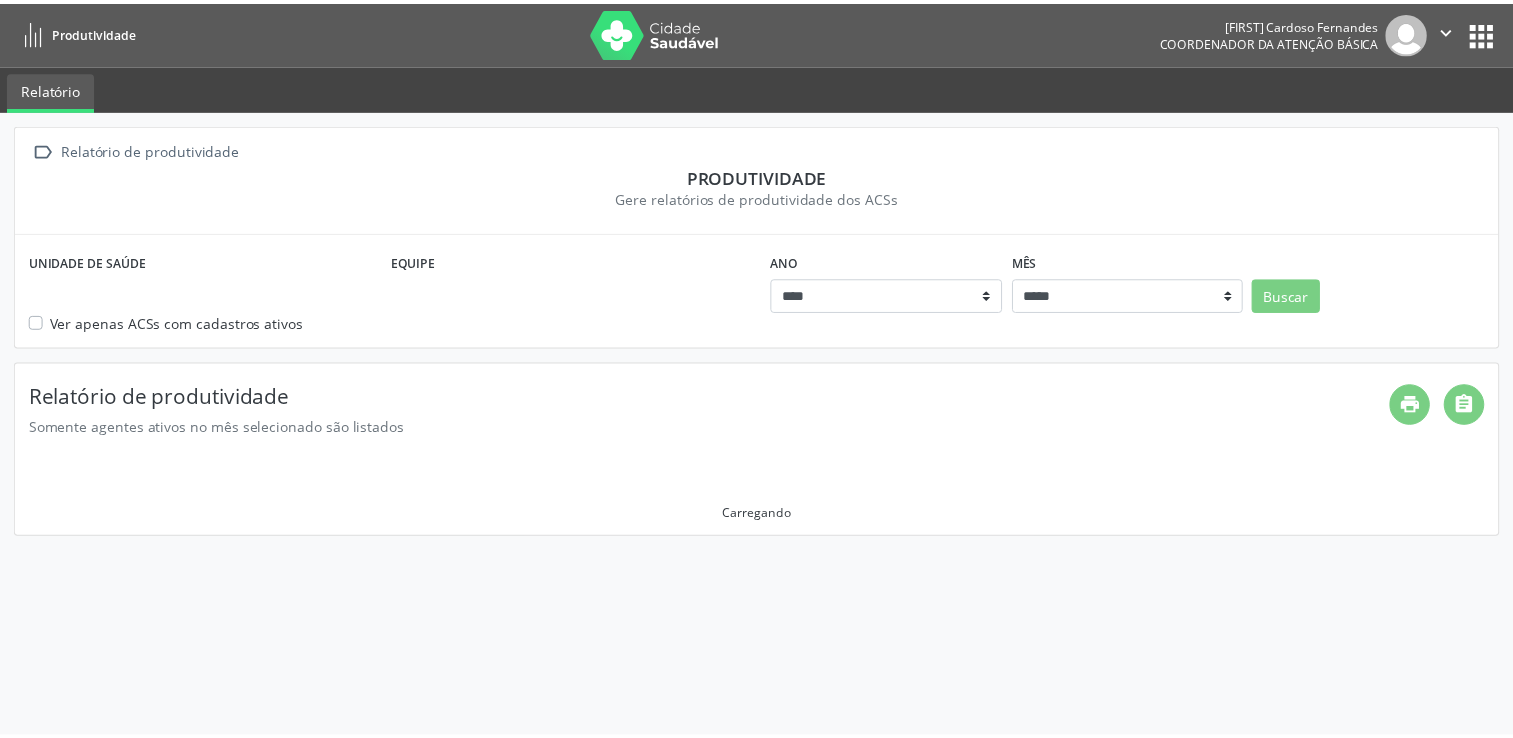 scroll, scrollTop: 0, scrollLeft: 0, axis: both 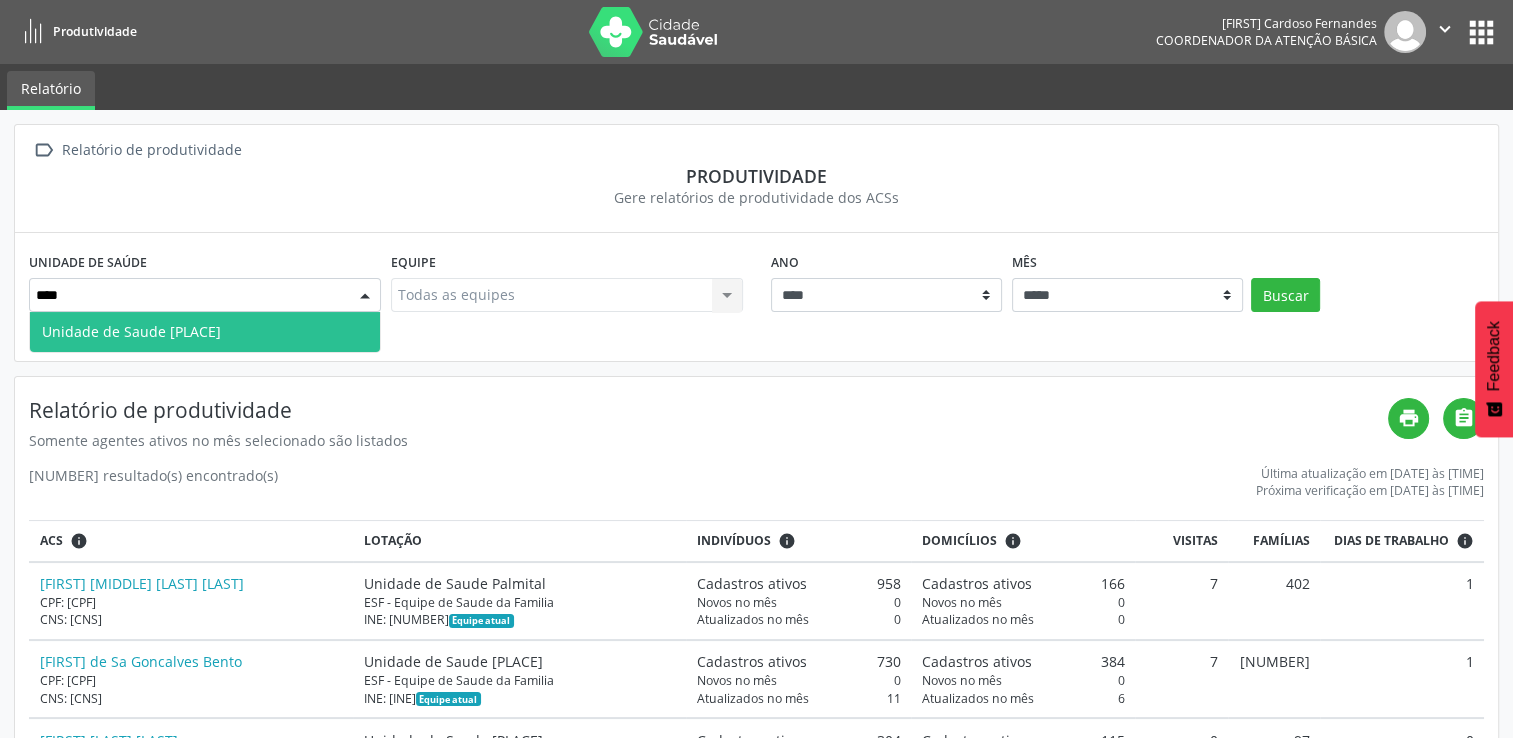 click on "Unidade de Saude [NAME]" at bounding box center (131, 331) 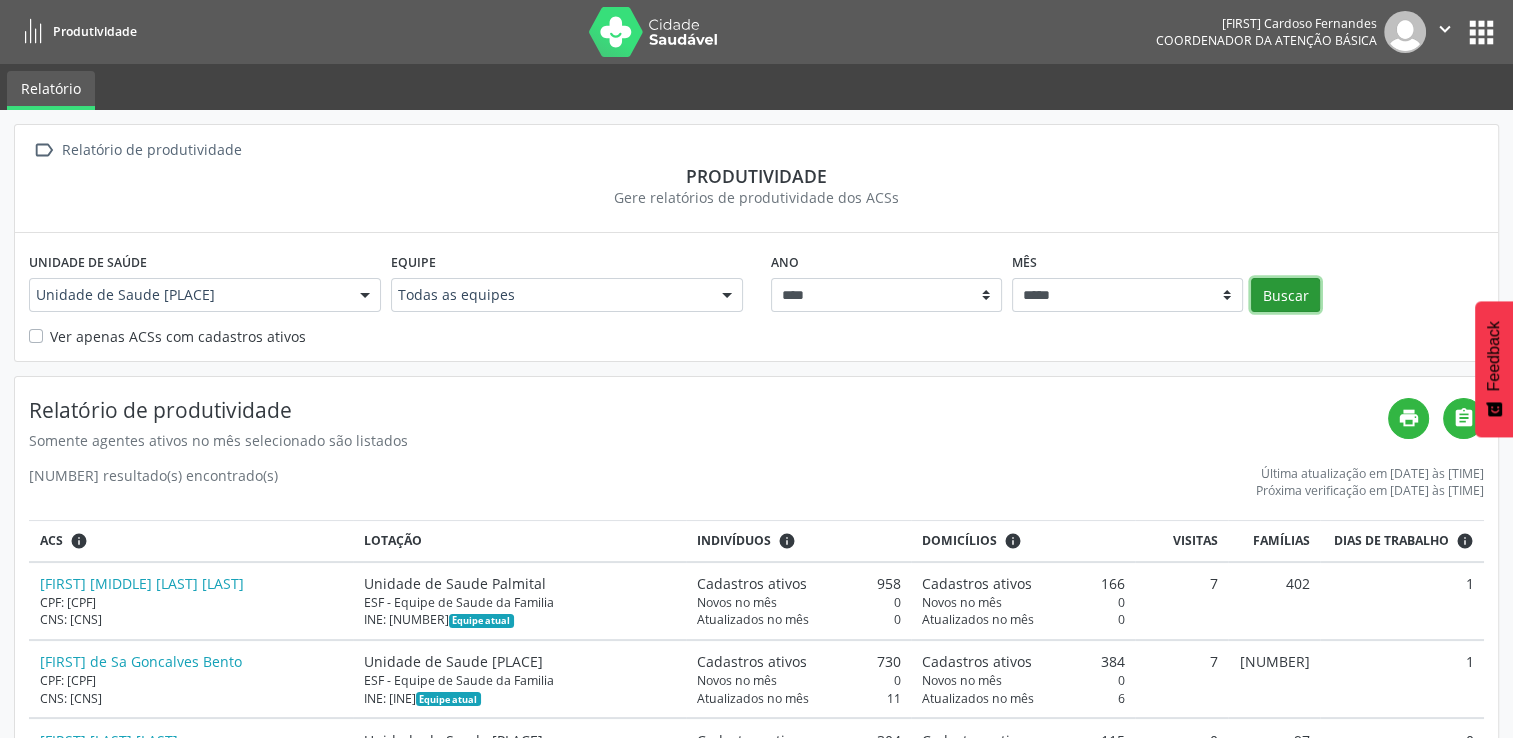 click on "Buscar" at bounding box center [1285, 295] 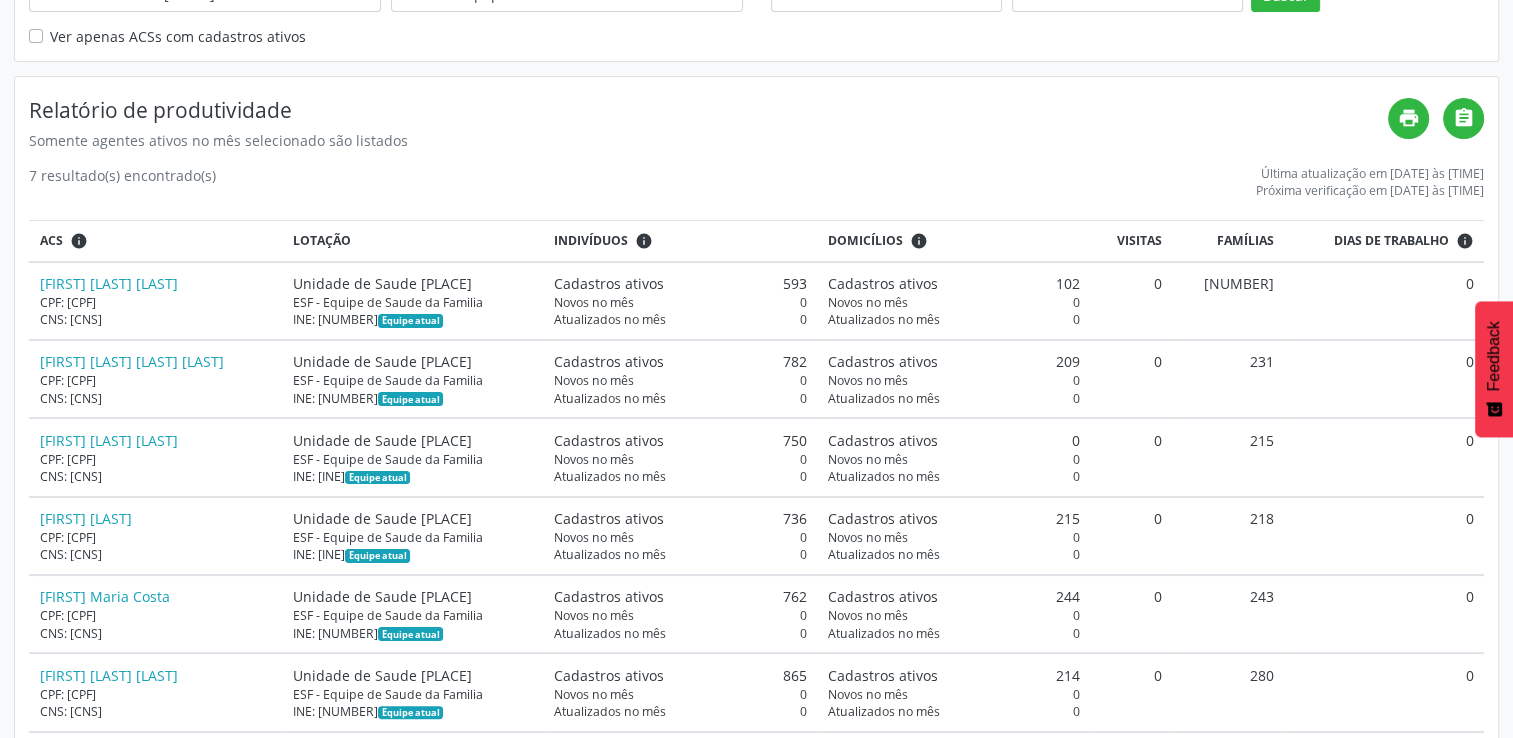 scroll, scrollTop: 400, scrollLeft: 0, axis: vertical 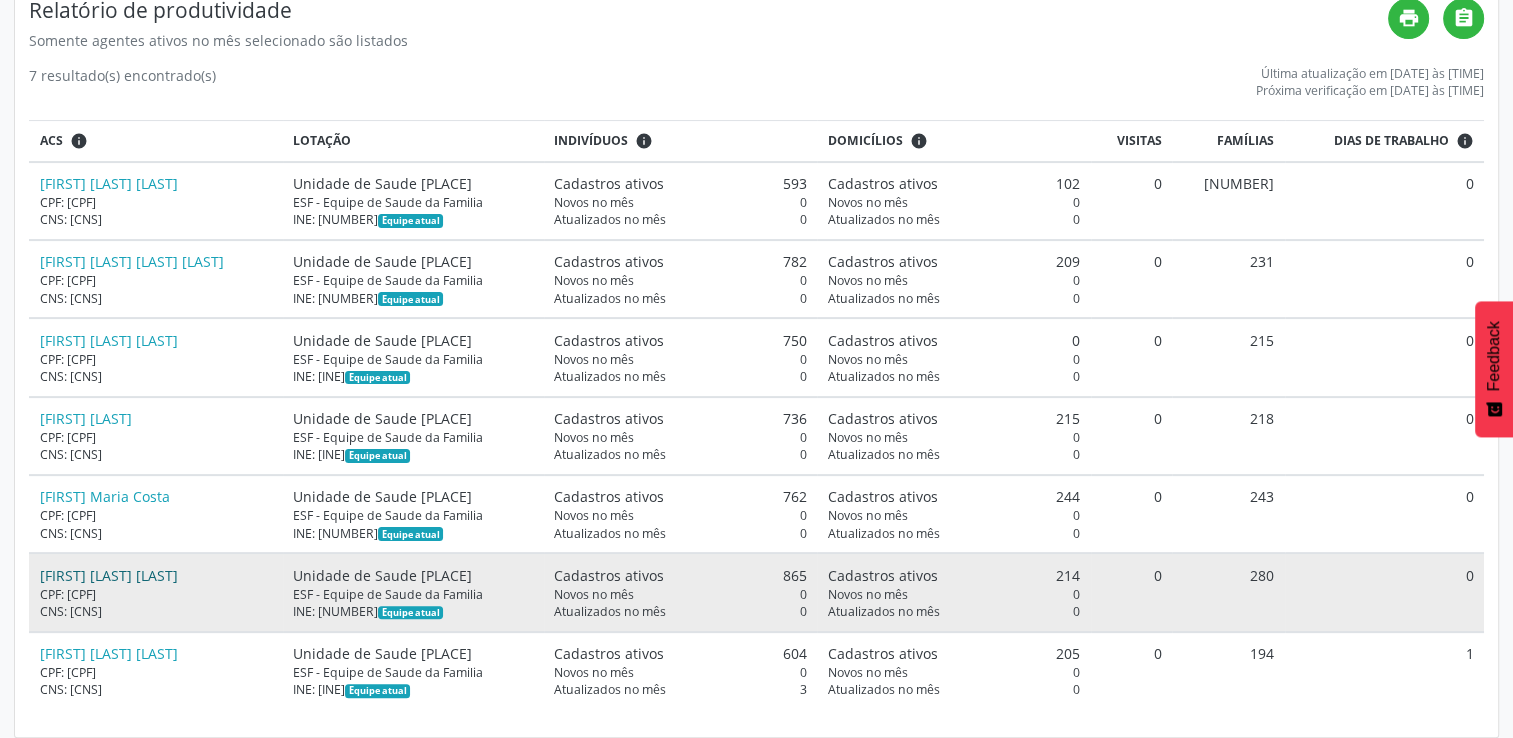 click on "[FIRST] [LAST]" at bounding box center (109, 575) 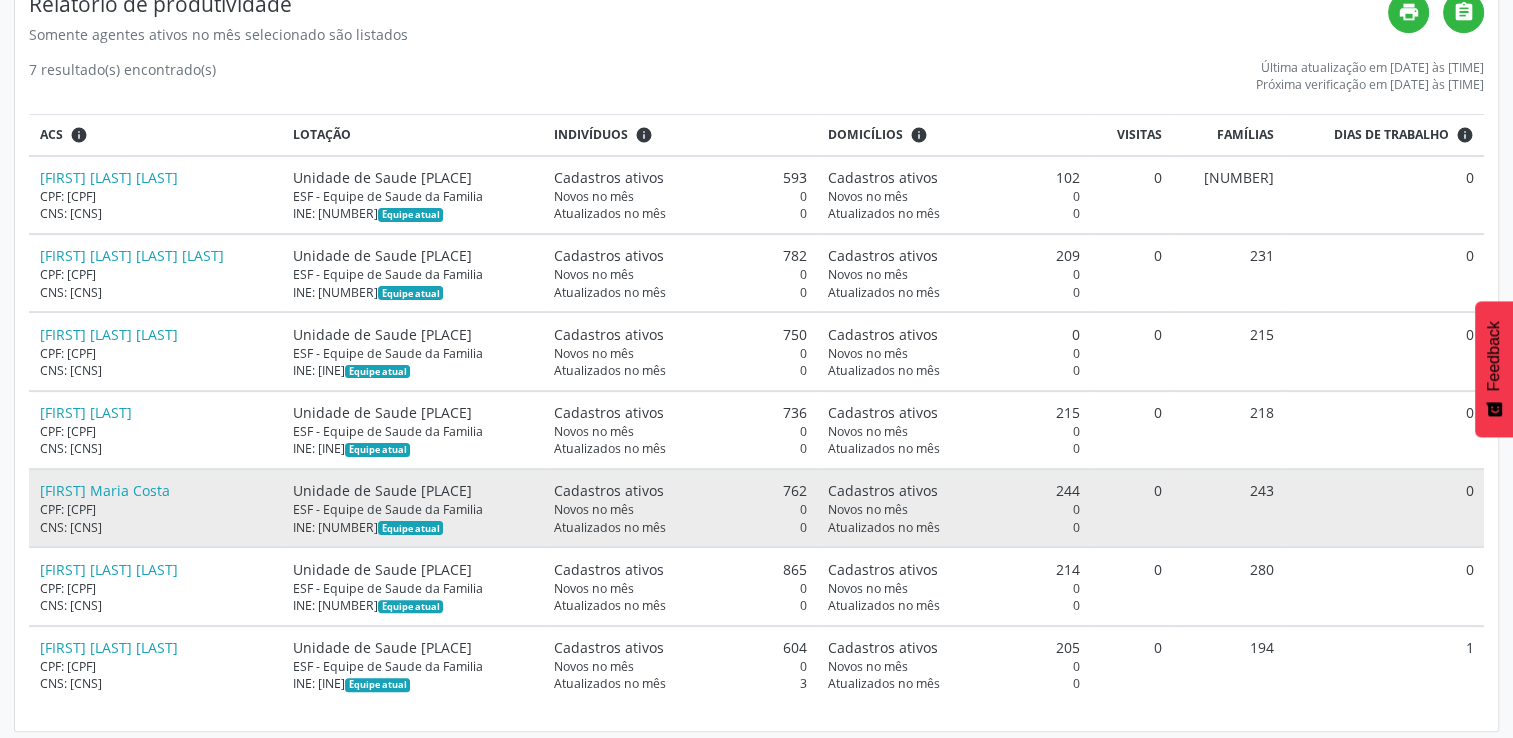 scroll, scrollTop: 409, scrollLeft: 0, axis: vertical 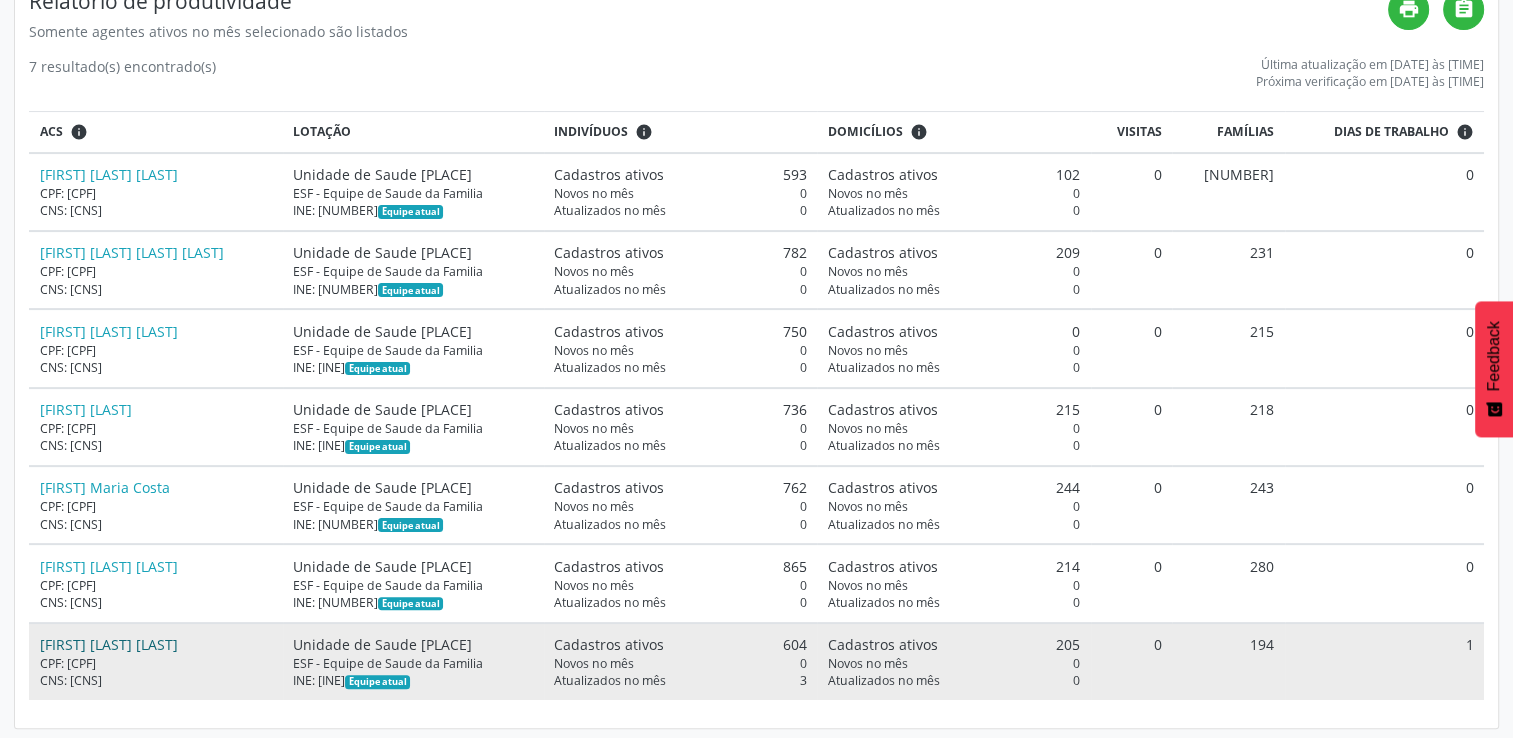 click on "[FIRST] [LAST]" at bounding box center [109, 644] 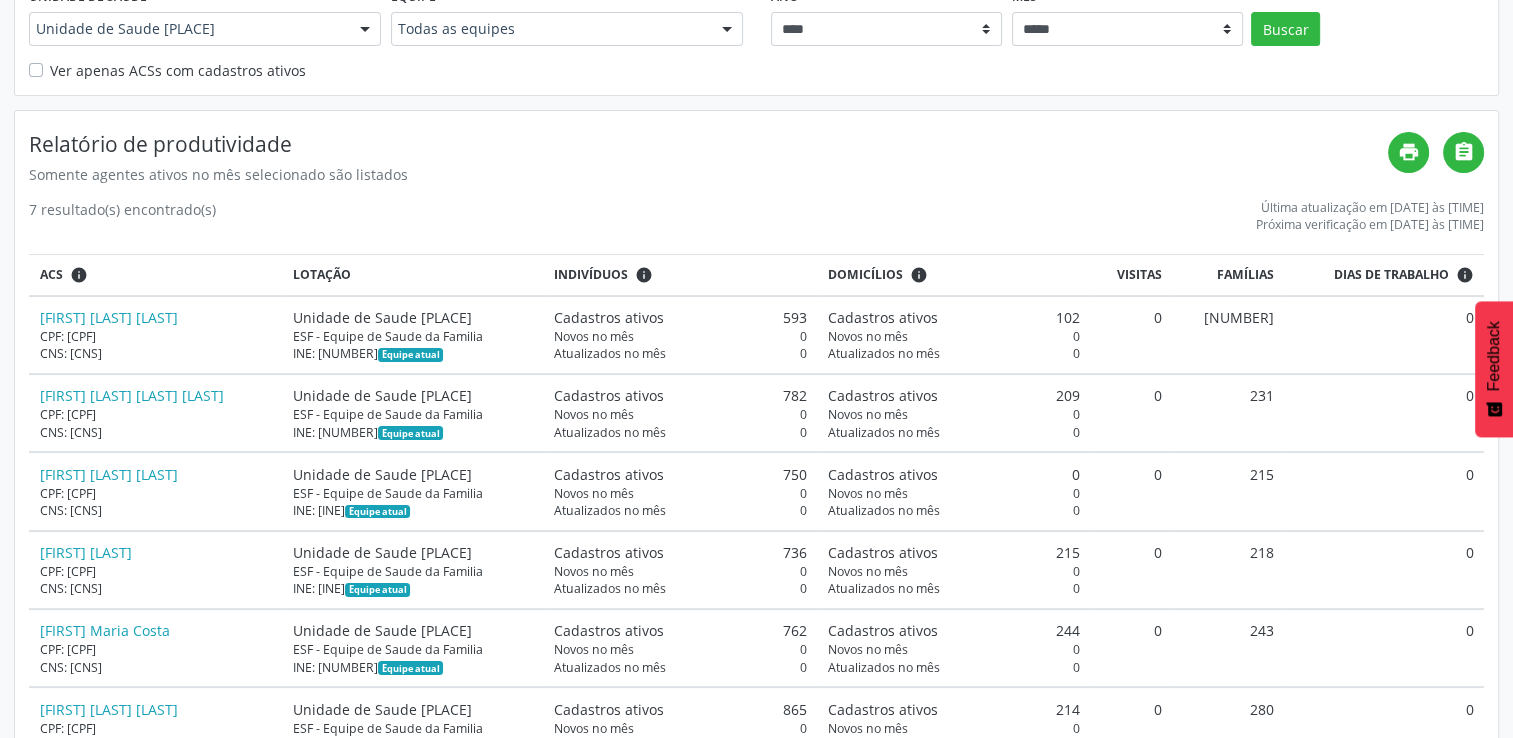 scroll, scrollTop: 9, scrollLeft: 0, axis: vertical 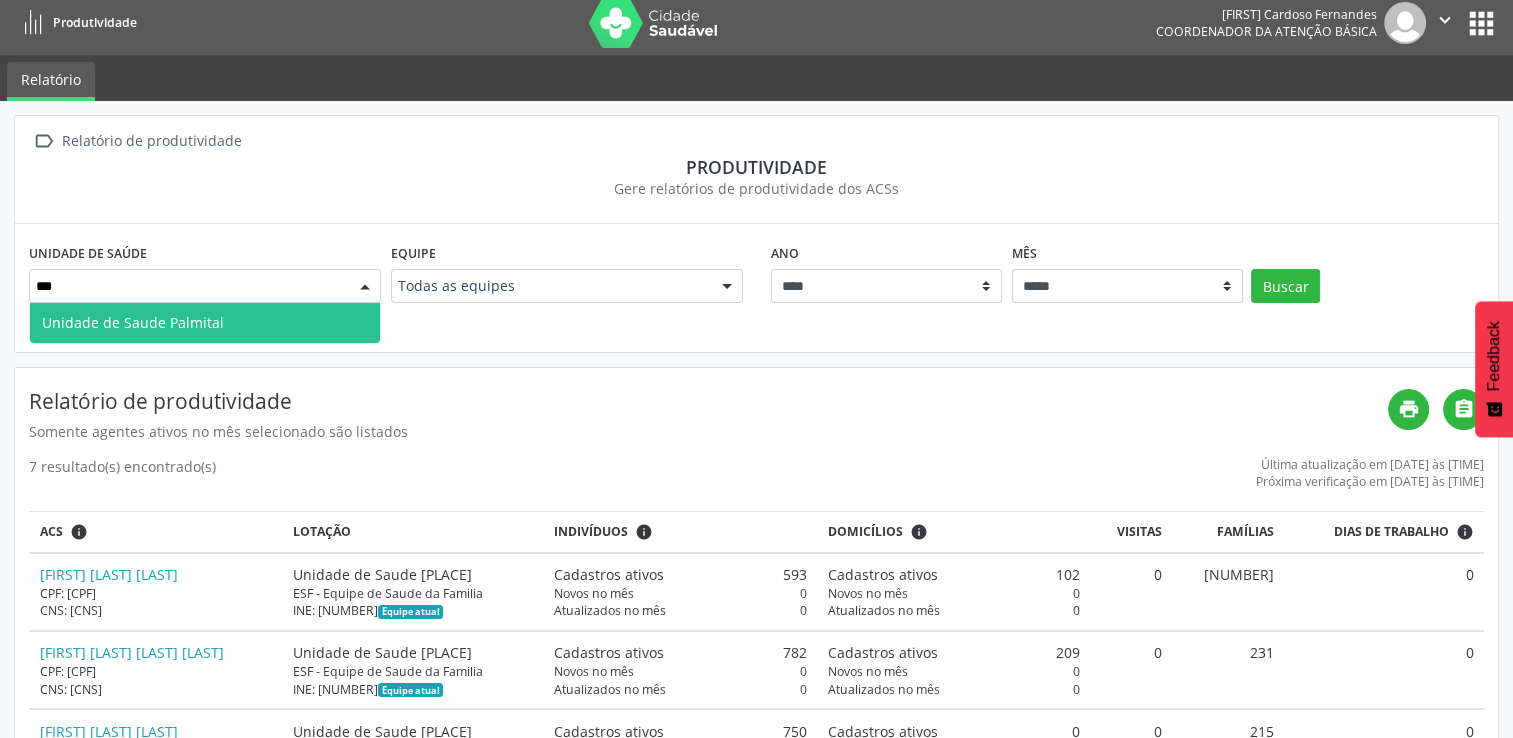 click on "Unidade de Saude Palmital" at bounding box center [205, 323] 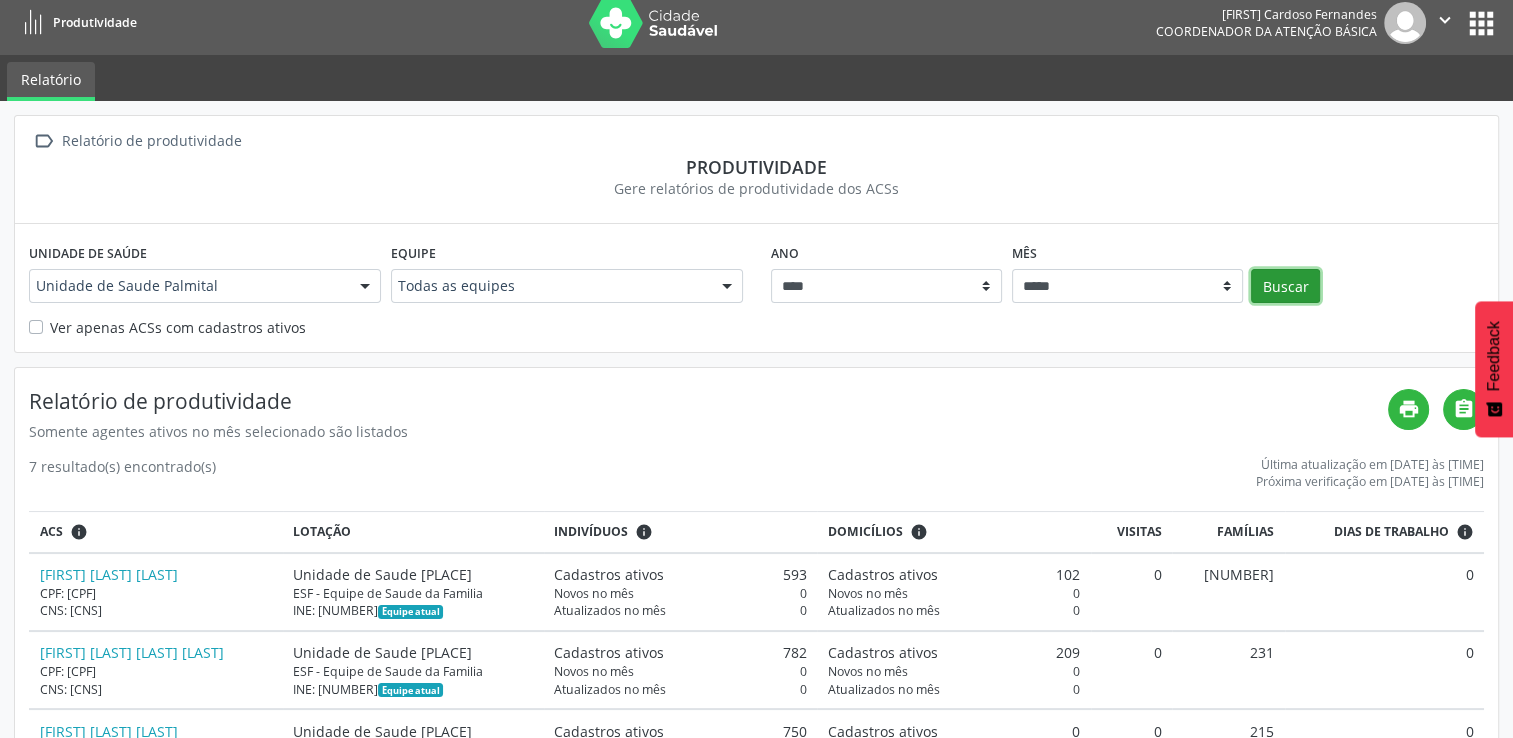 click on "Buscar" at bounding box center [1285, 286] 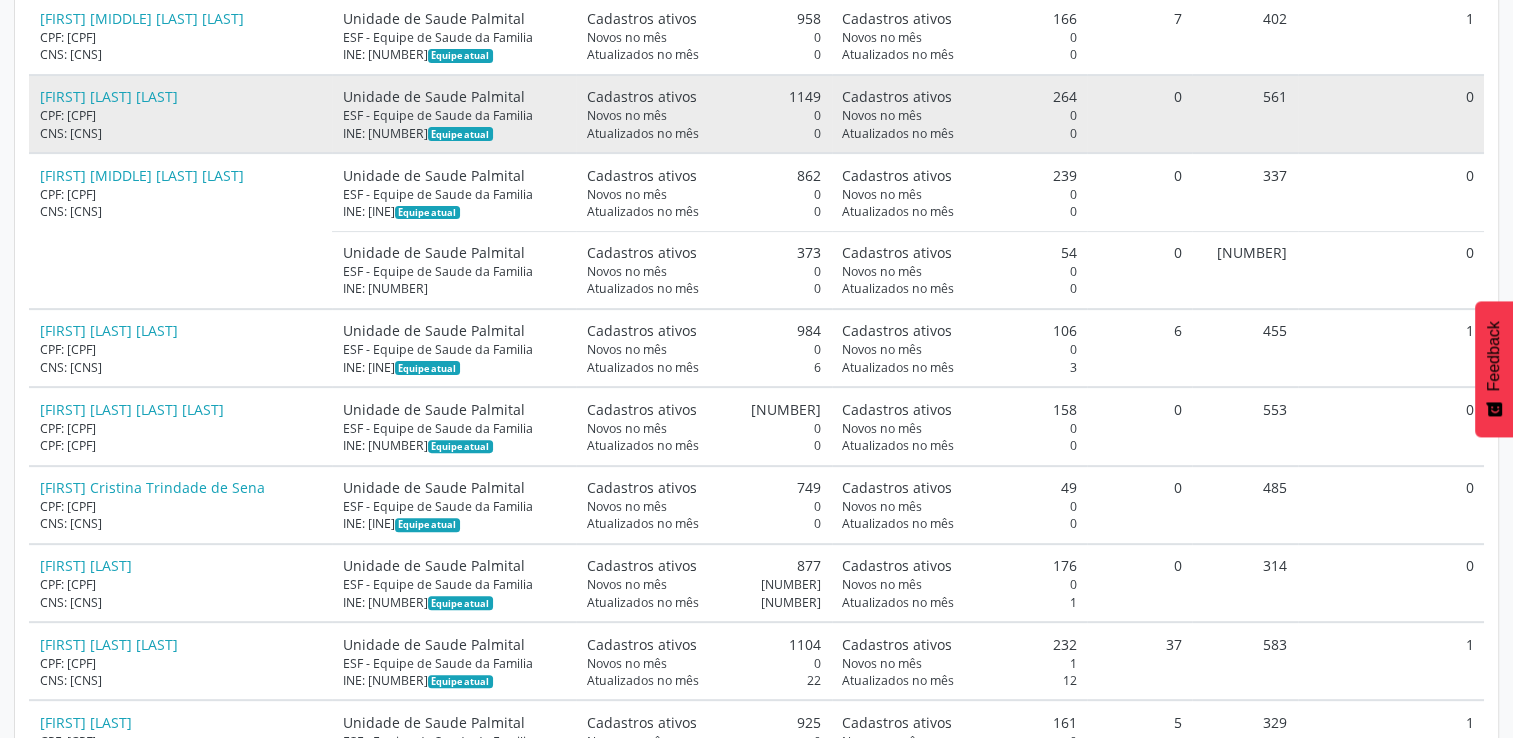 scroll, scrollTop: 600, scrollLeft: 0, axis: vertical 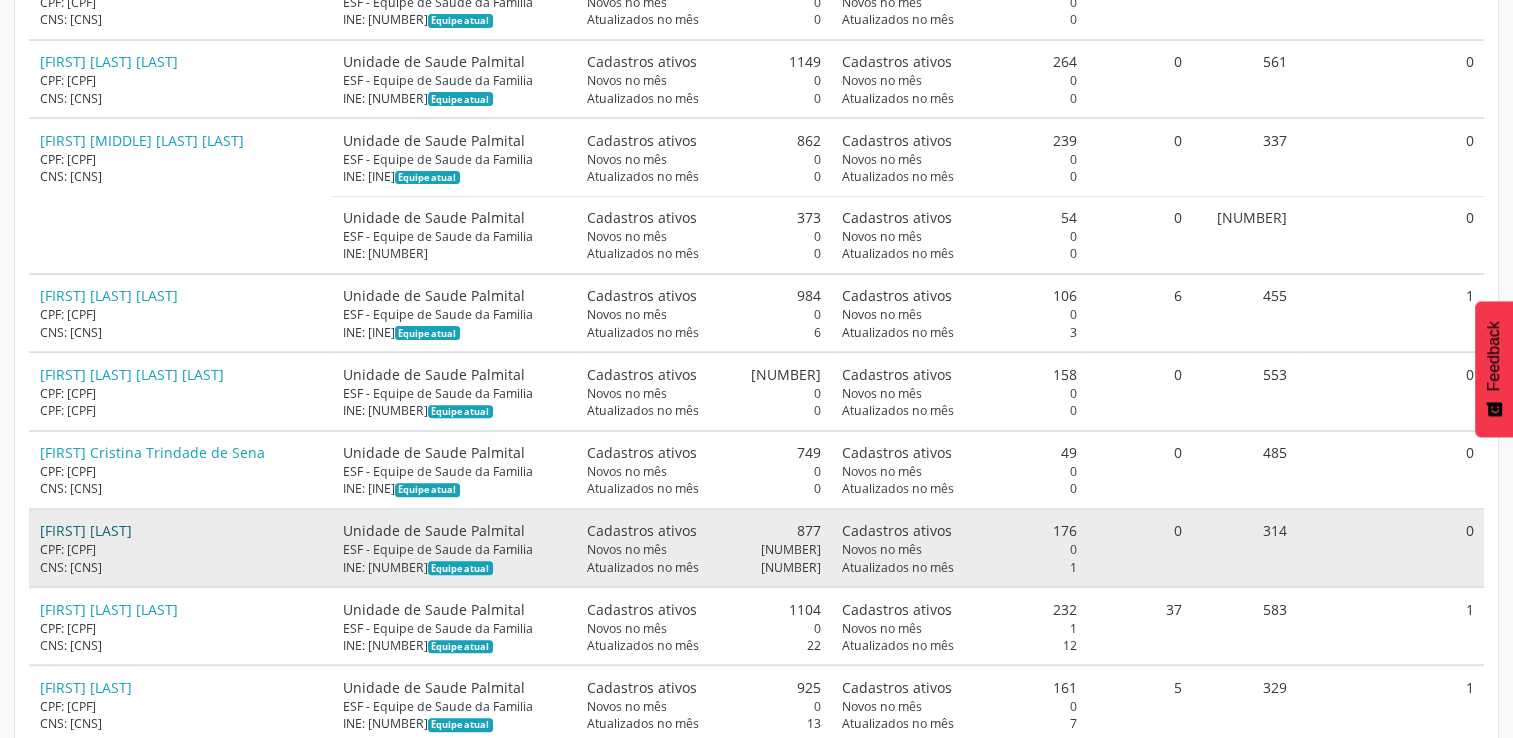 click on "[FIRST] [LAST]" at bounding box center (86, 530) 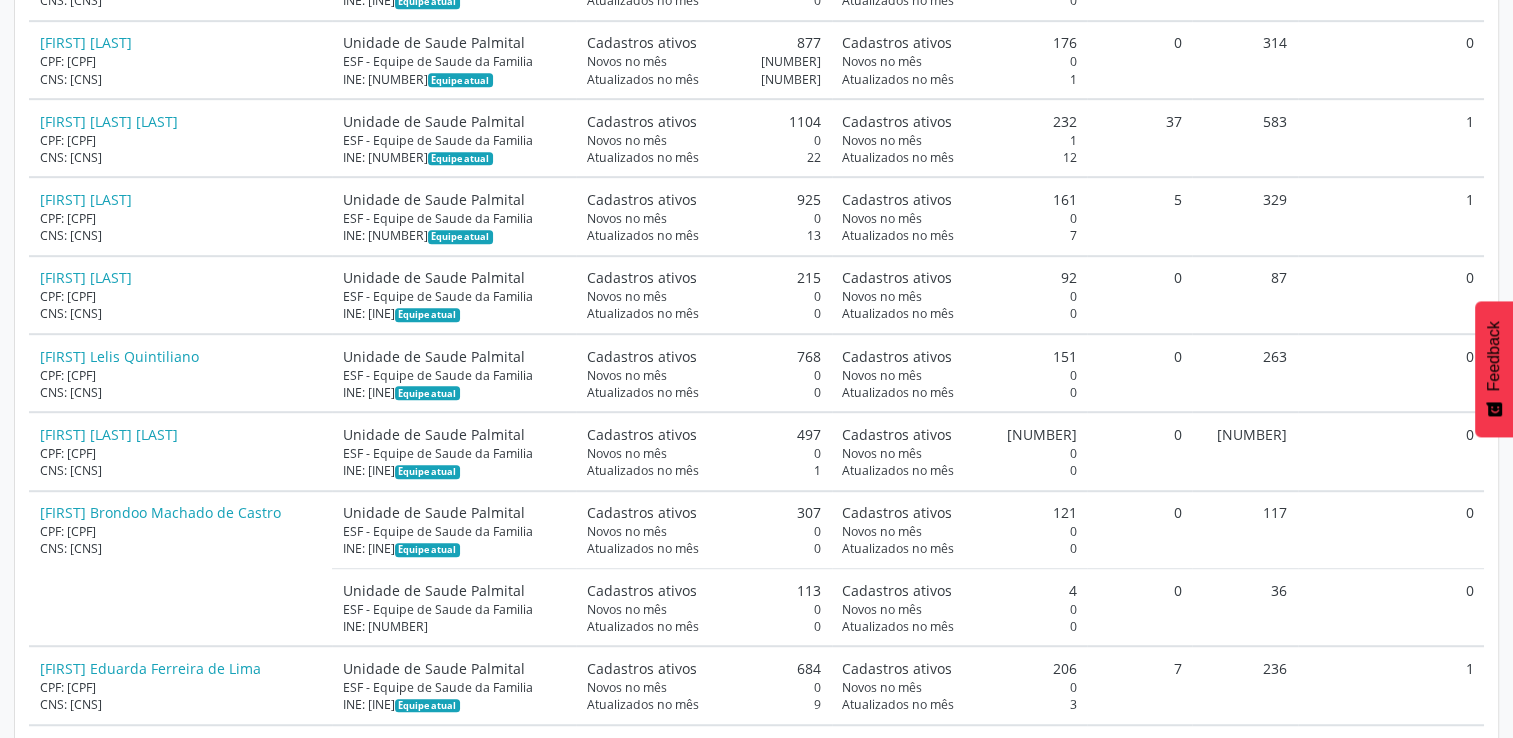 scroll, scrollTop: 1200, scrollLeft: 0, axis: vertical 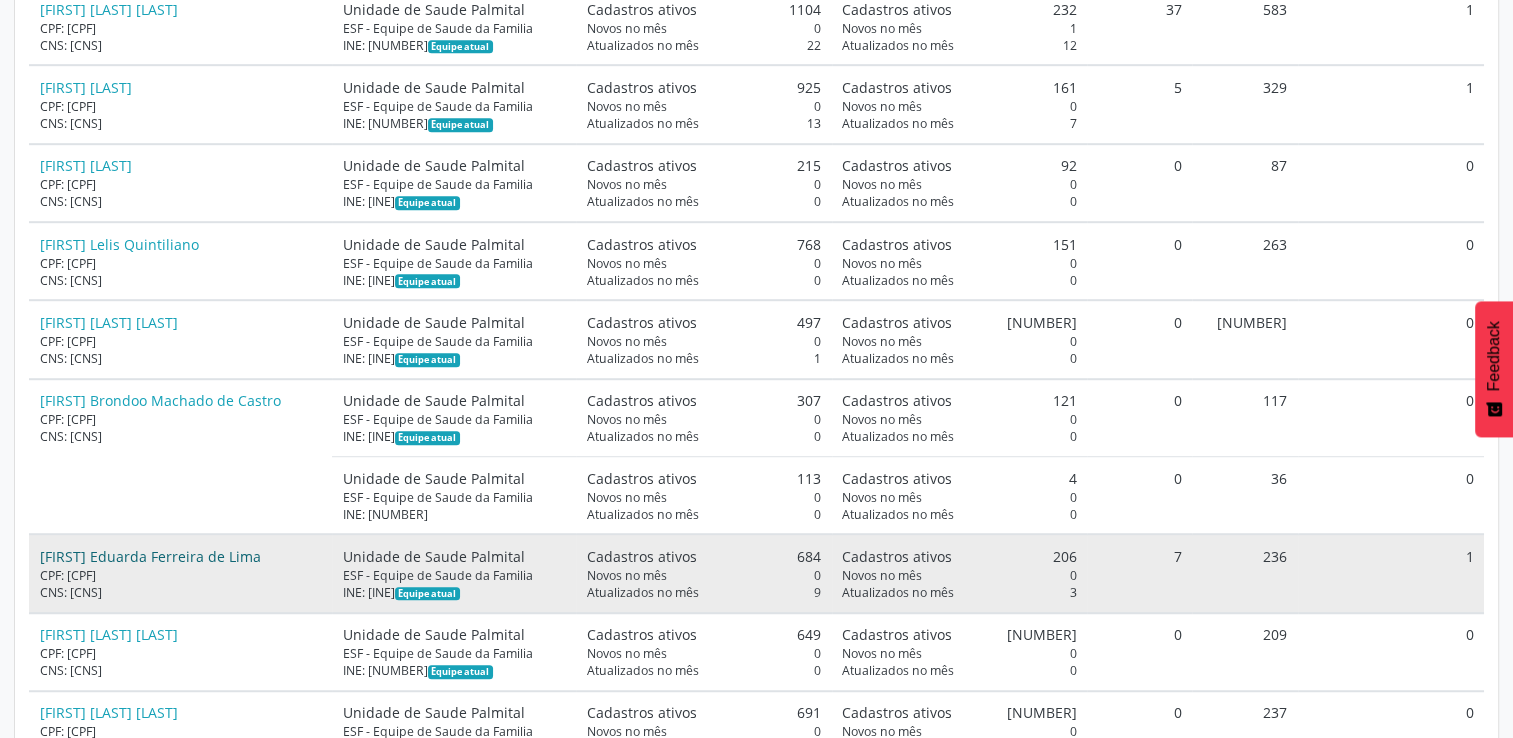click on "[FIRST] [LAST]" at bounding box center (150, 556) 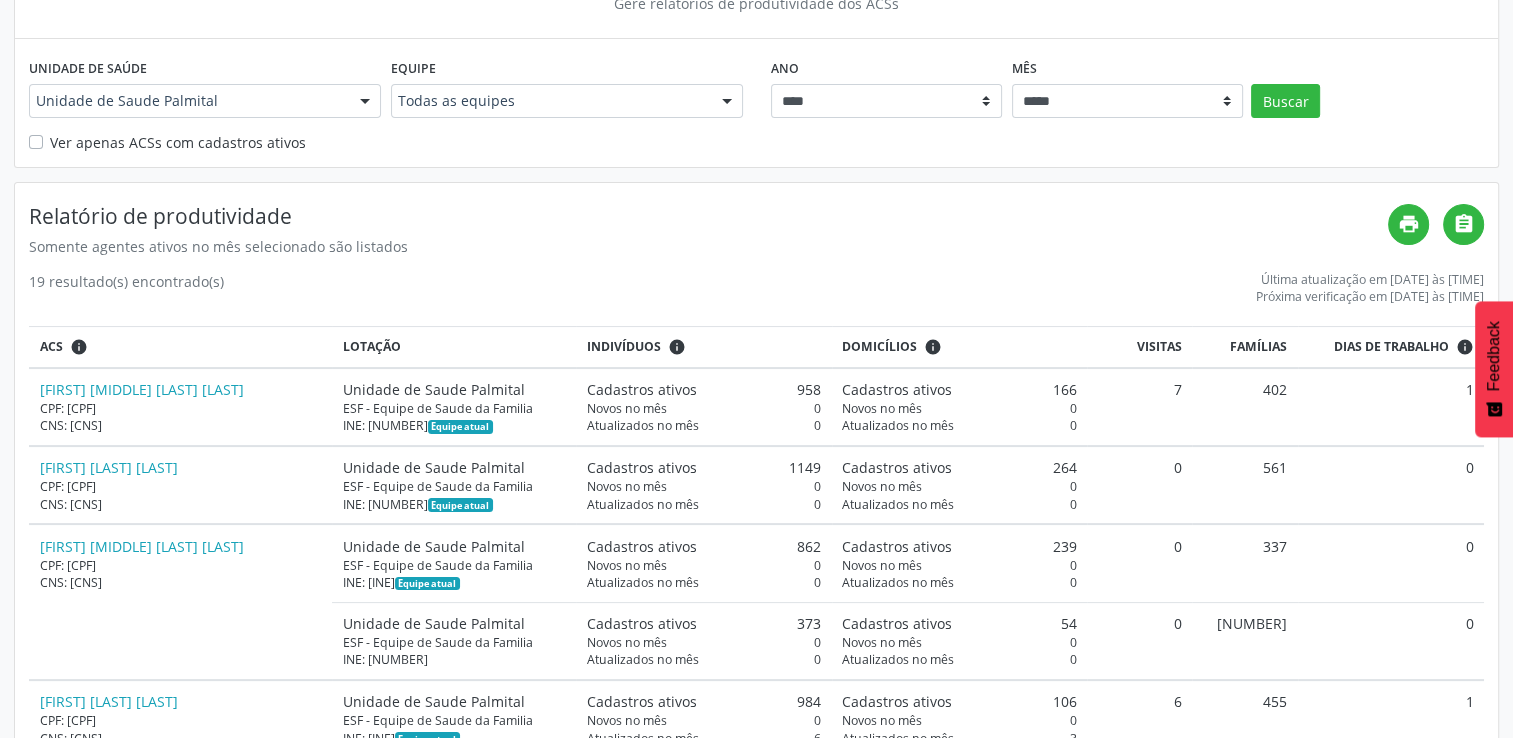 scroll, scrollTop: 100, scrollLeft: 0, axis: vertical 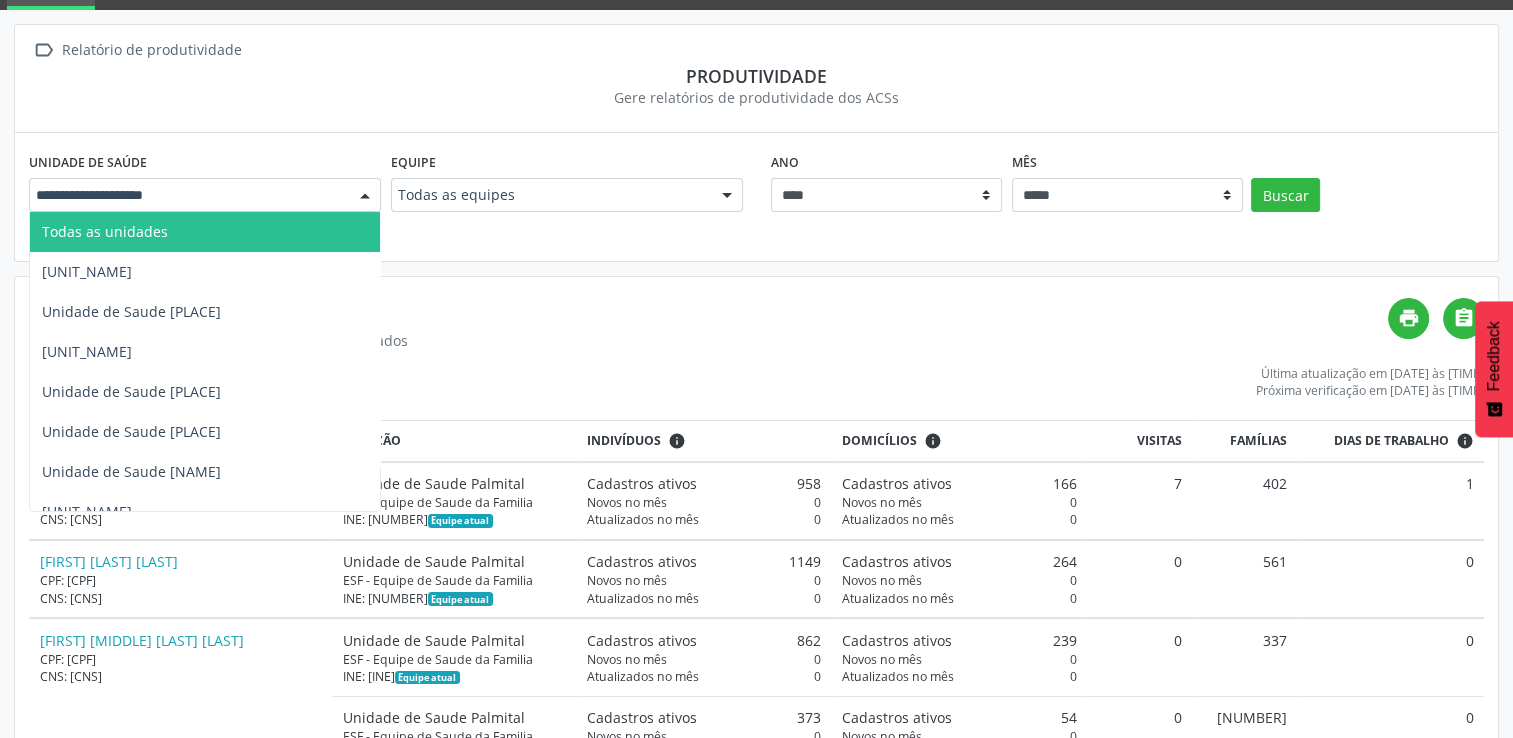 click at bounding box center [365, 196] 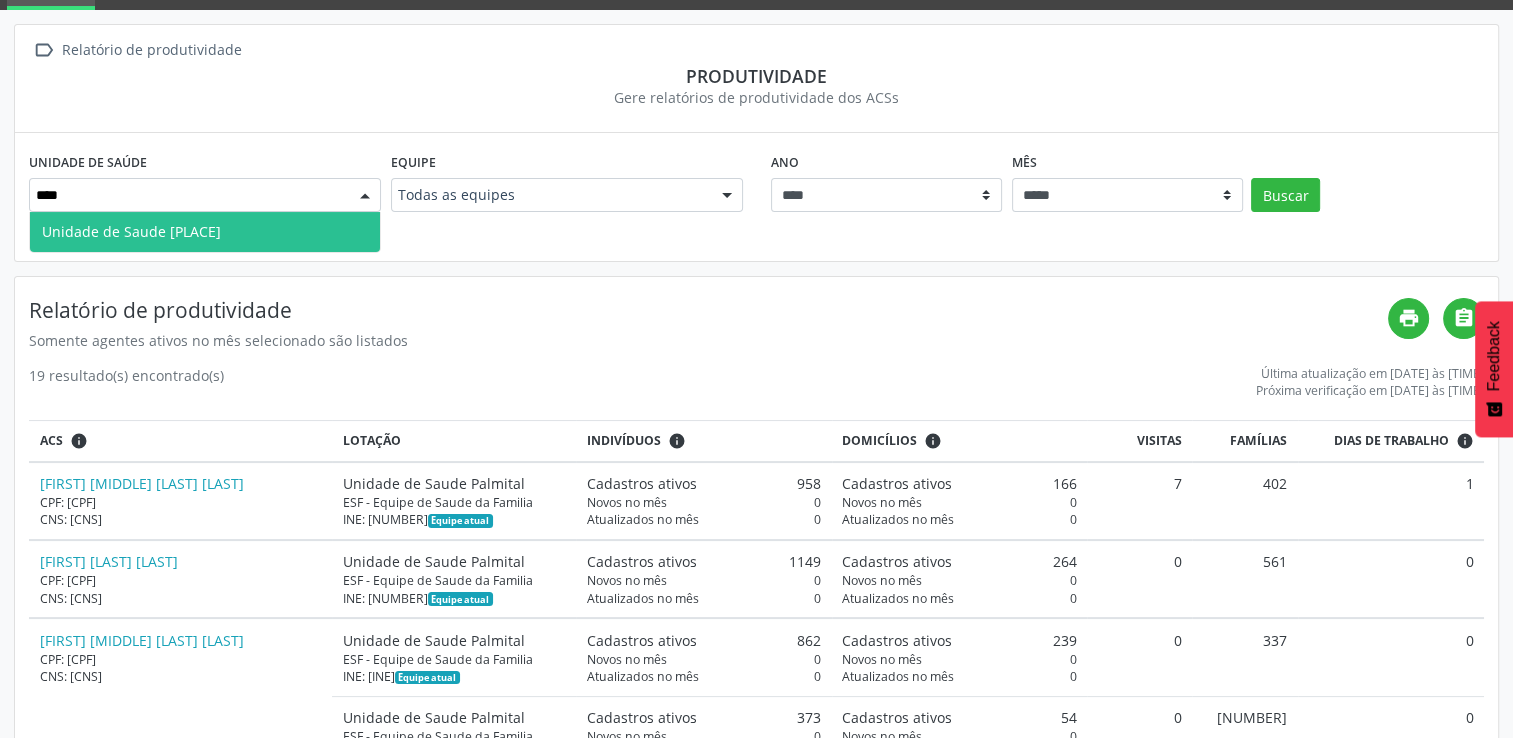 click on "Unidade de Saude Cristina" at bounding box center (205, 232) 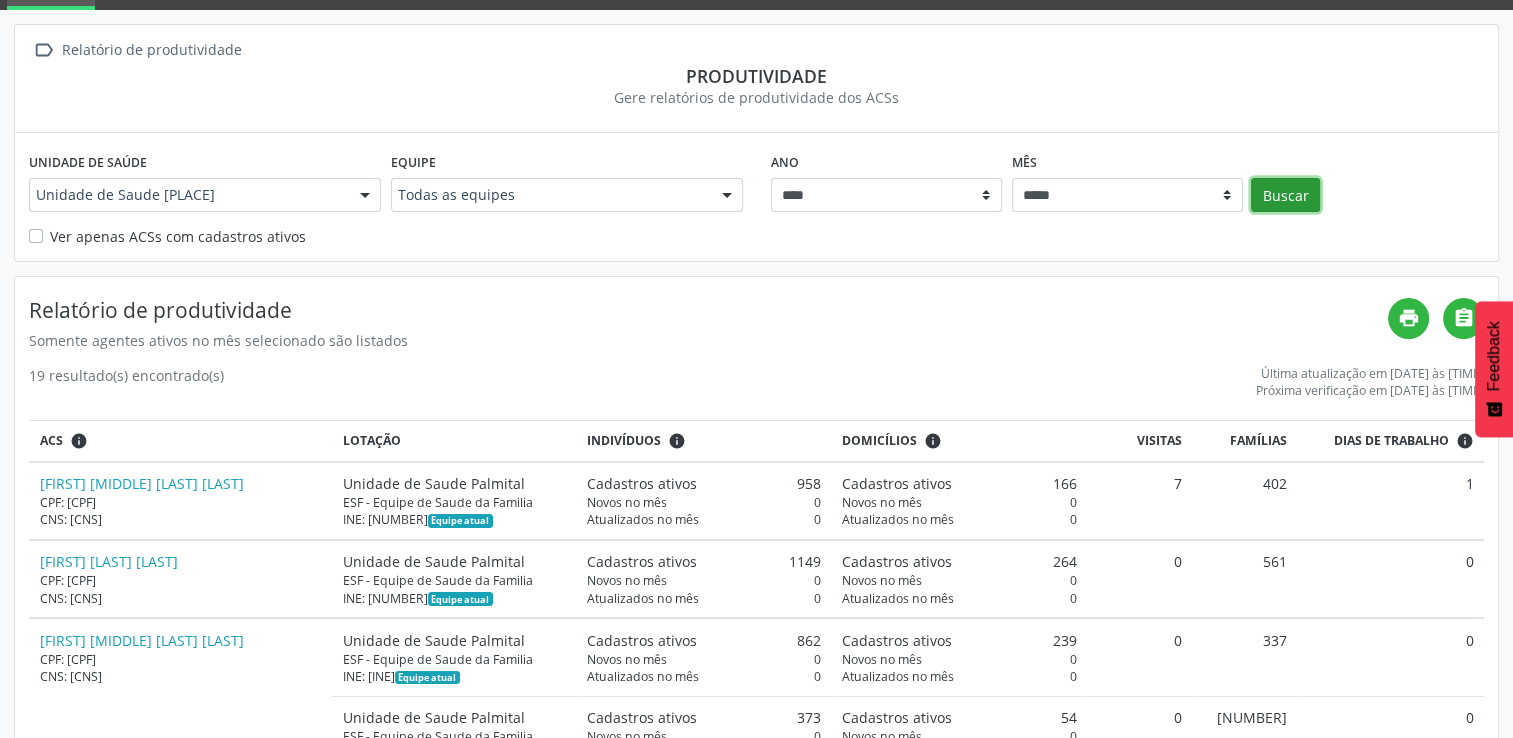 click on "Buscar" at bounding box center [1285, 195] 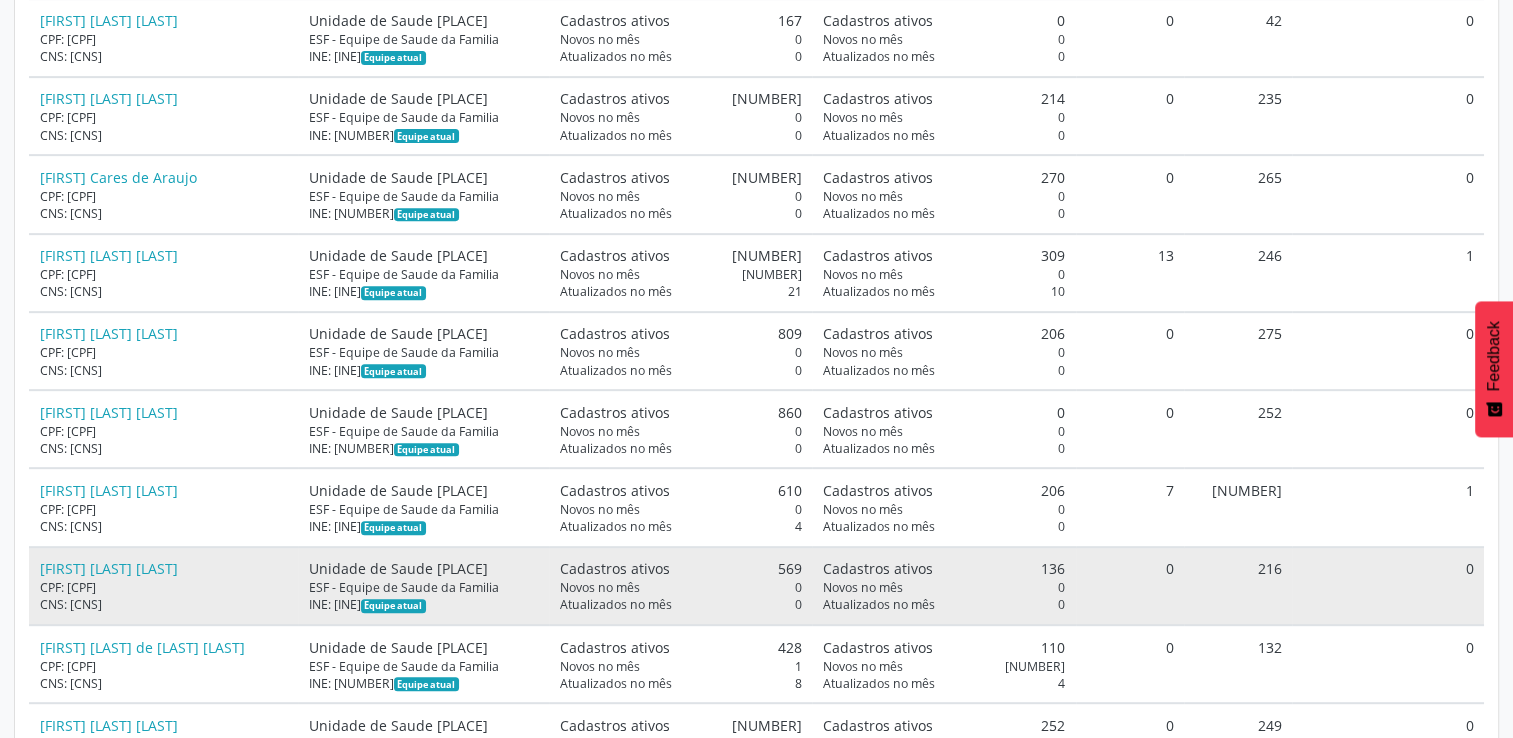 scroll, scrollTop: 800, scrollLeft: 0, axis: vertical 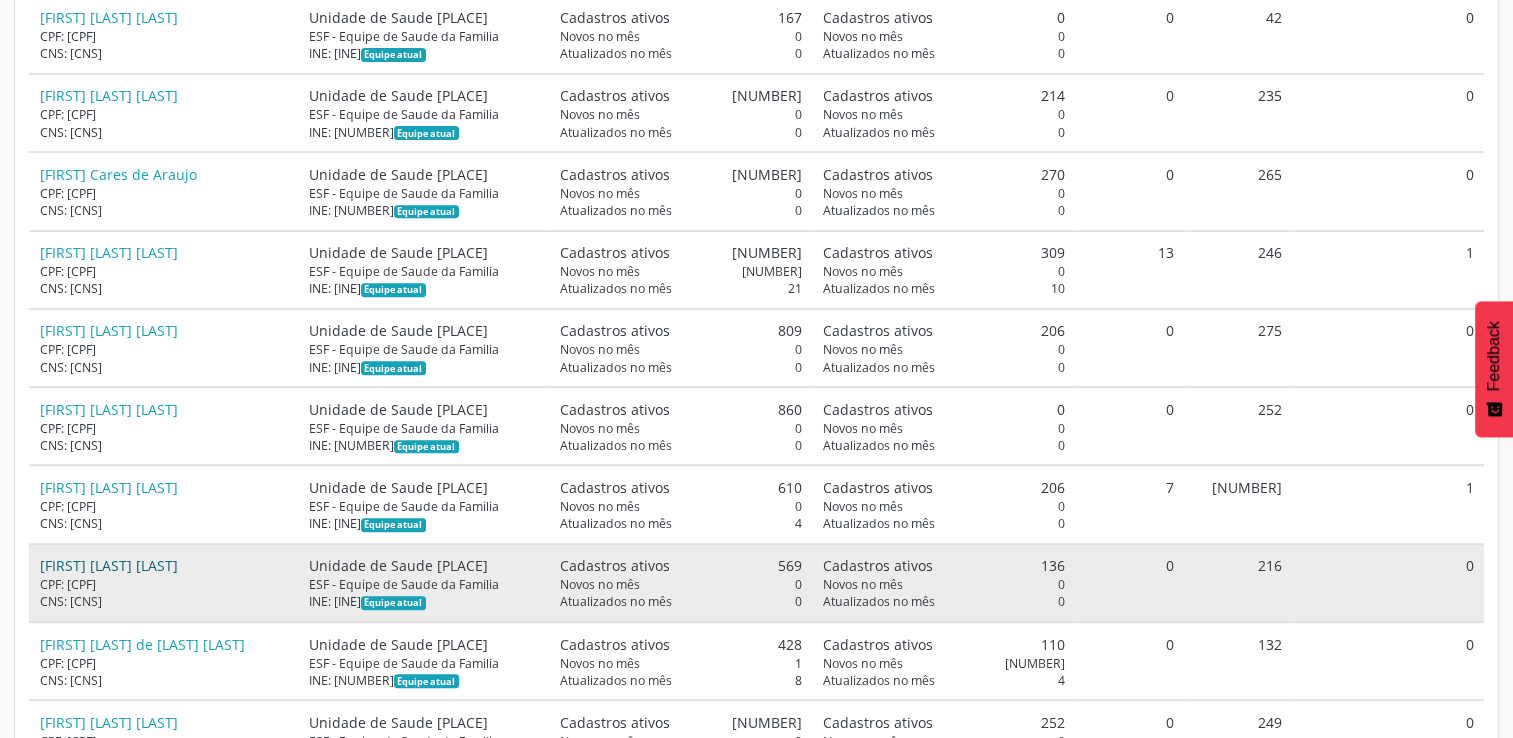 click on "[FIRST] [MIDDLE] [LAST]" at bounding box center (109, 565) 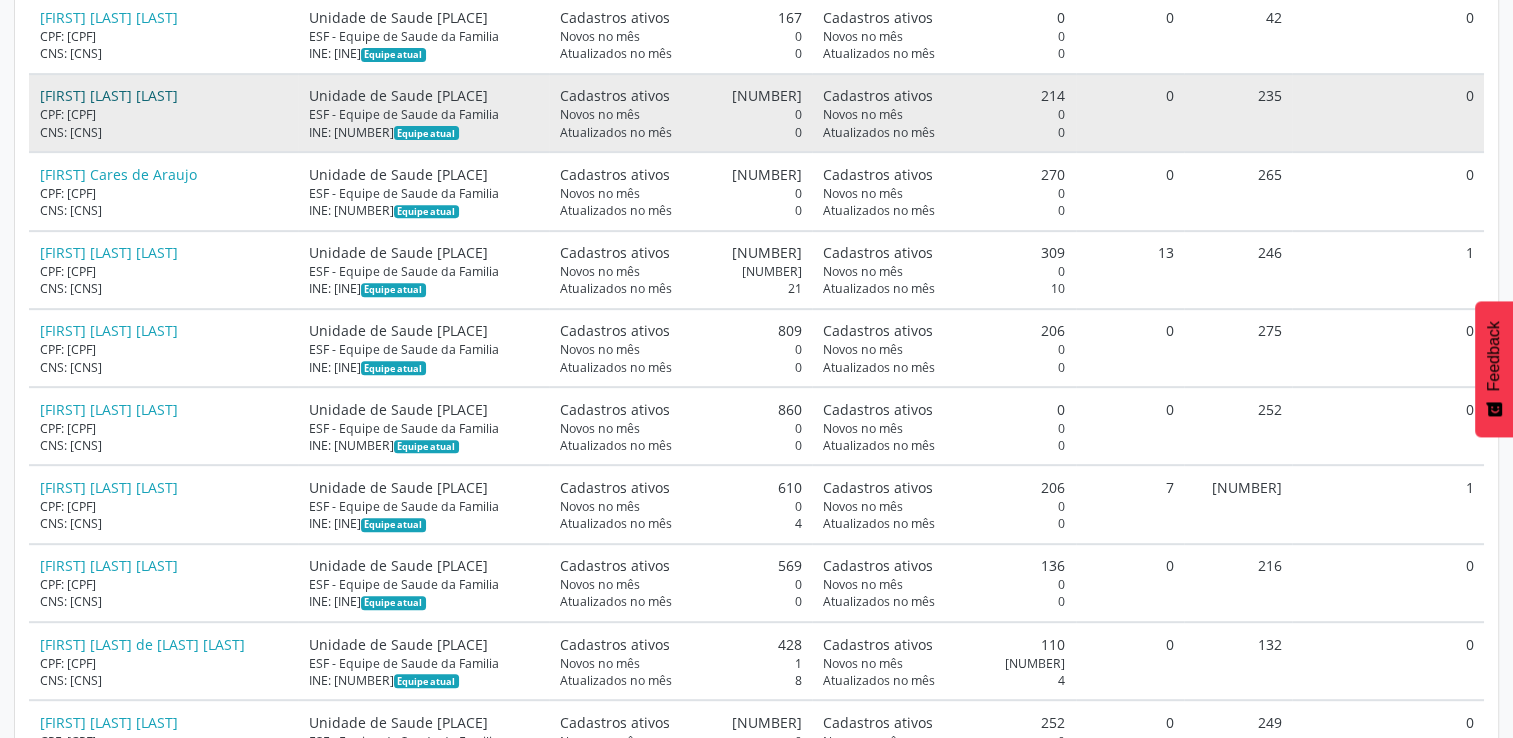 click on "[FIRST] [LAST]" at bounding box center [109, 95] 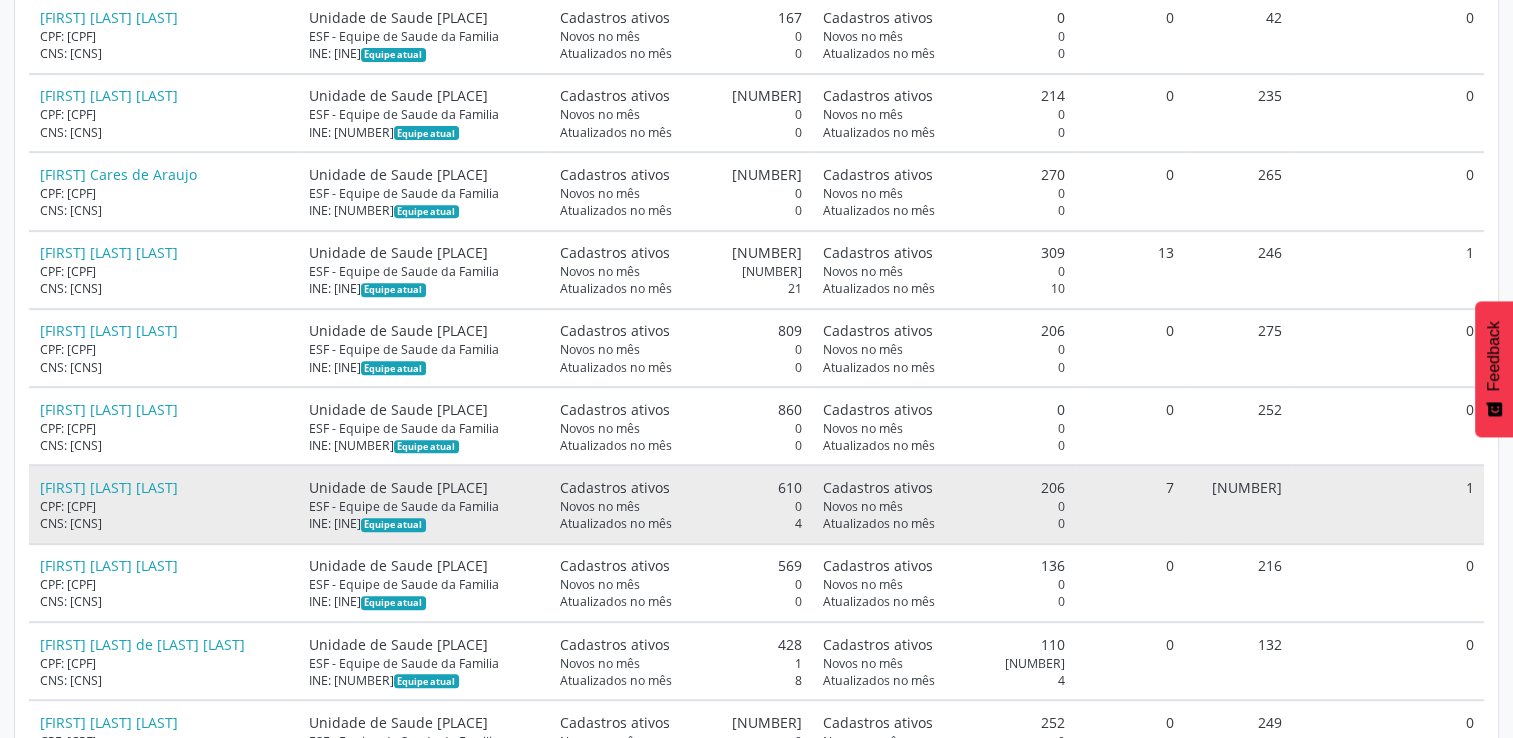 scroll, scrollTop: 900, scrollLeft: 0, axis: vertical 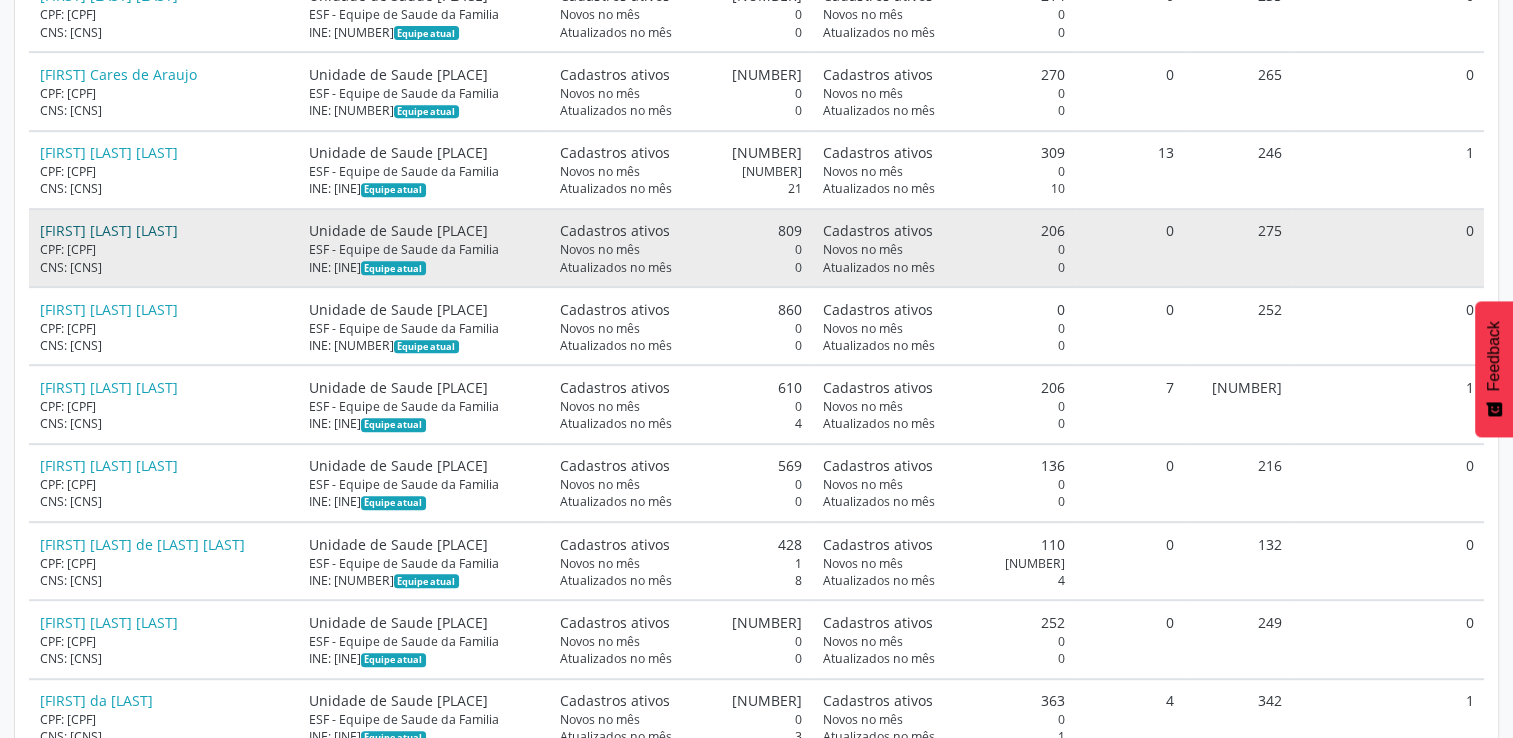 click on "[FIRST] [LAST]" at bounding box center [109, 230] 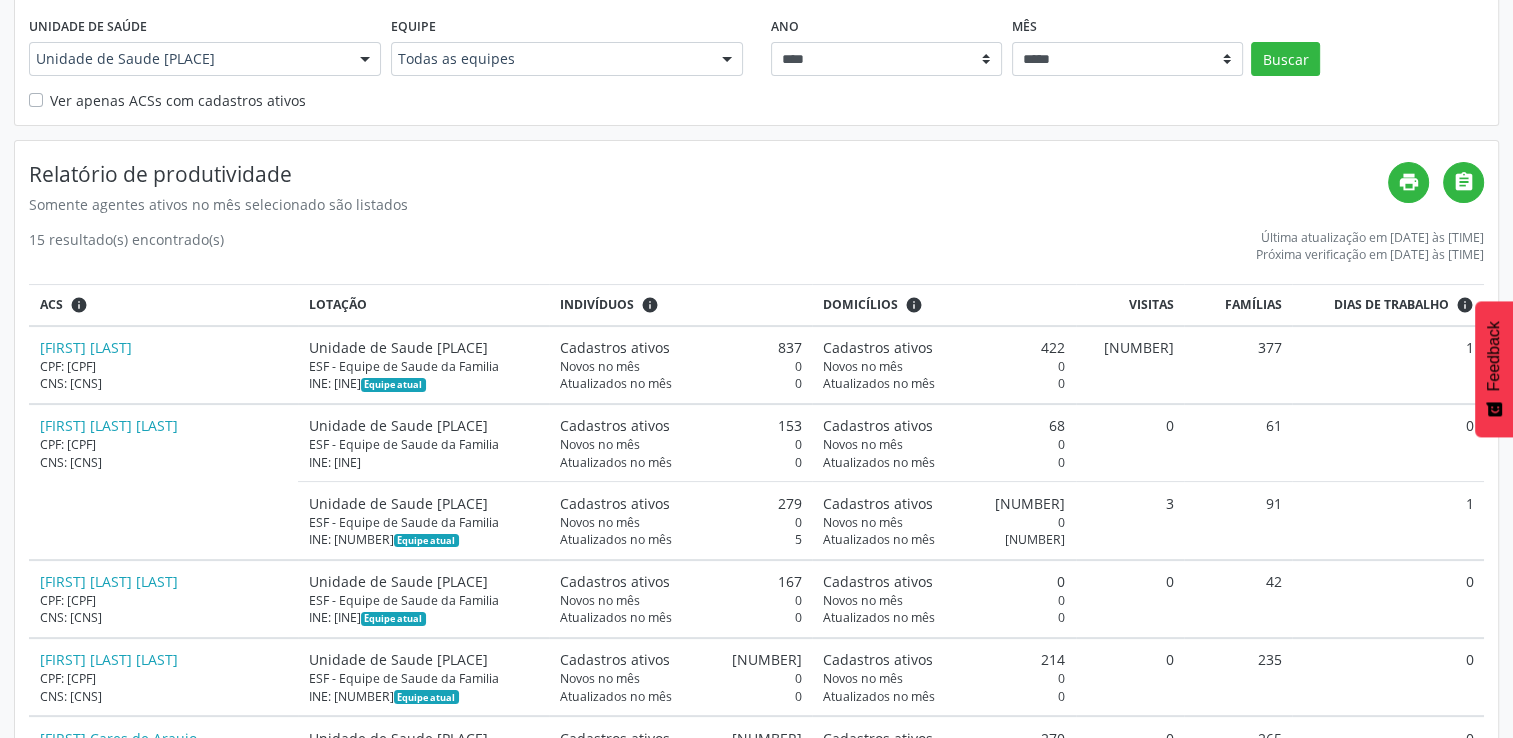 scroll, scrollTop: 200, scrollLeft: 0, axis: vertical 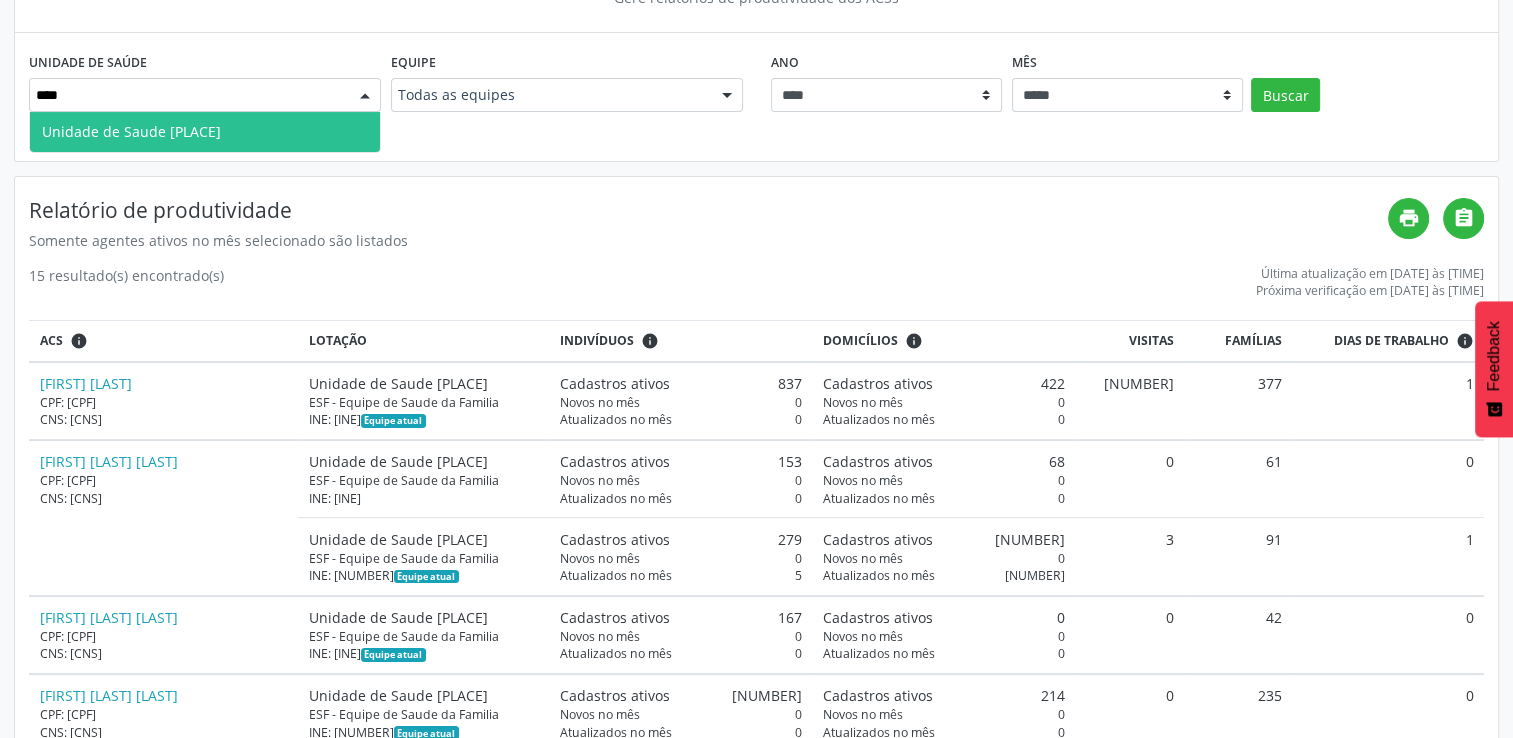 click on "Unidade de Saude [NAME]" at bounding box center [205, 132] 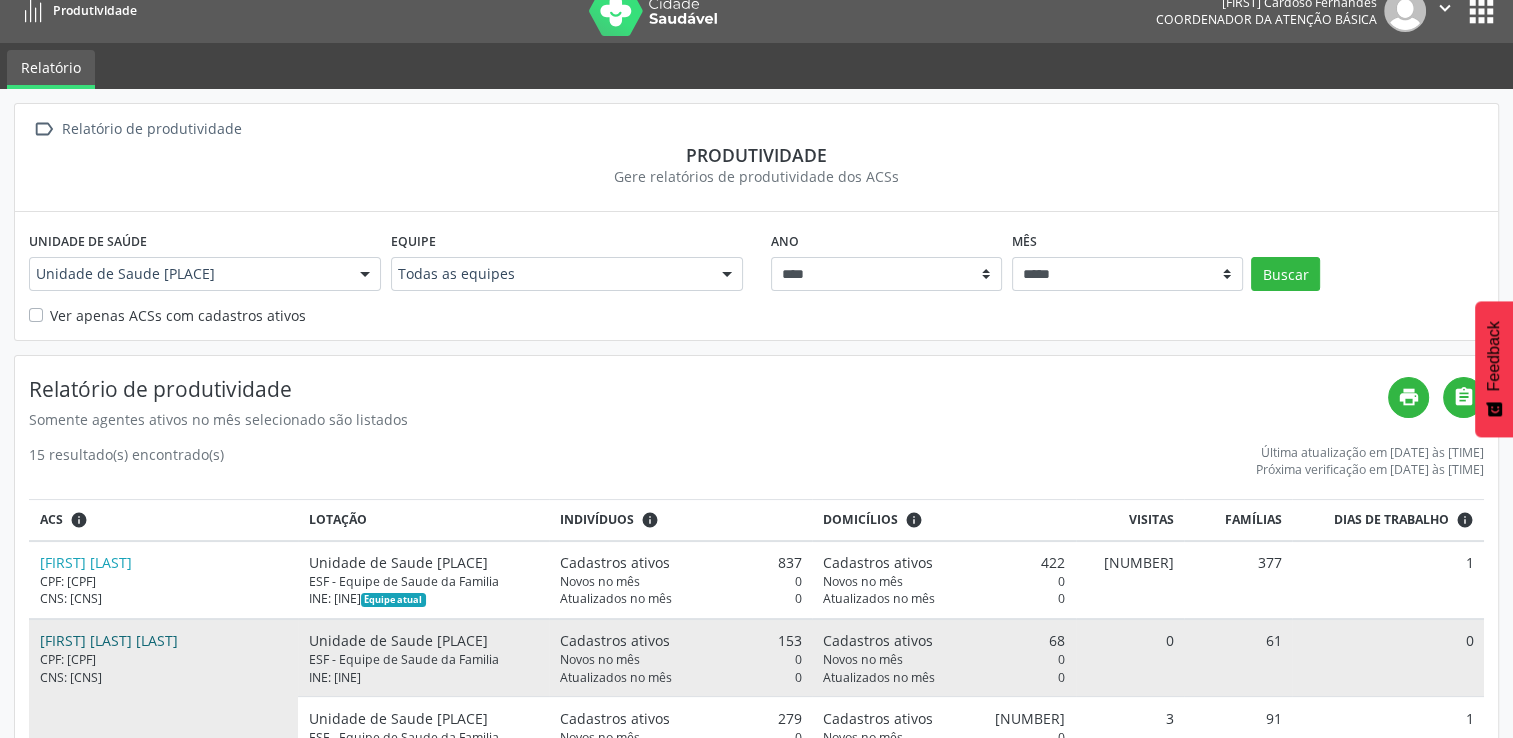 scroll, scrollTop: 0, scrollLeft: 0, axis: both 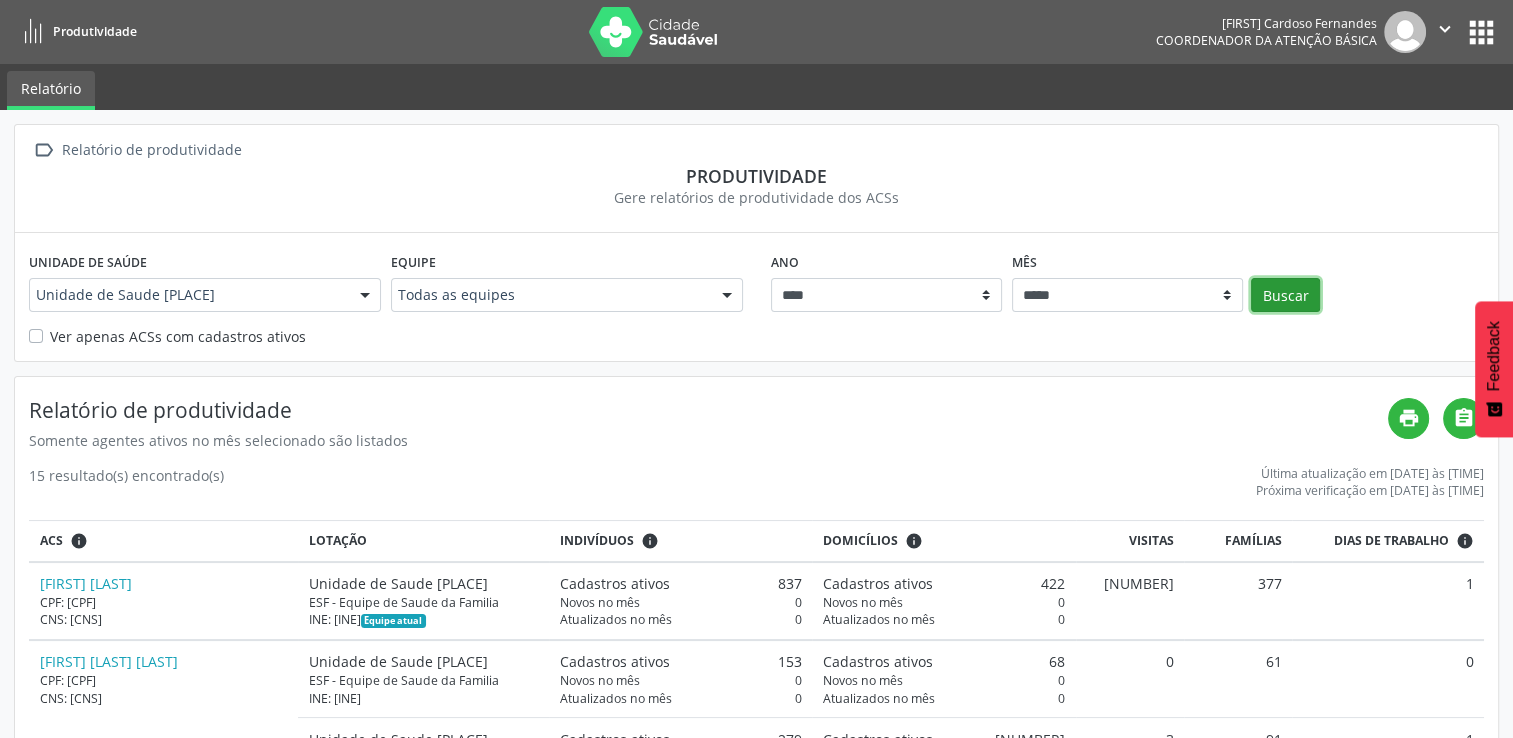 click on "Buscar" at bounding box center (1285, 295) 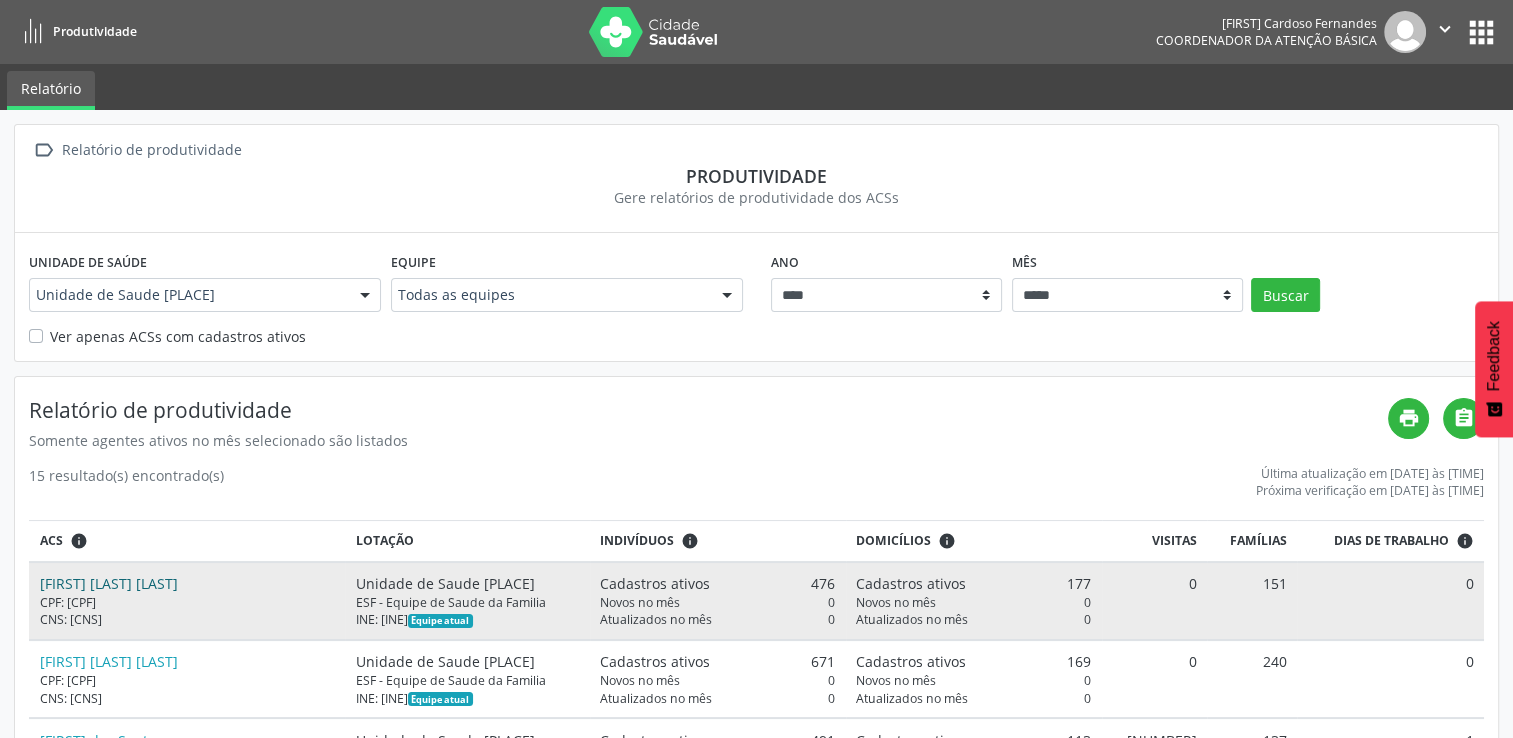 click on "[FIRST] [LAST]" at bounding box center (109, 583) 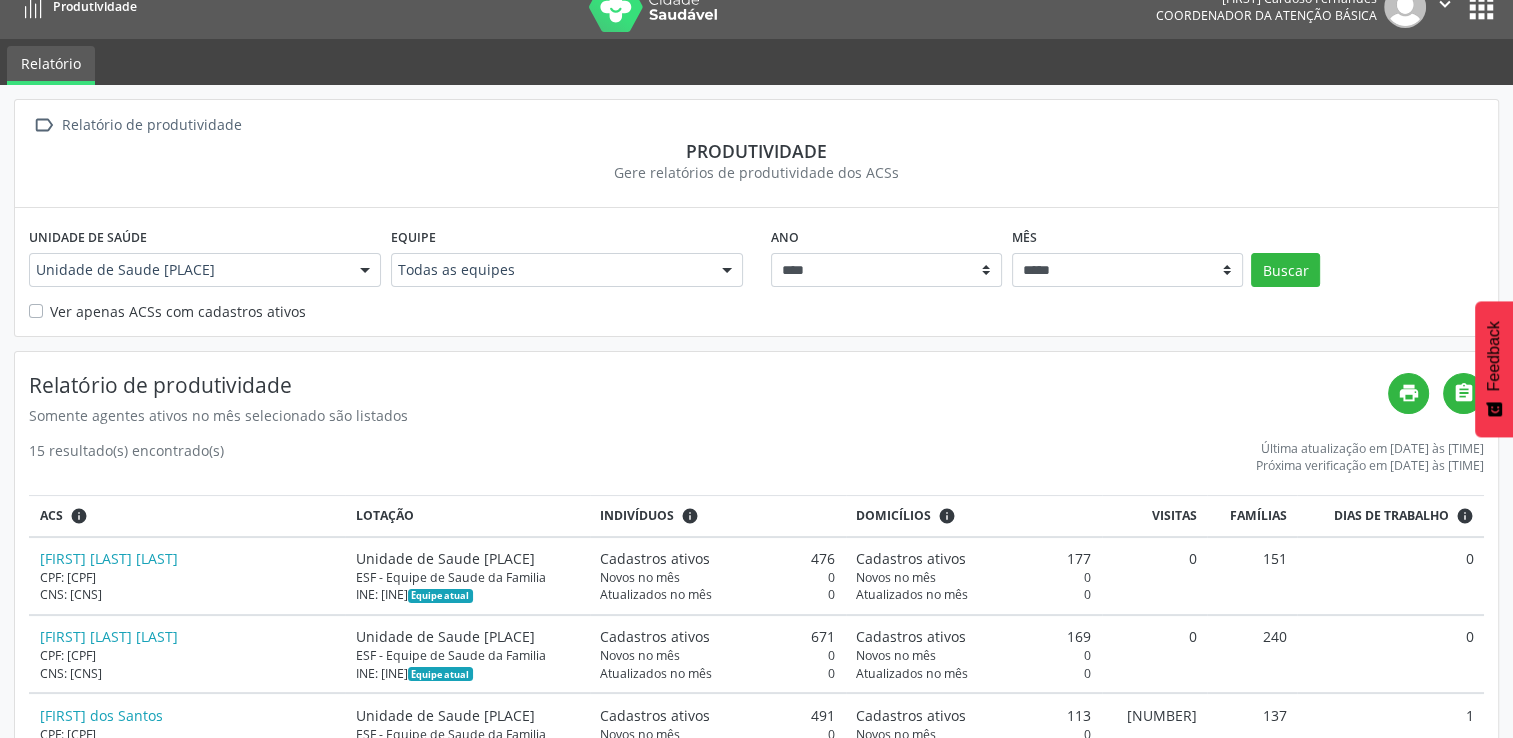 scroll, scrollTop: 0, scrollLeft: 0, axis: both 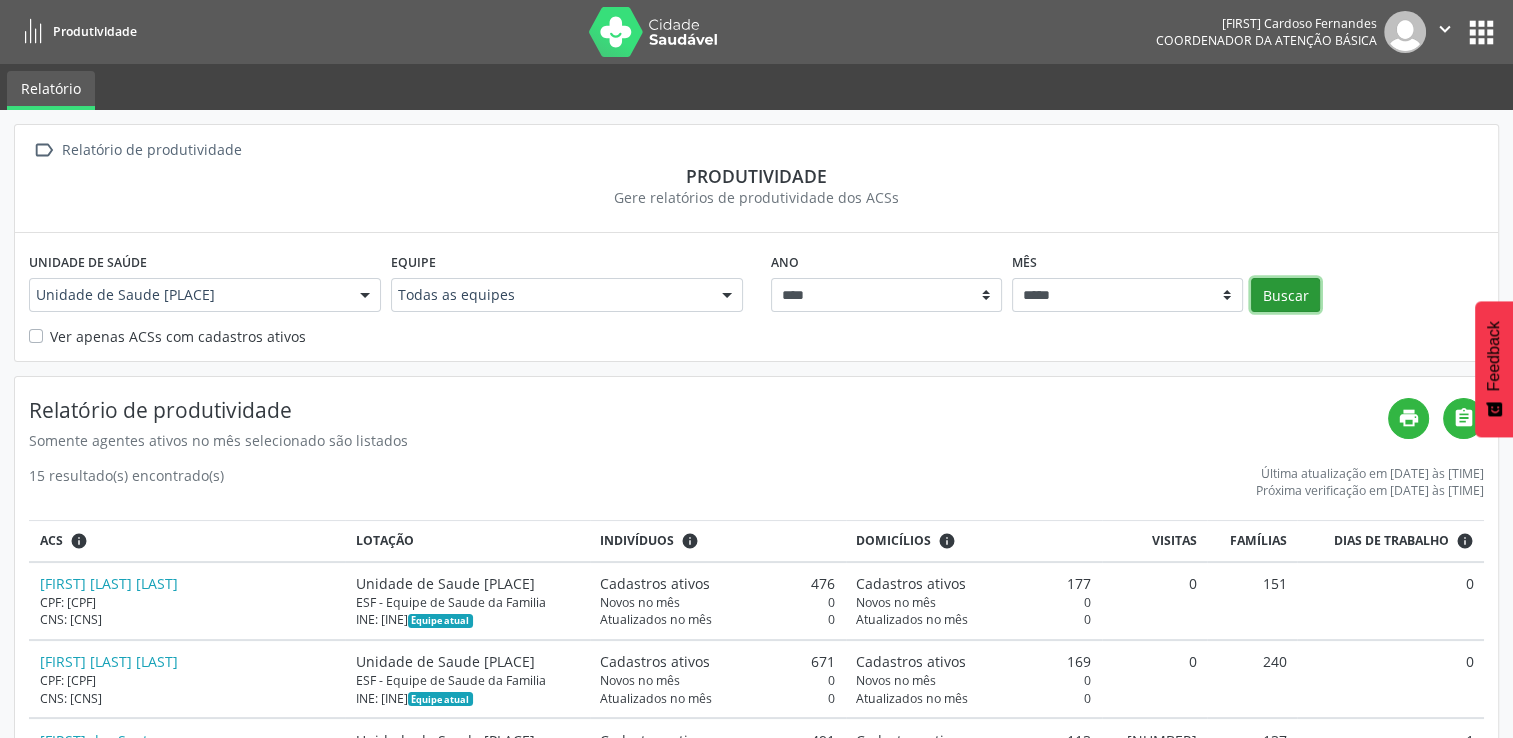 click on "Buscar" at bounding box center [1285, 295] 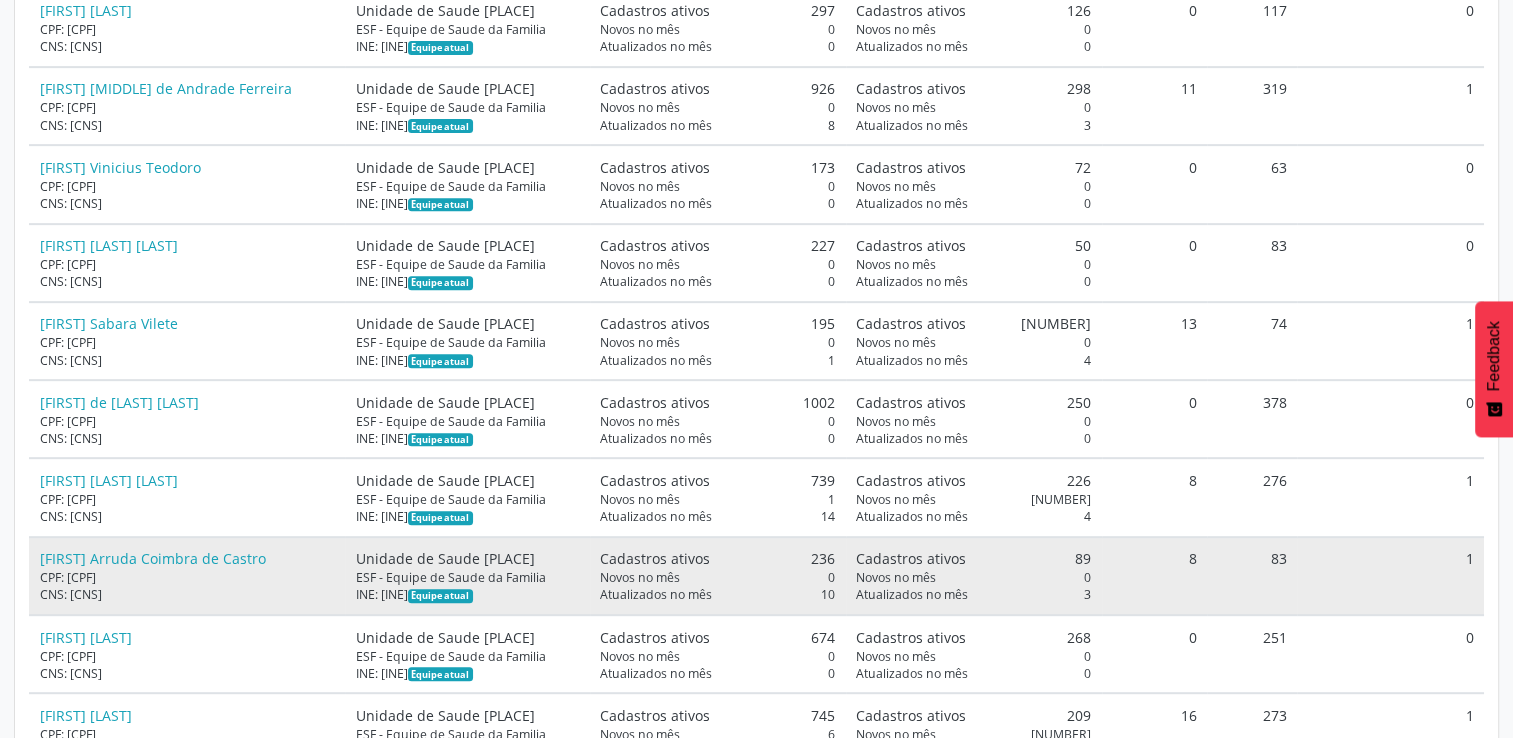 scroll, scrollTop: 854, scrollLeft: 0, axis: vertical 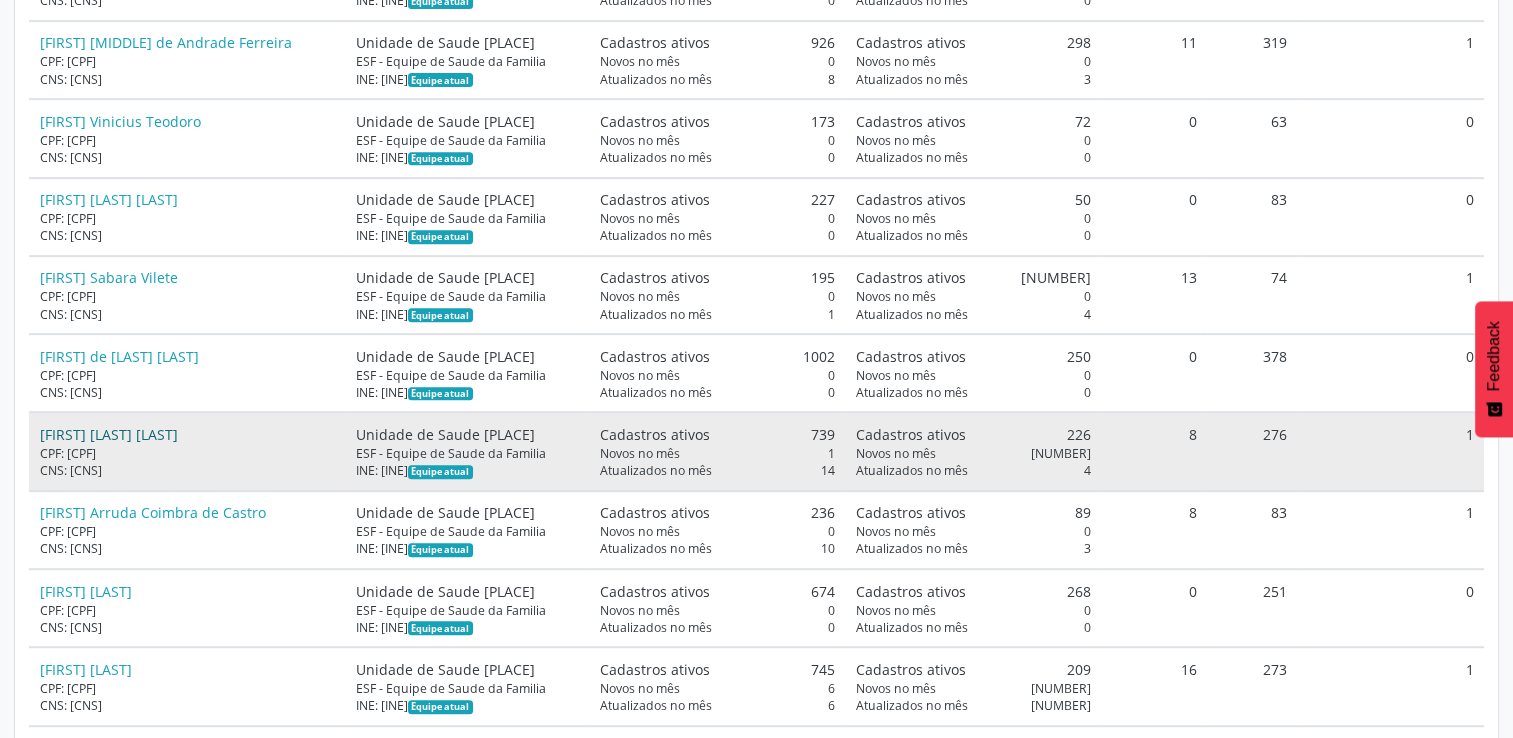 click on "[FIRST] [LAST]" at bounding box center (109, 434) 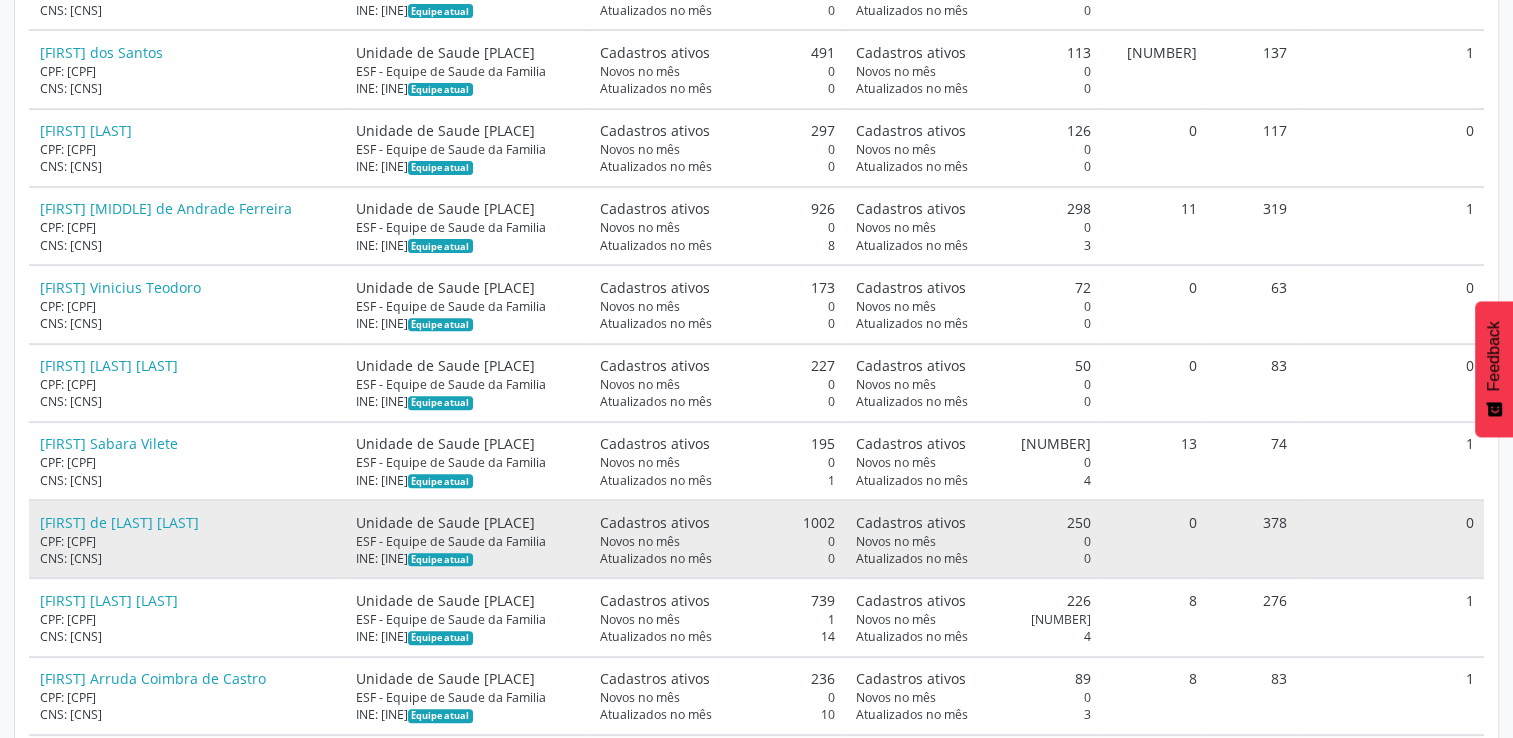scroll, scrollTop: 654, scrollLeft: 0, axis: vertical 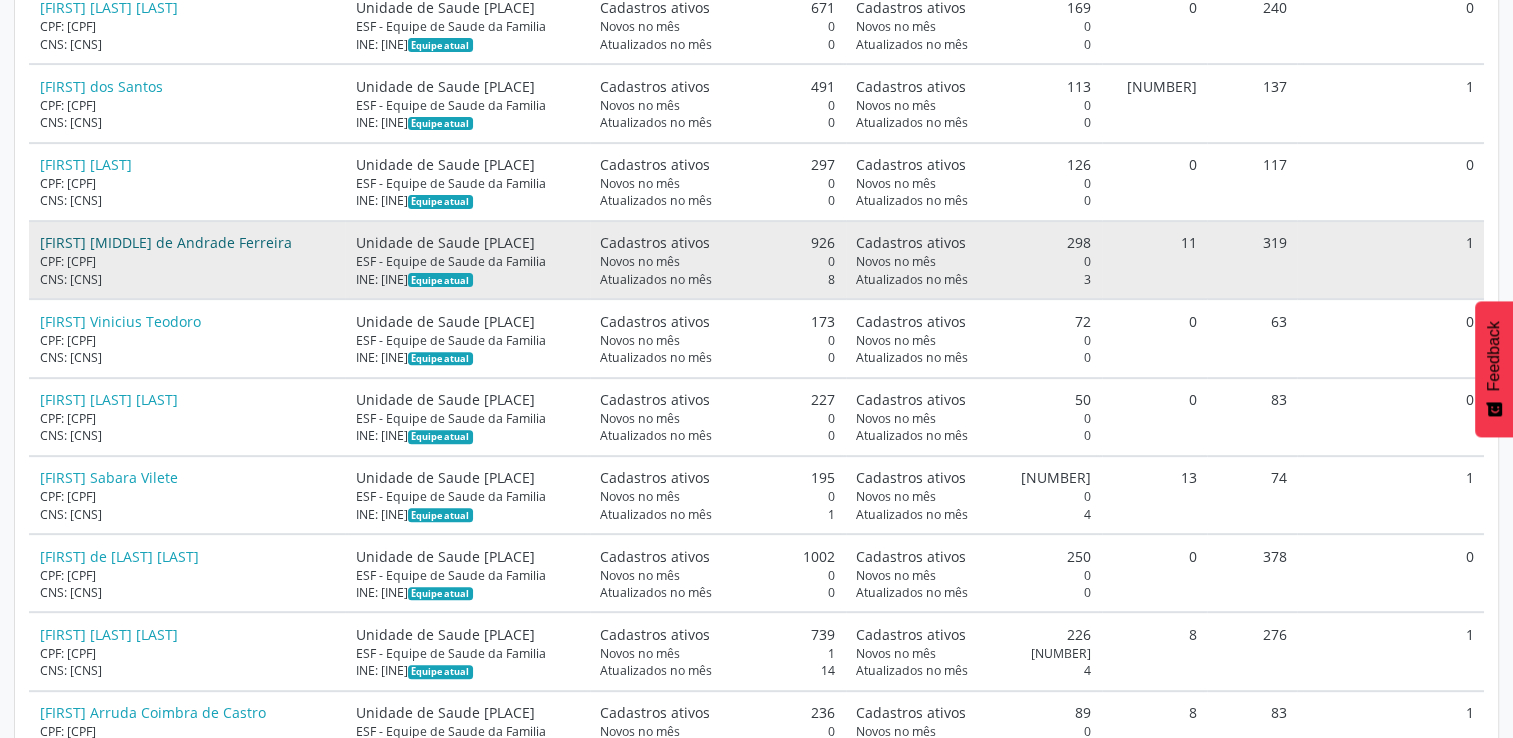 click on "[FIRST] [LAST]" at bounding box center (166, 242) 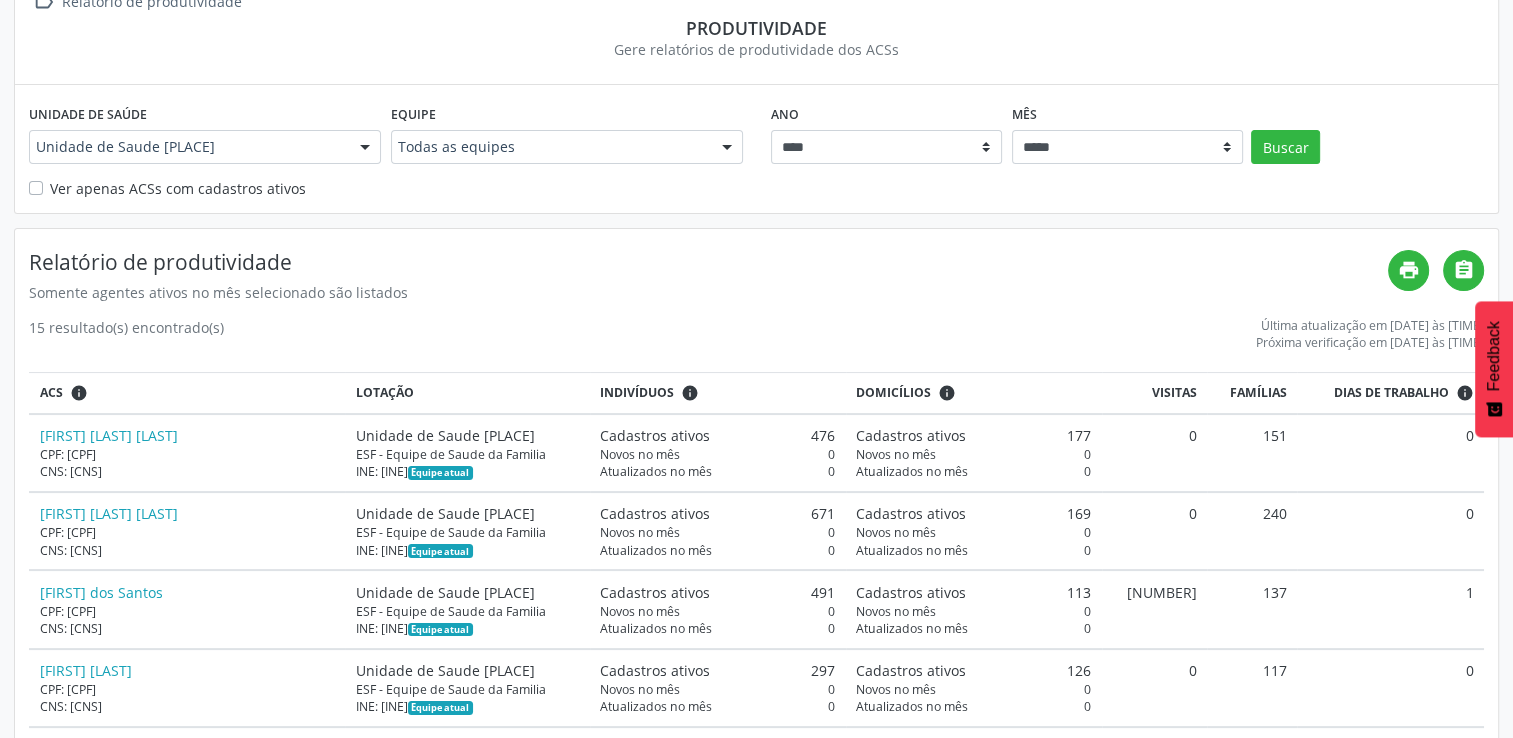 scroll, scrollTop: 0, scrollLeft: 0, axis: both 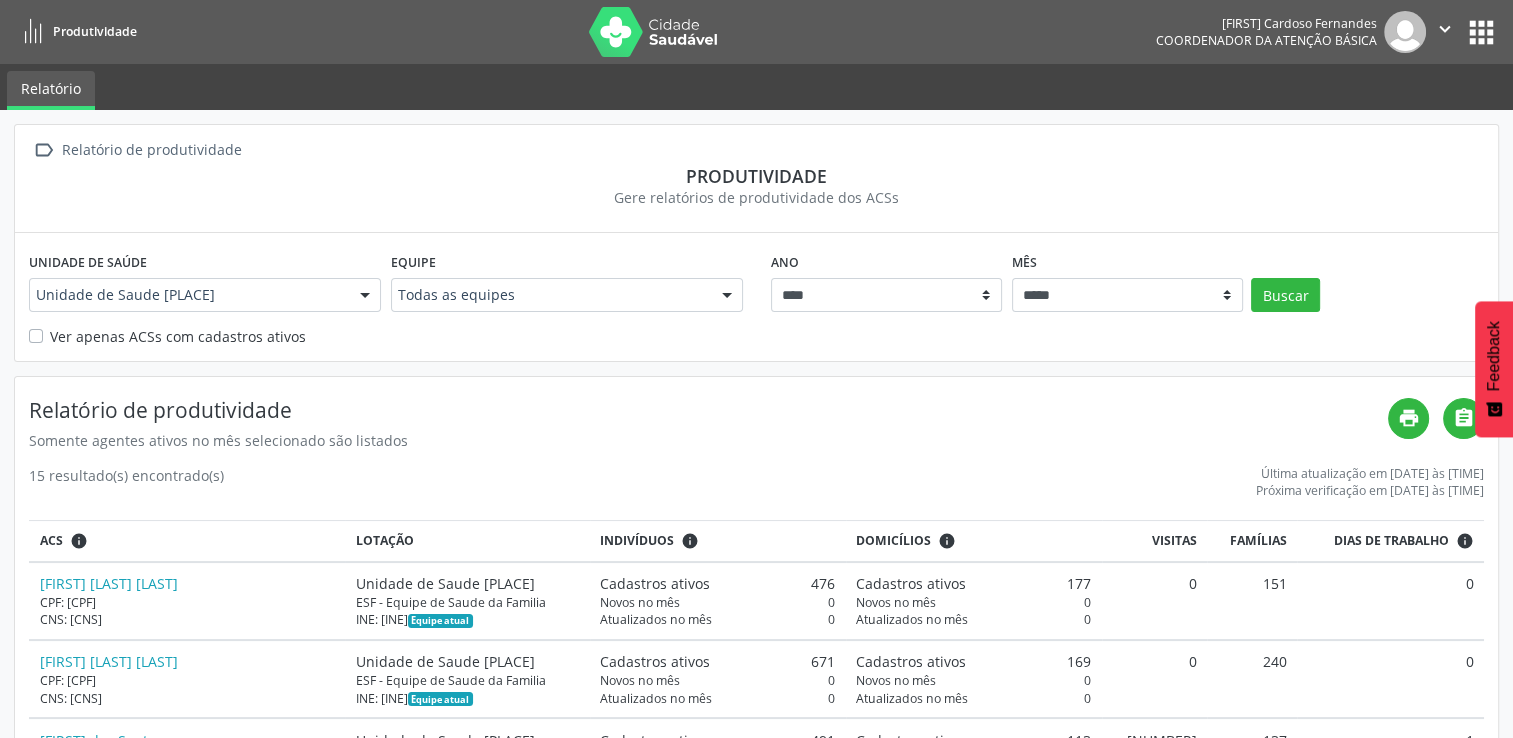 click at bounding box center (365, 296) 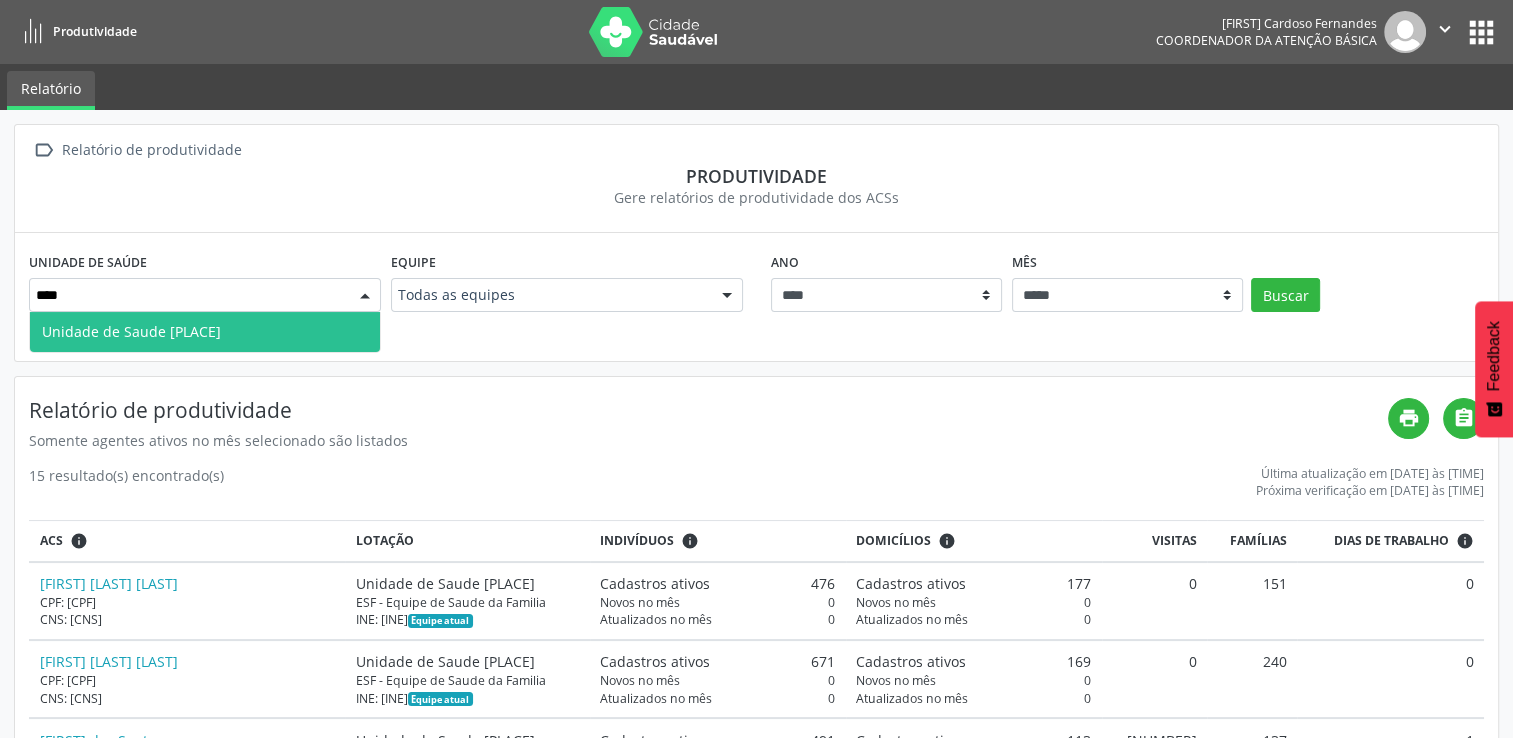 click on "Unidade de Saude Luxemburgo" at bounding box center (205, 332) 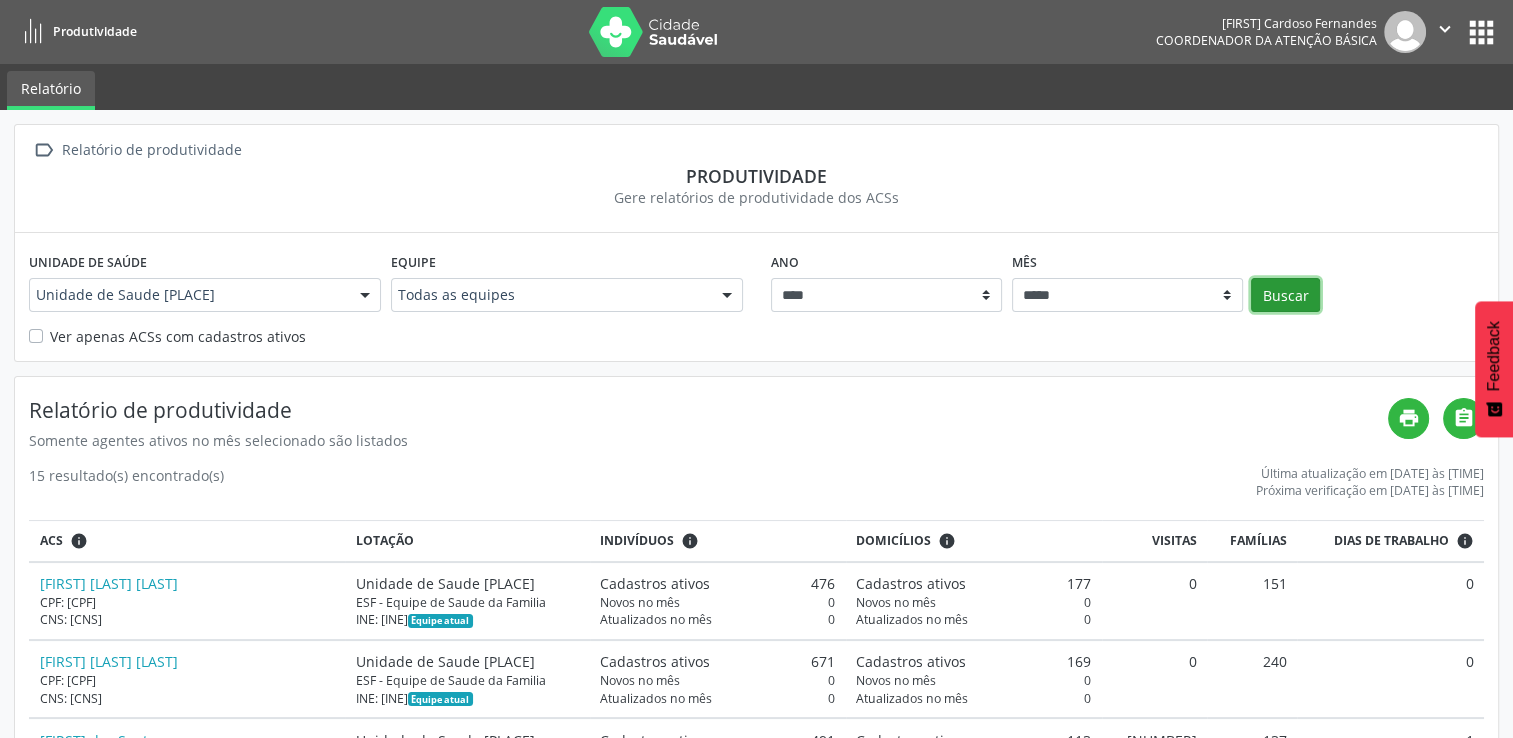 click on "Buscar" at bounding box center [1285, 295] 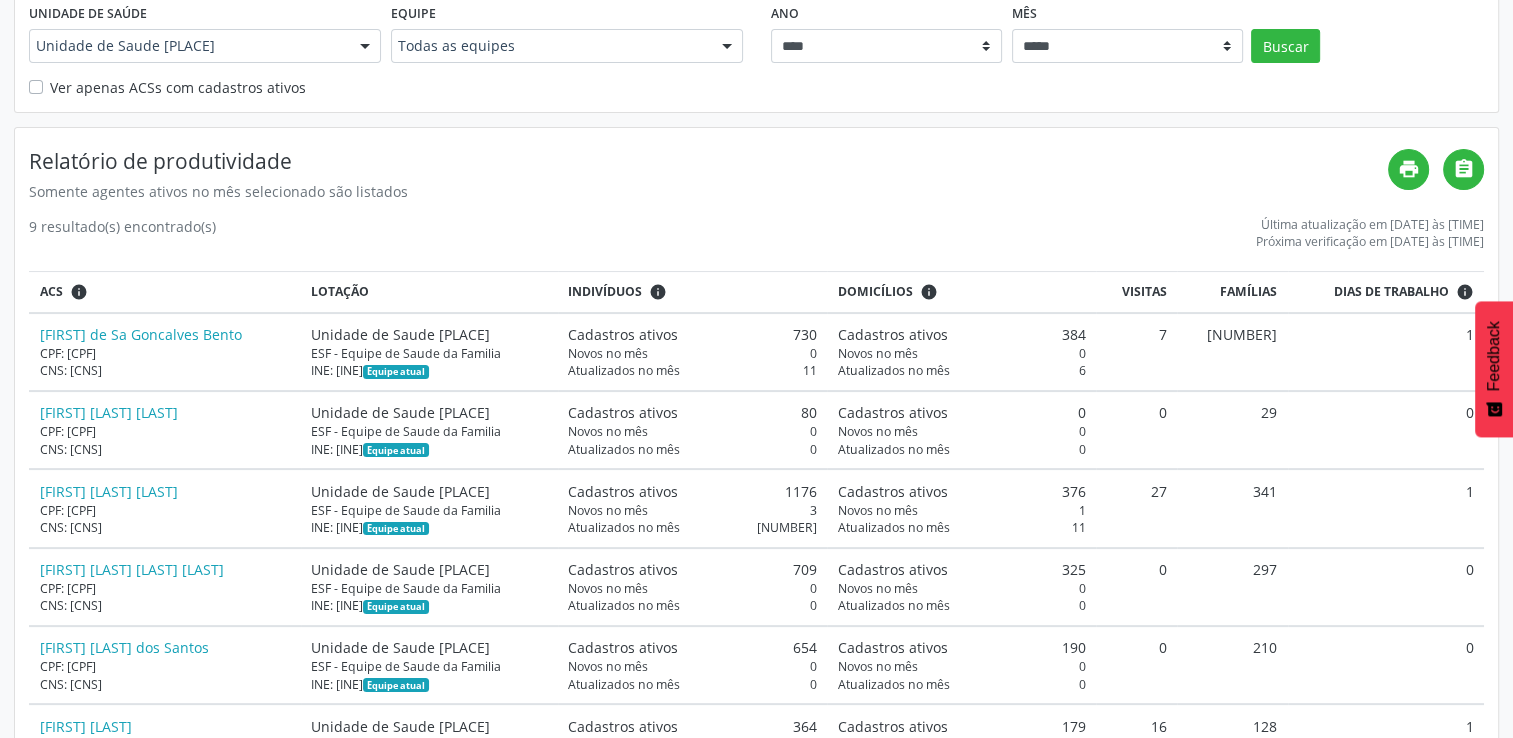 scroll, scrollTop: 164, scrollLeft: 0, axis: vertical 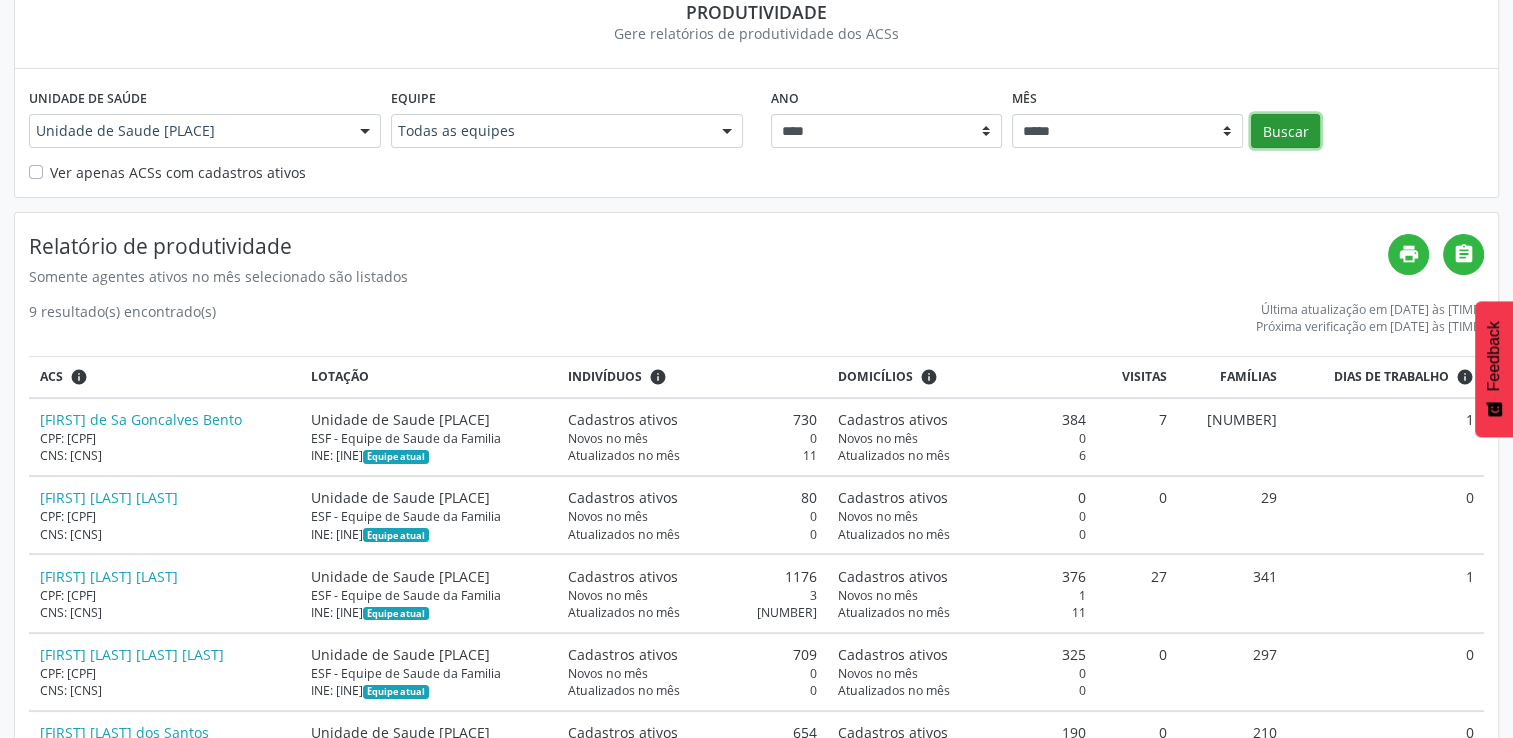 click on "Buscar" at bounding box center (1285, 131) 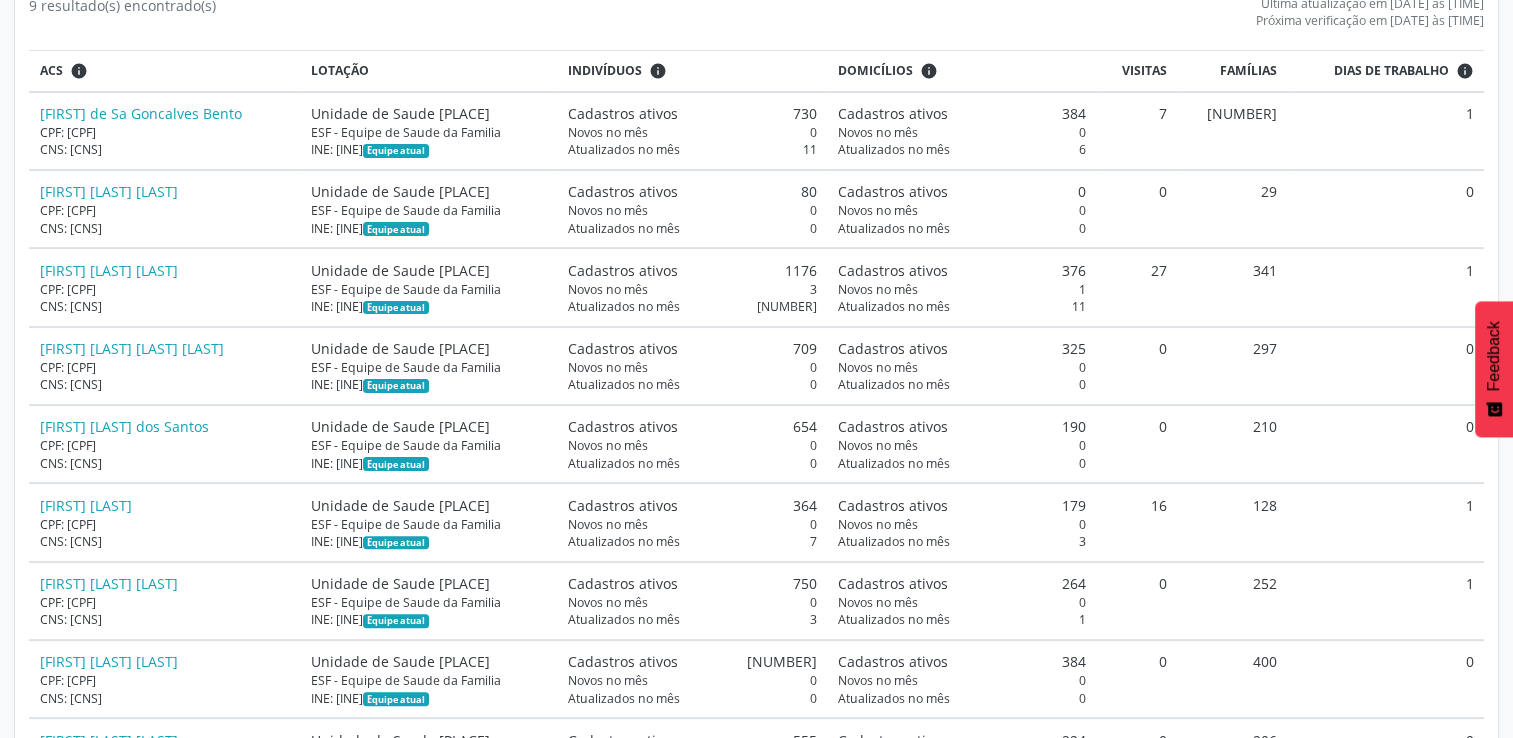 scroll, scrollTop: 564, scrollLeft: 0, axis: vertical 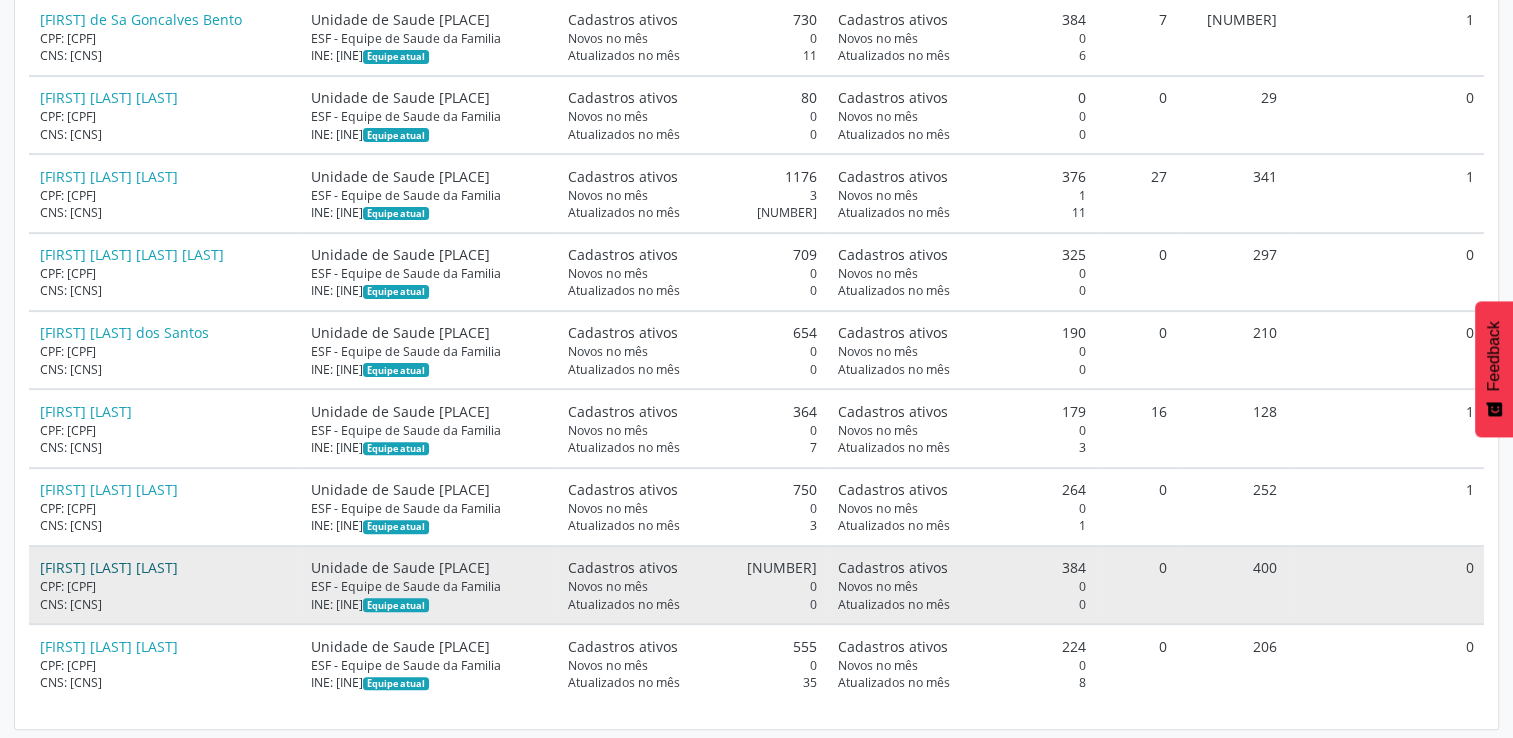 click on "[FIRST] [LAST]" at bounding box center [109, 567] 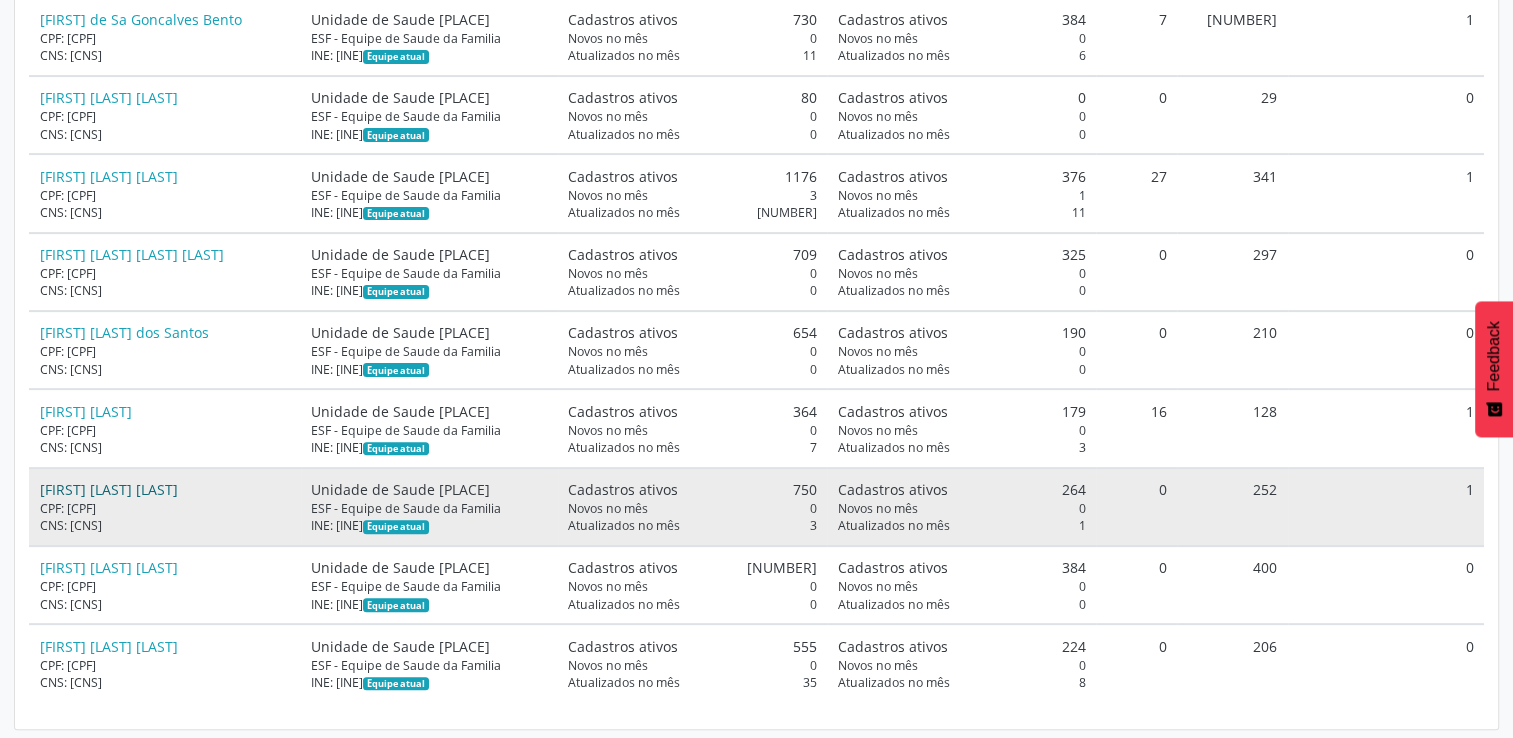 click on "[FIRST] [LAST]" at bounding box center [109, 489] 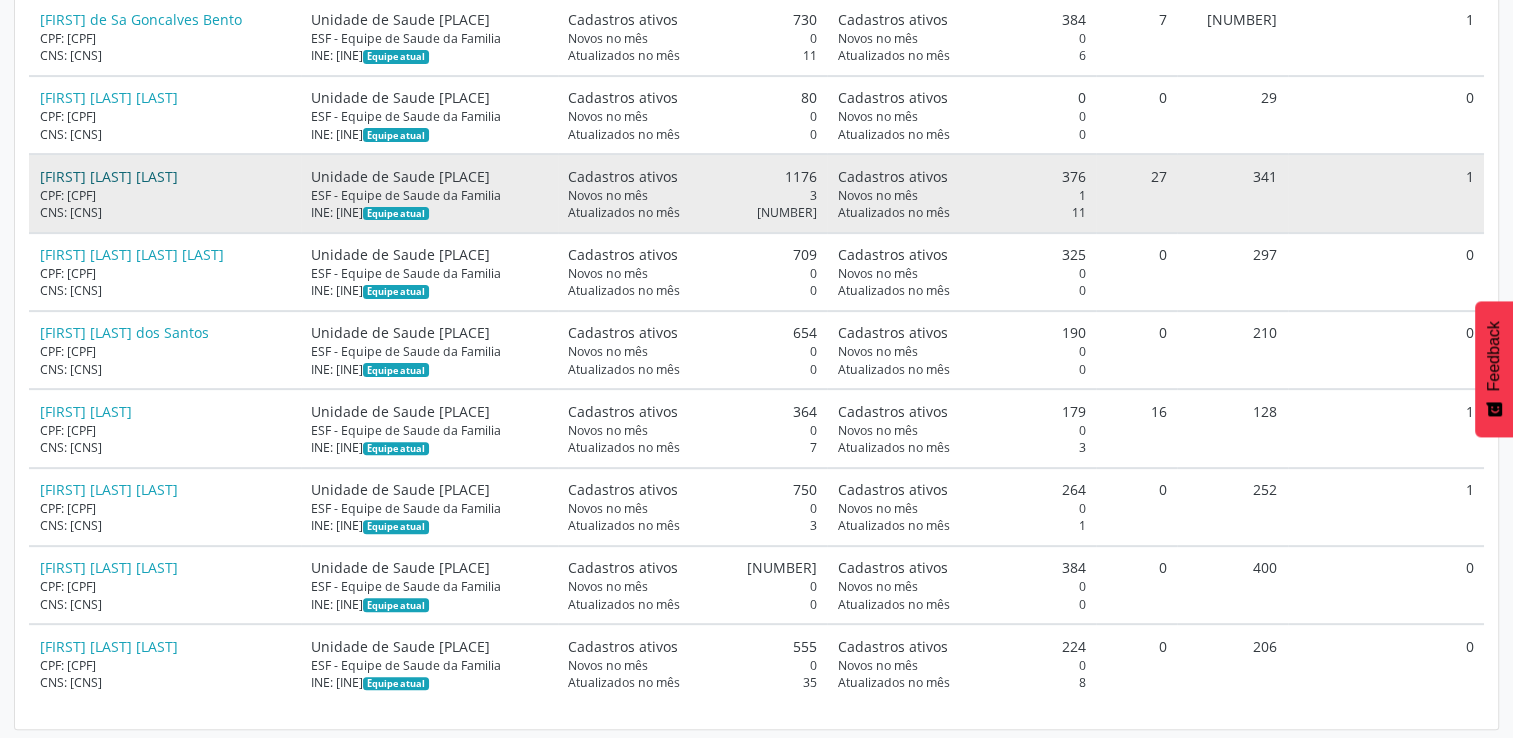 click on "[FIRST] [LAST]" at bounding box center (109, 176) 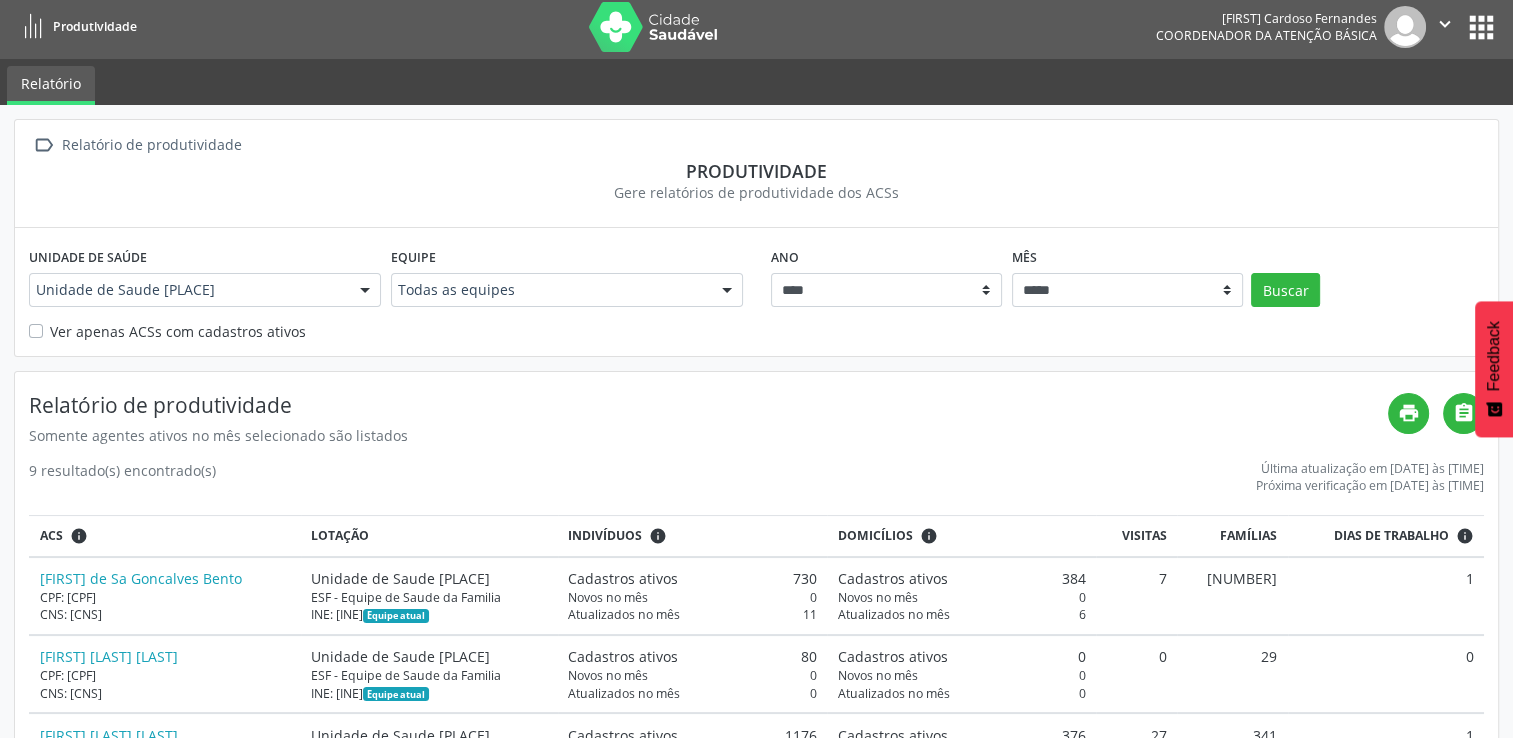 scroll, scrollTop: 0, scrollLeft: 0, axis: both 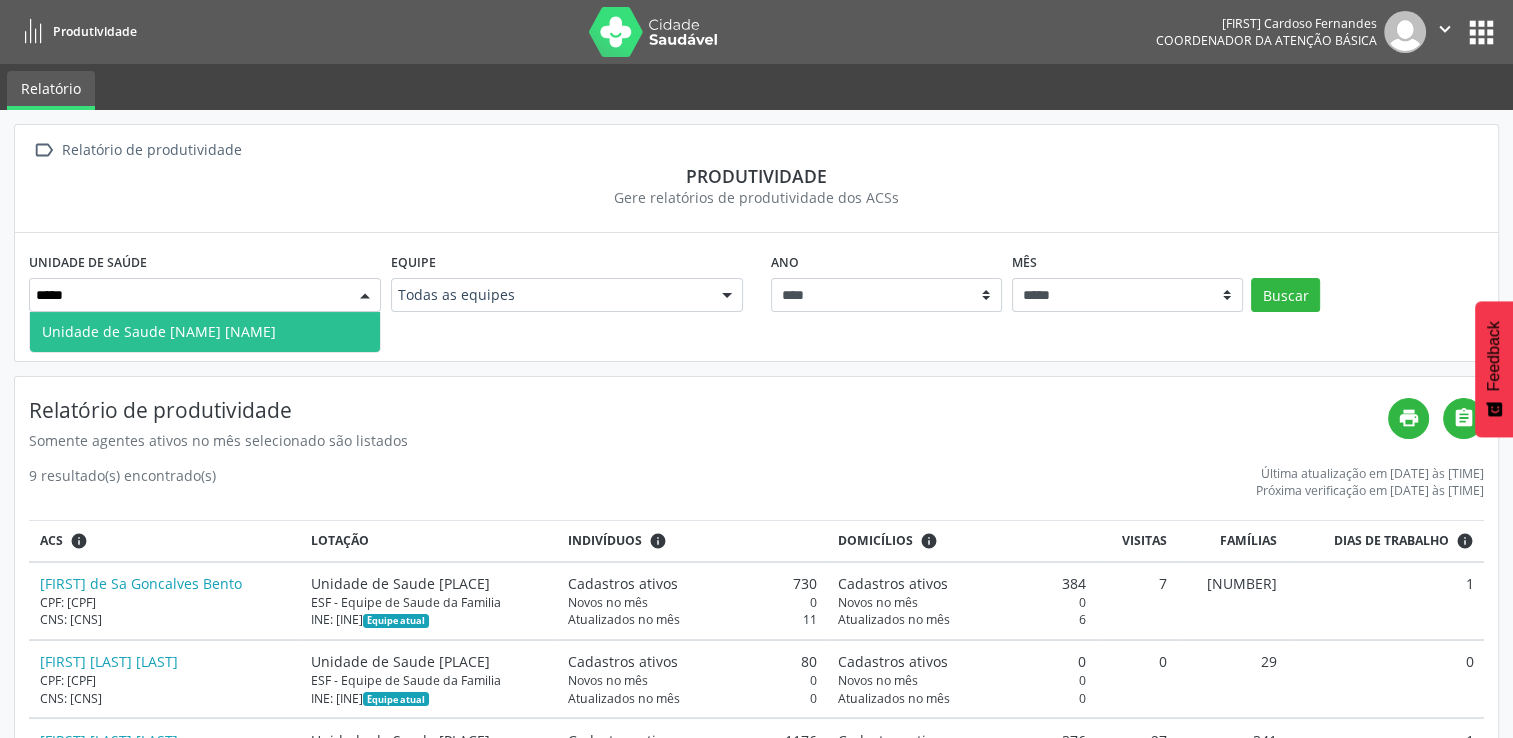 click on "Unidade de Saude [NAME]" at bounding box center [159, 331] 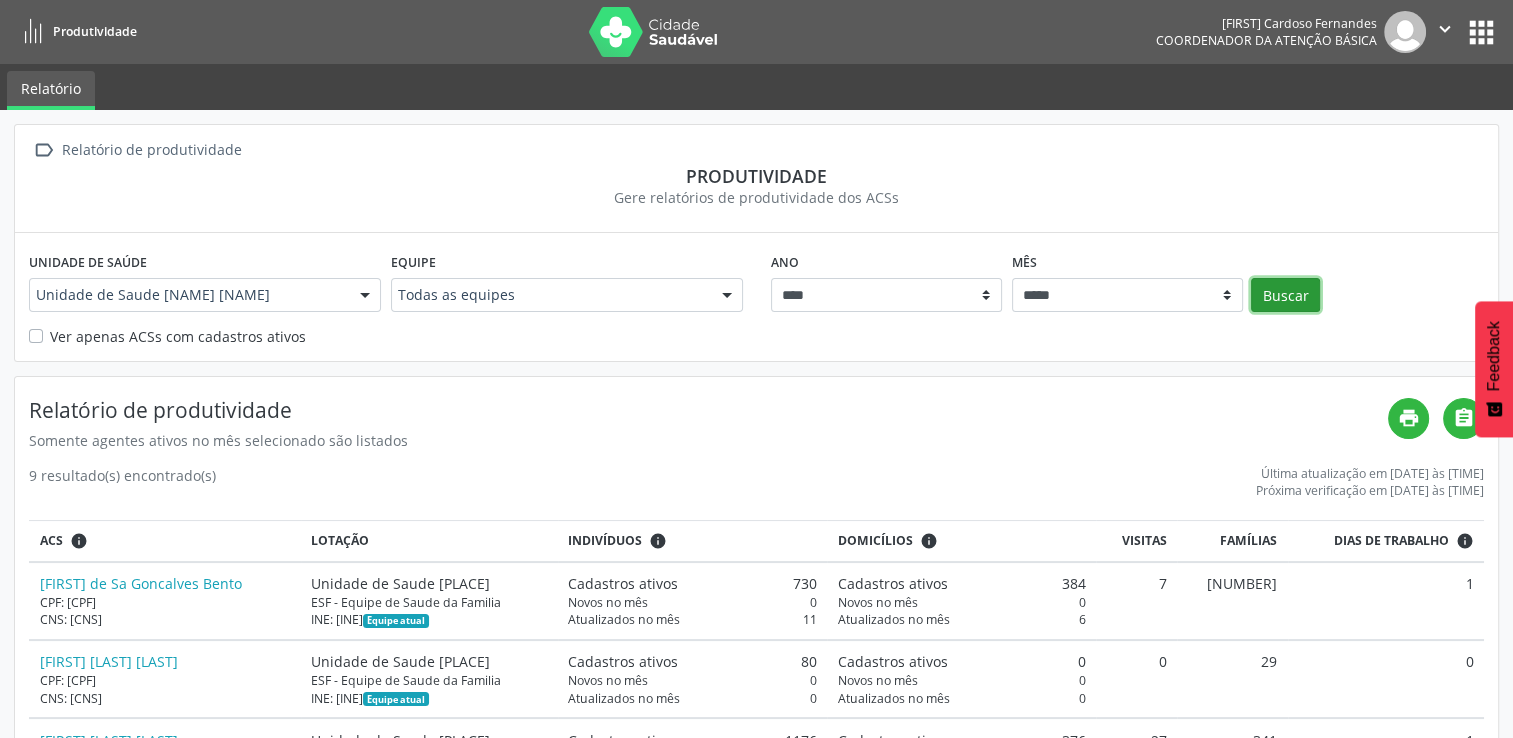 click on "Buscar" at bounding box center (1285, 295) 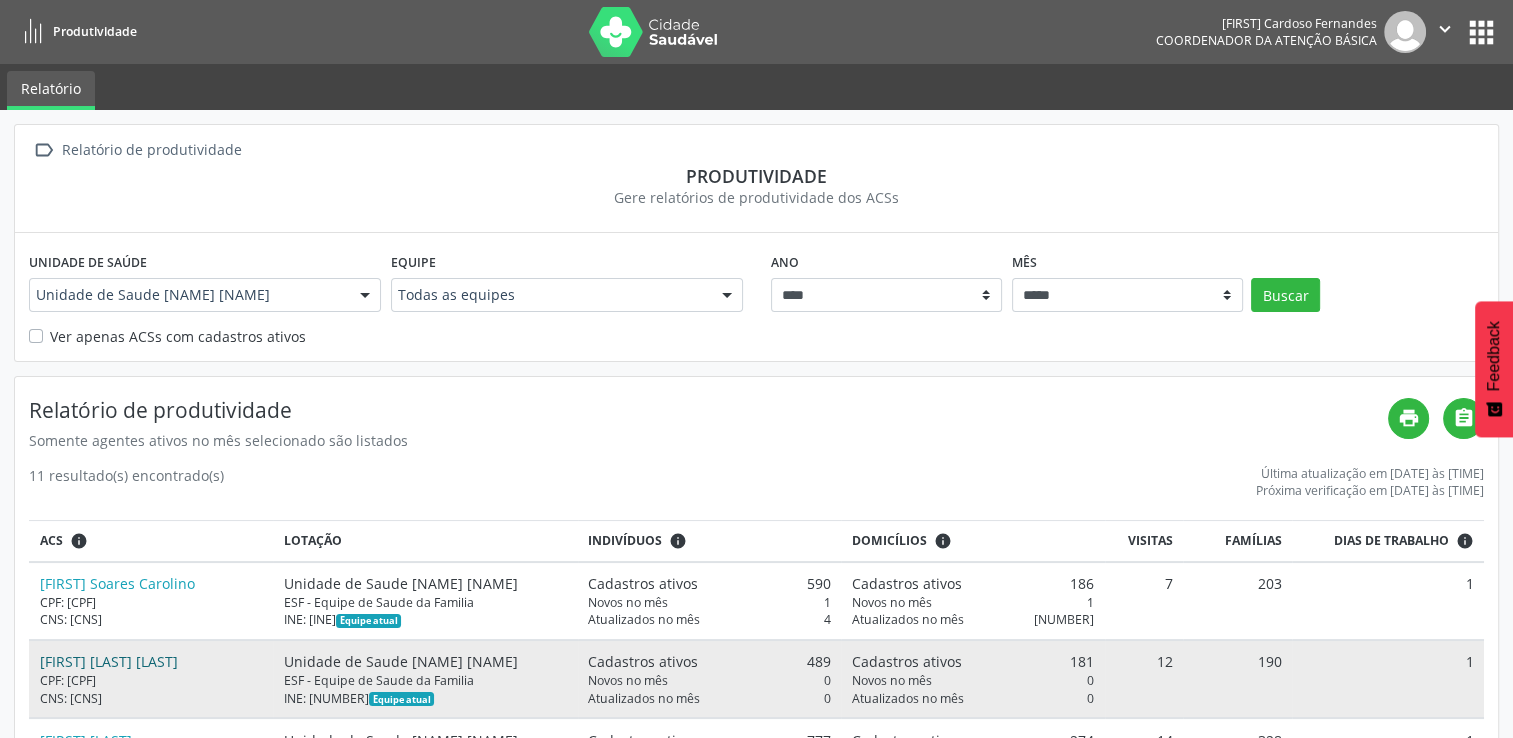 click on "[FIRST] [LAST]" at bounding box center (109, 661) 